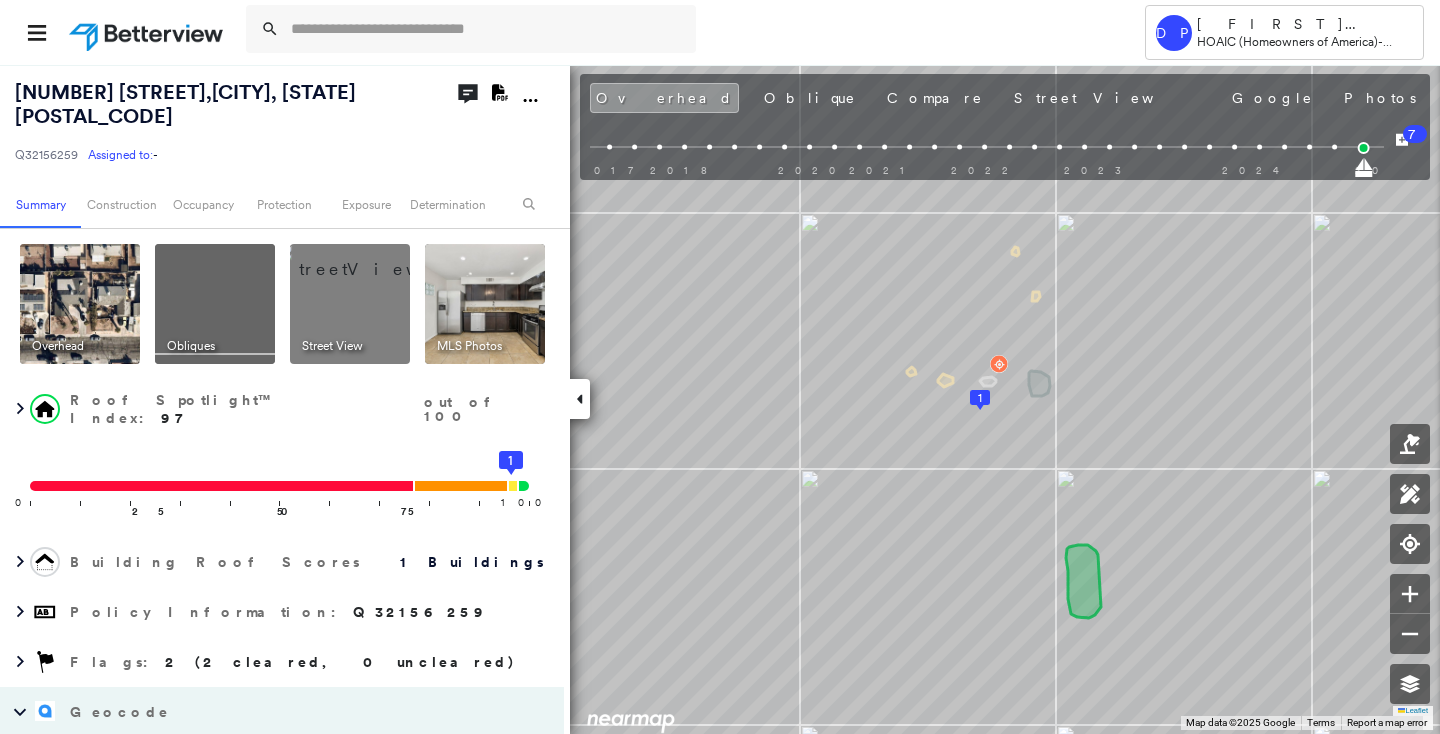 scroll, scrollTop: 0, scrollLeft: 0, axis: both 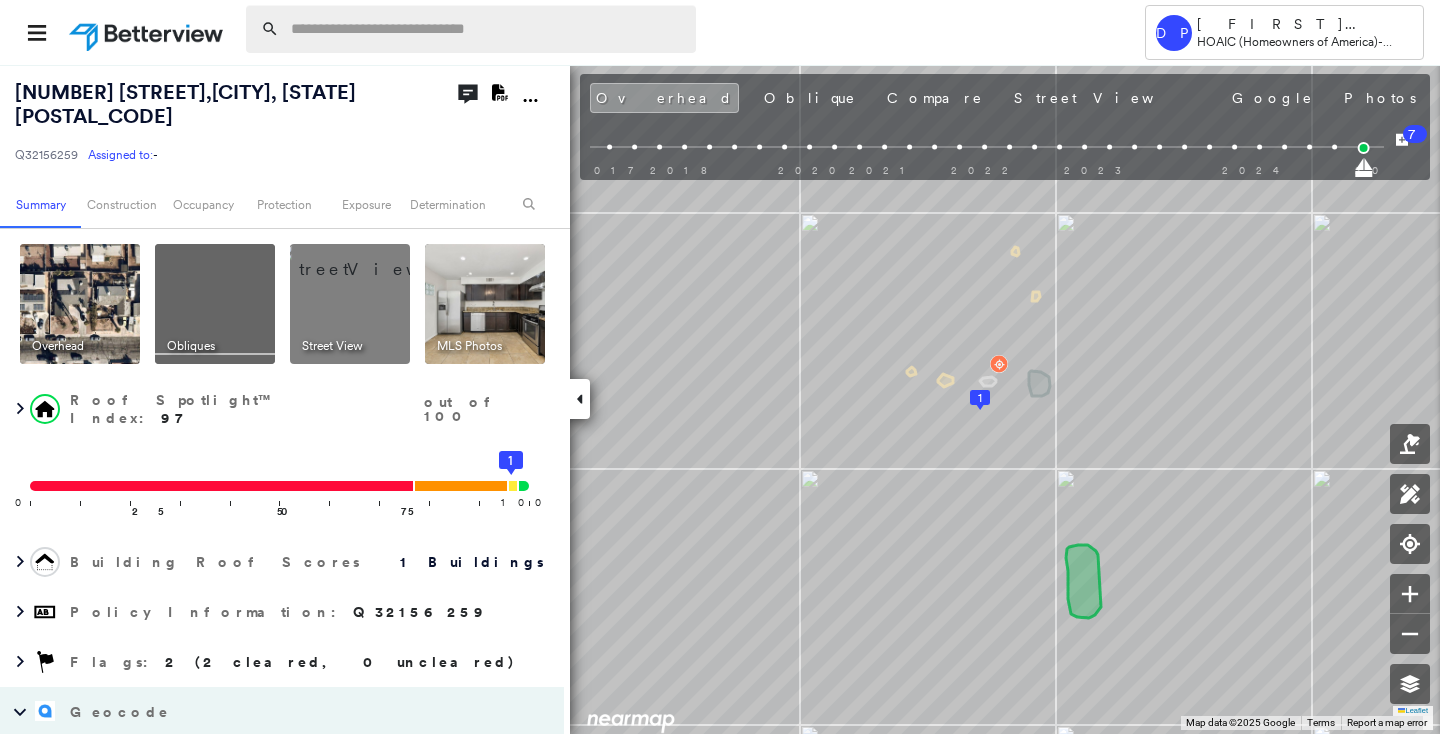 paste on "**********" 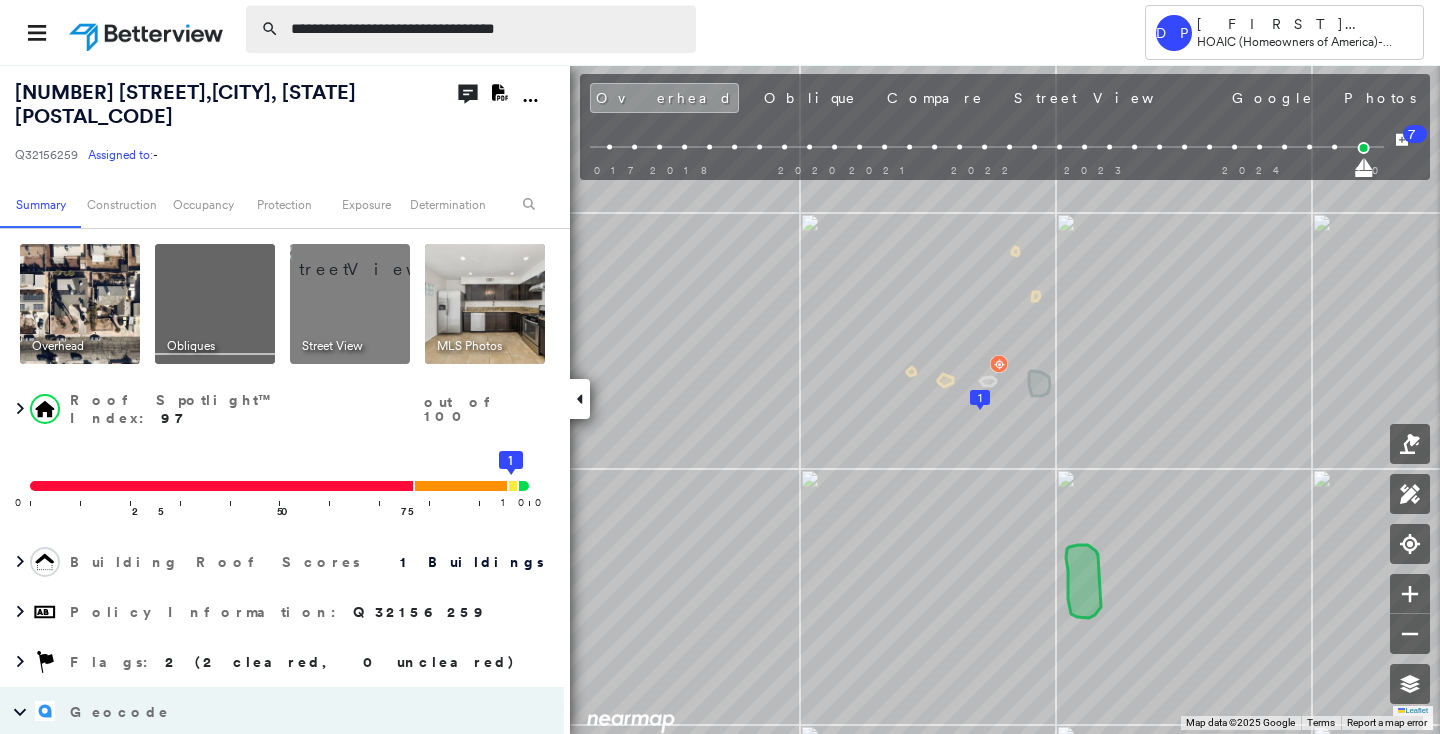 click on "**********" at bounding box center [487, 29] 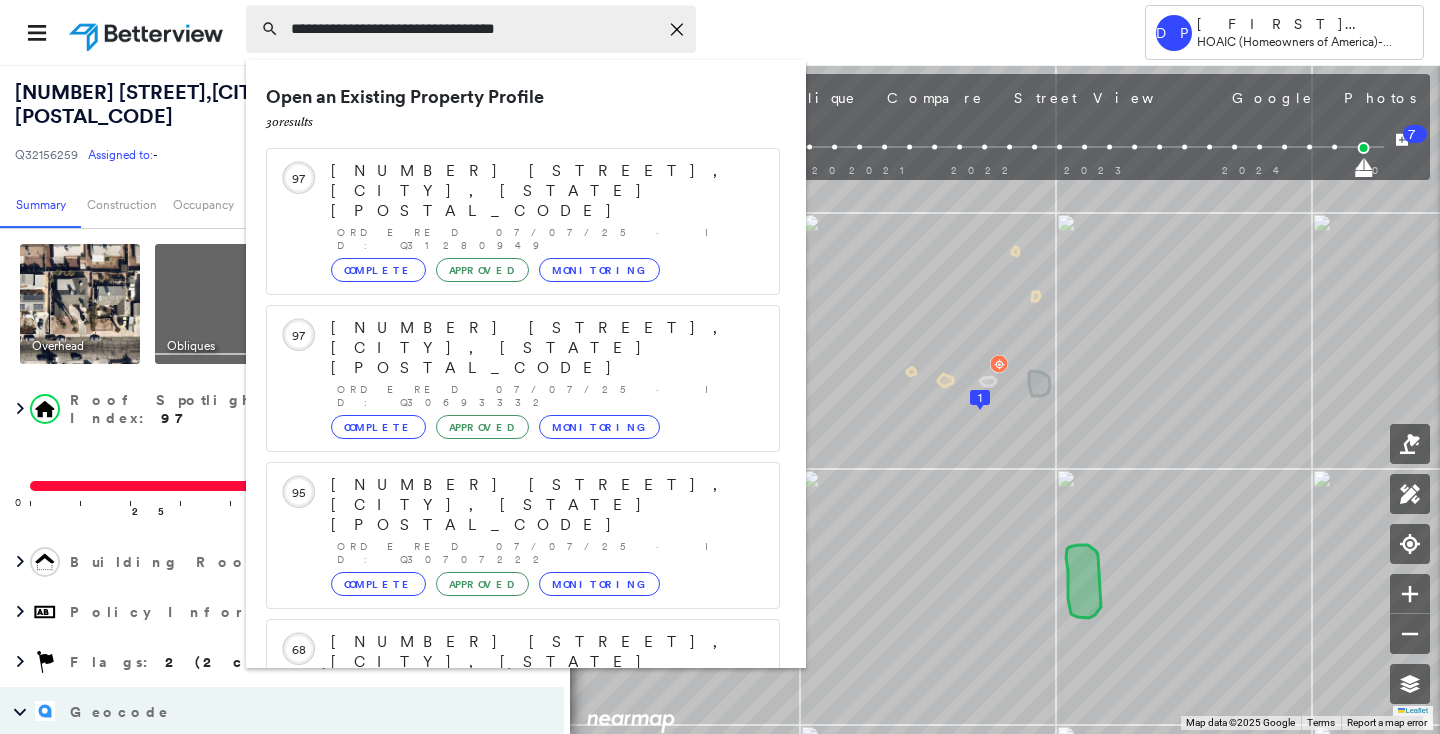 click on "**********" at bounding box center (474, 29) 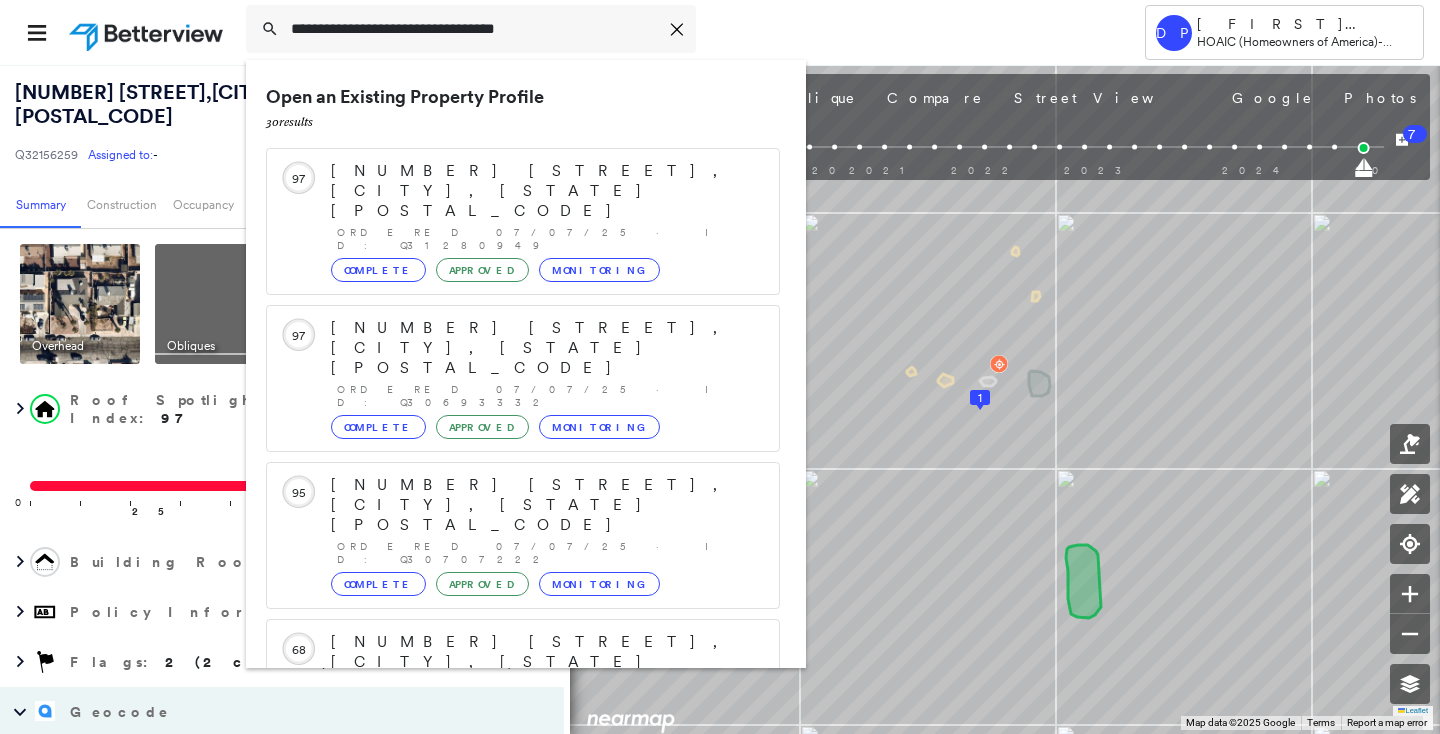 scroll, scrollTop: 211, scrollLeft: 0, axis: vertical 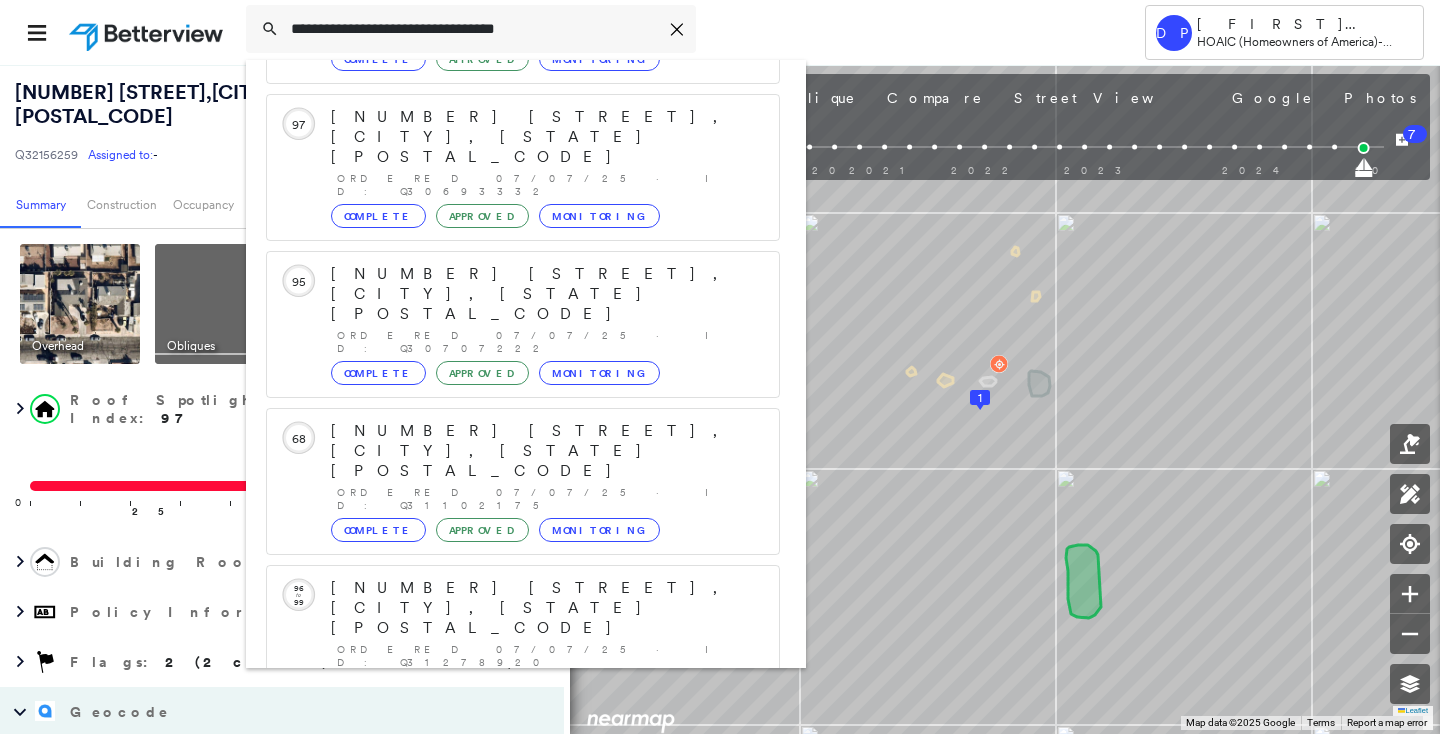 type on "**********" 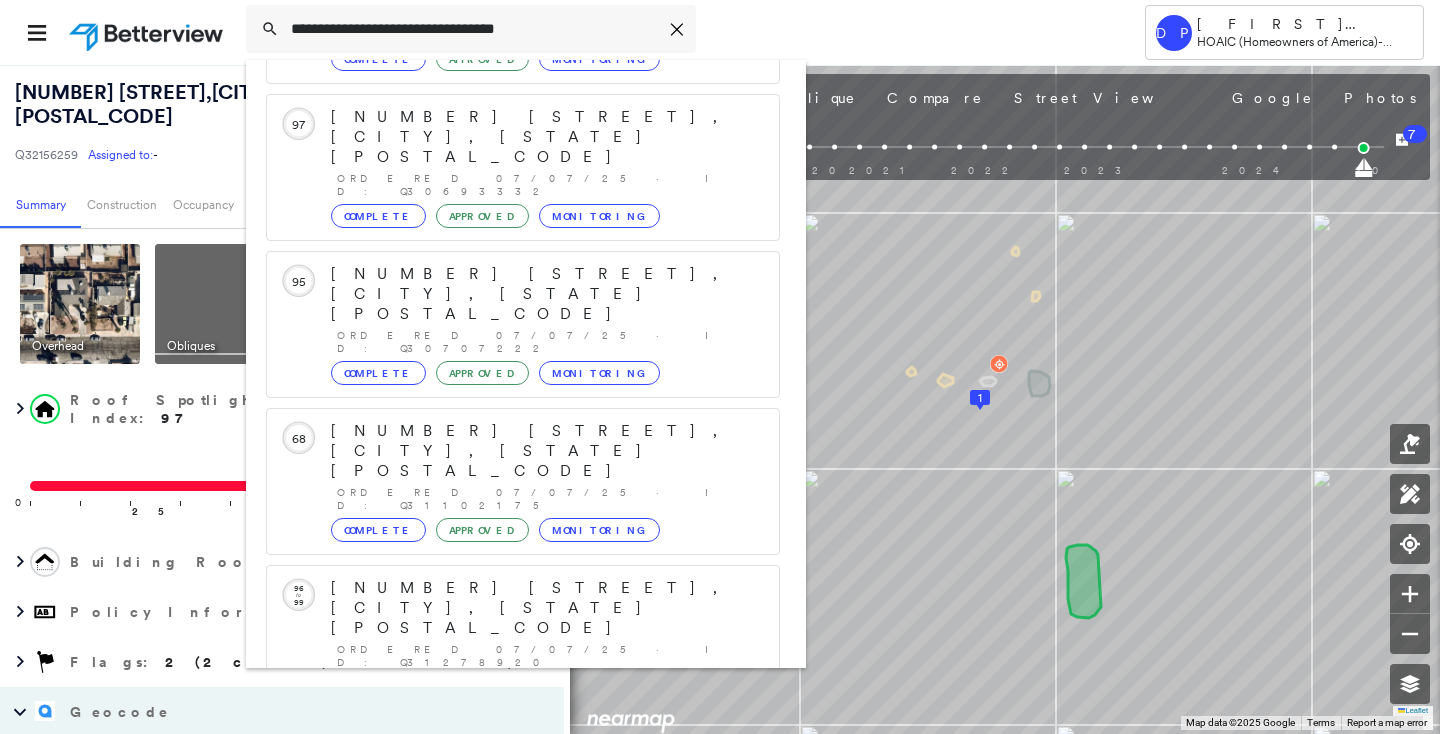 click 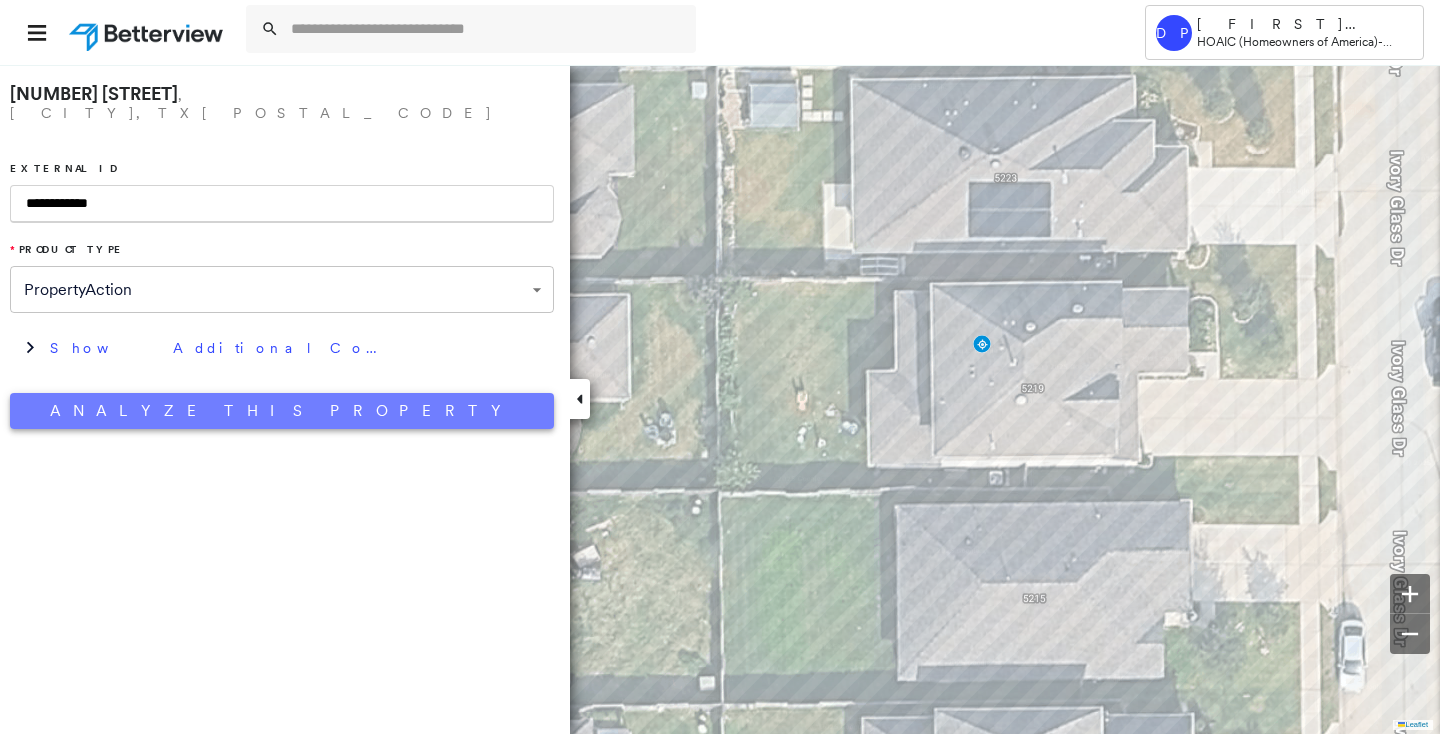 type on "**********" 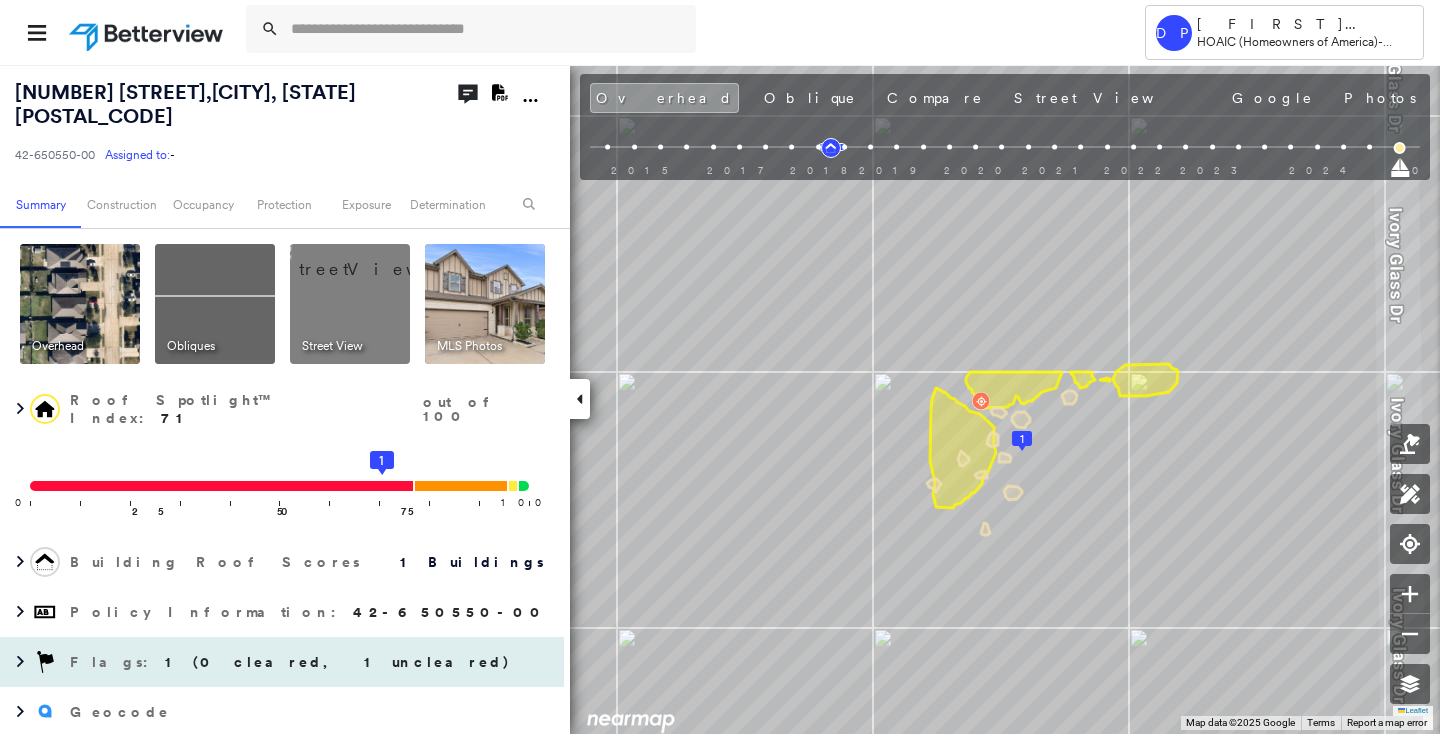 click on "1 (0 cleared, 1 uncleared)" at bounding box center (338, 662) 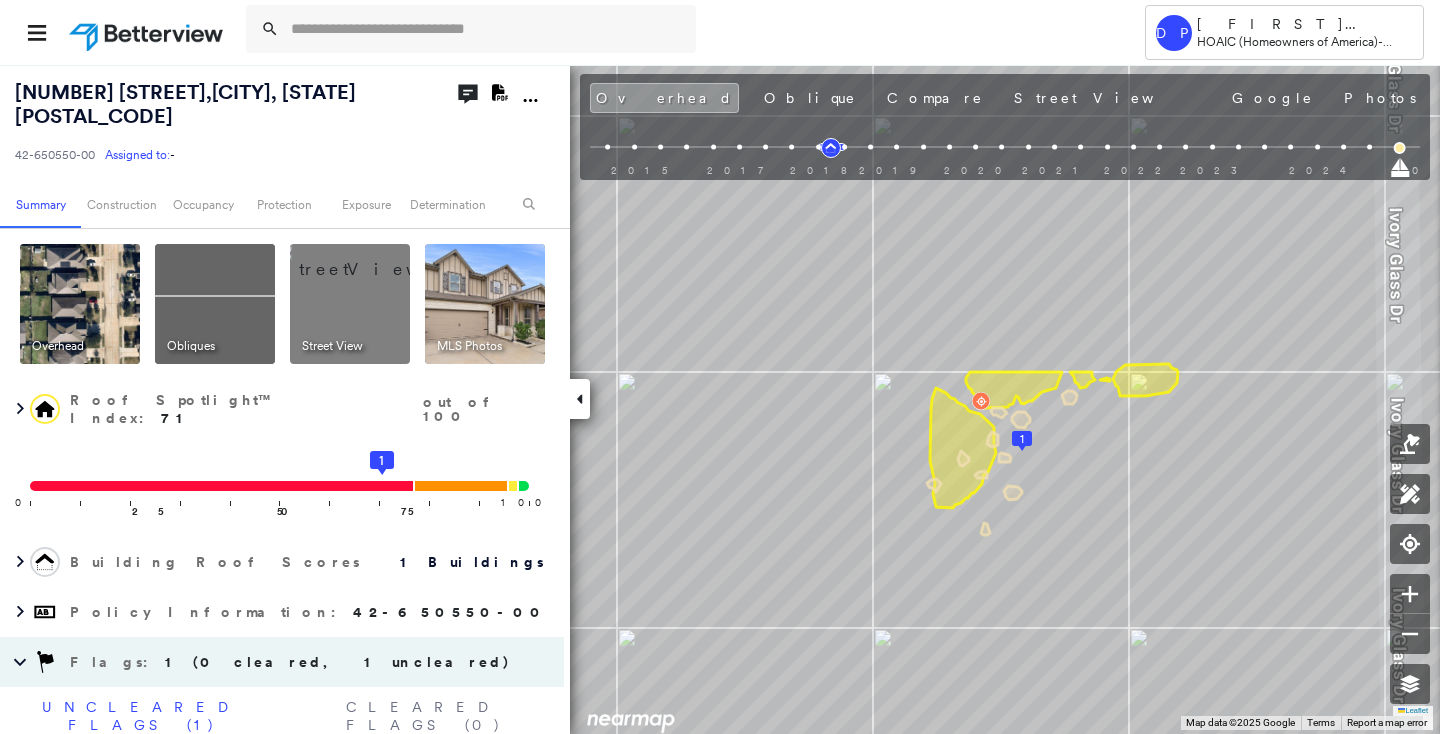 scroll, scrollTop: 181, scrollLeft: 0, axis: vertical 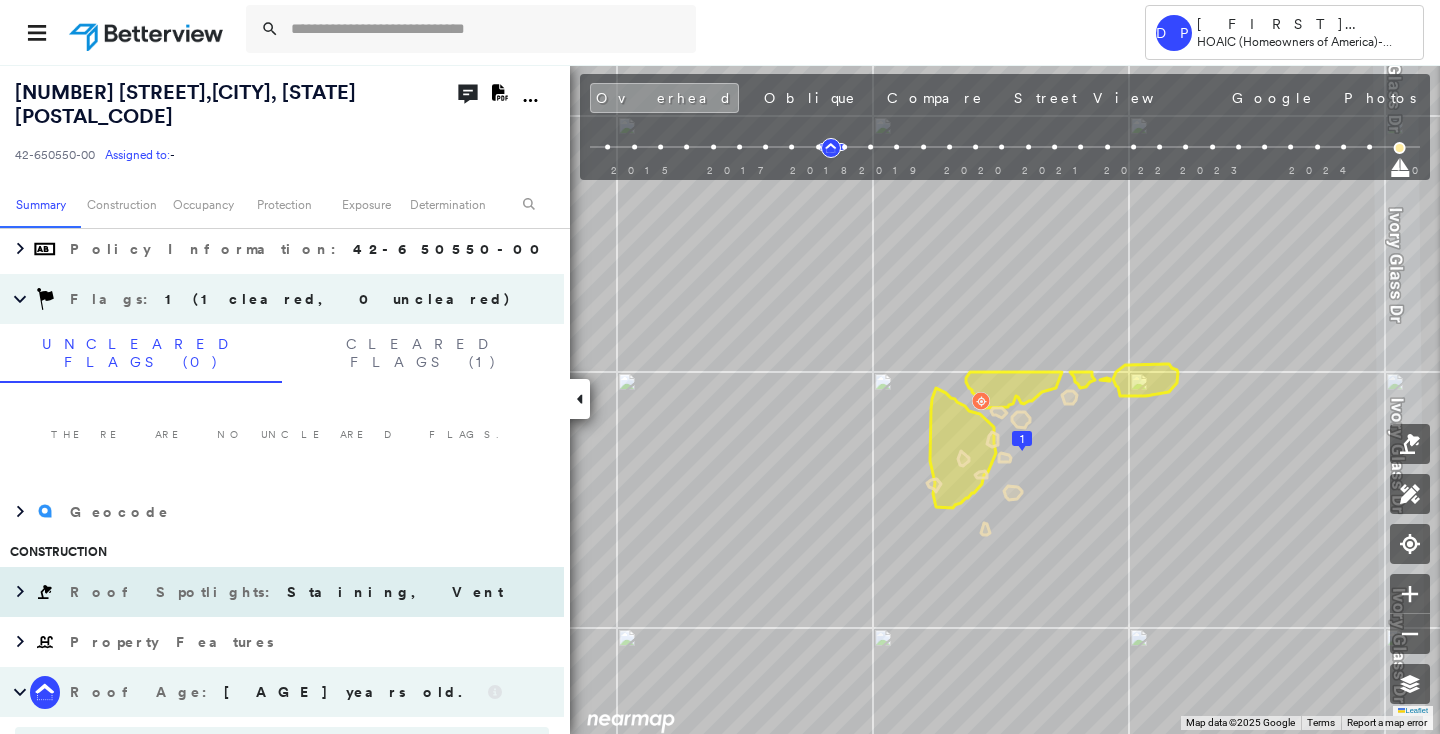 drag, startPoint x: 209, startPoint y: 553, endPoint x: 265, endPoint y: 562, distance: 56.718605 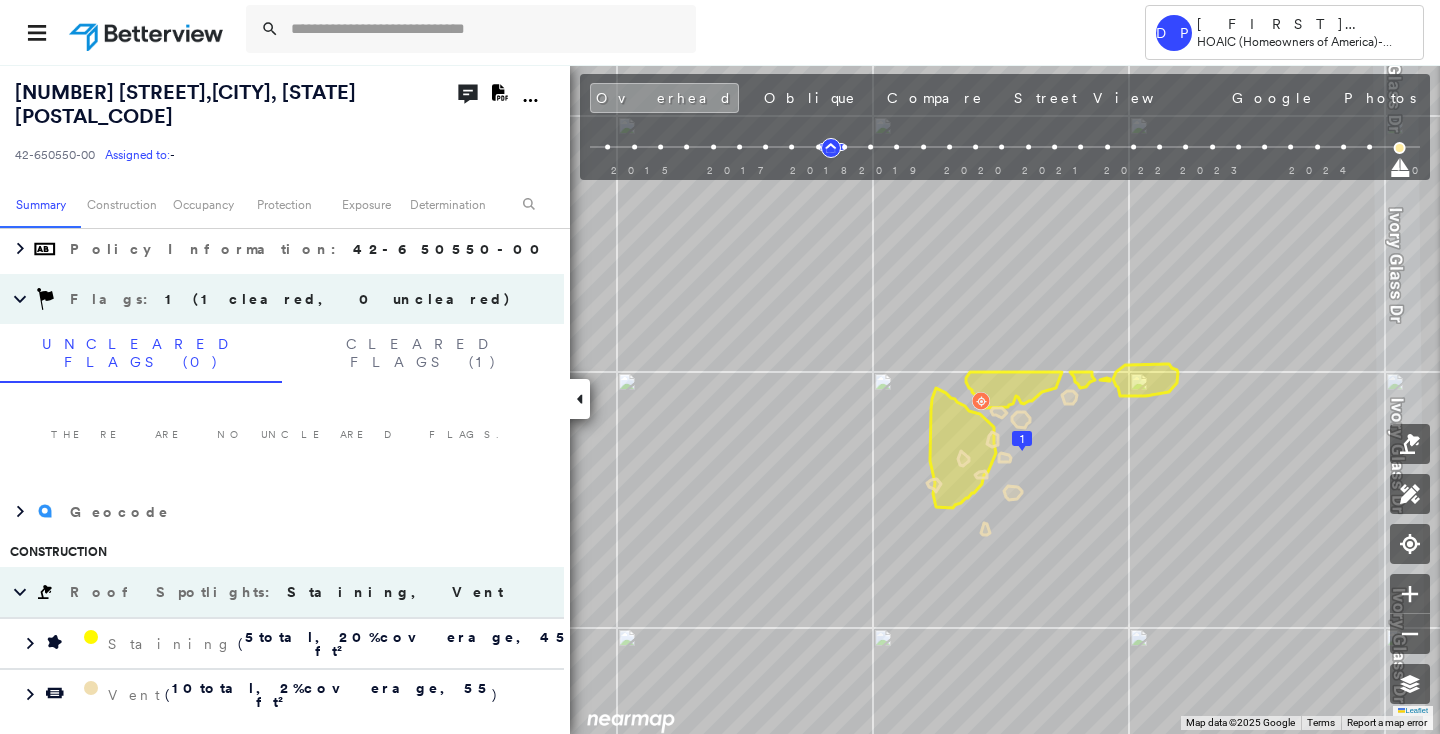 click on "There are no  uncleared  flags." at bounding box center (282, 435) 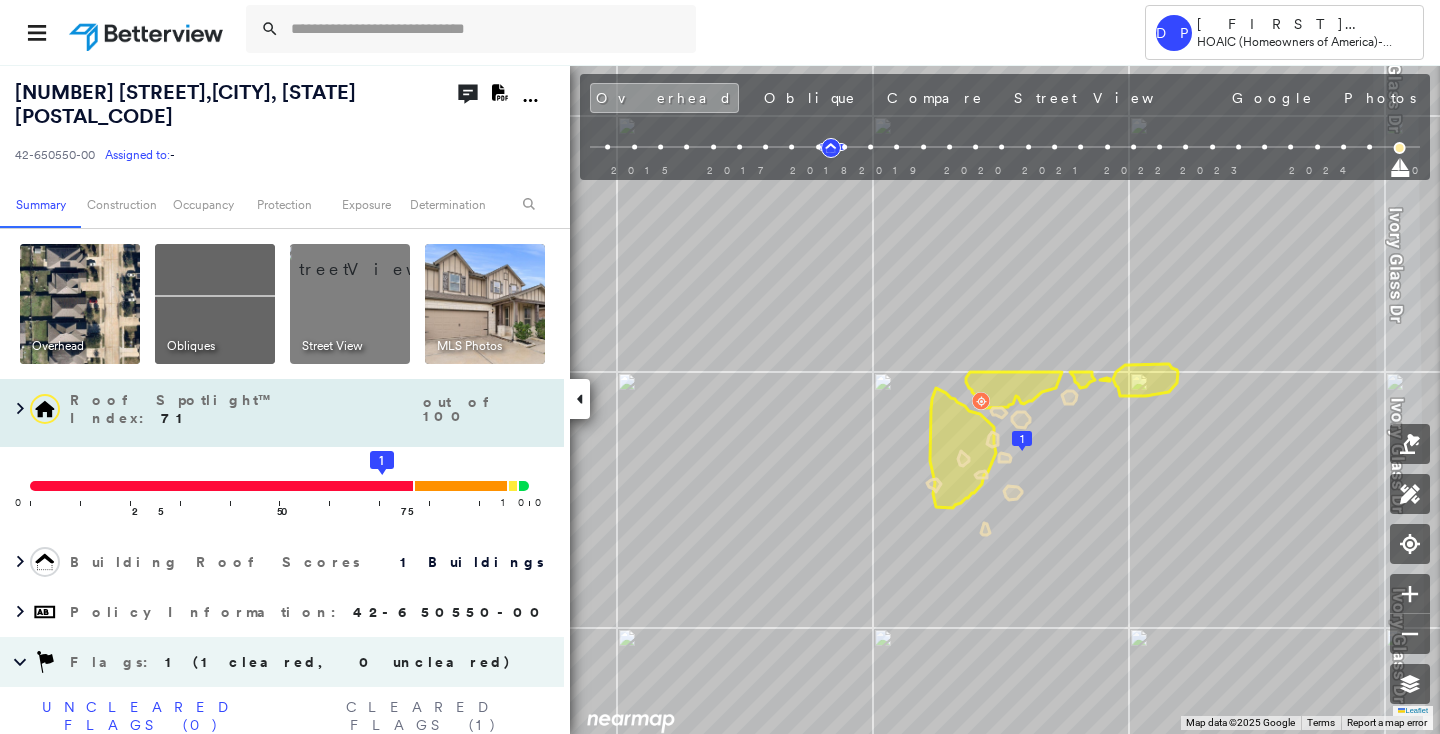 click on "0 100 25 50 75 1" at bounding box center [282, 492] 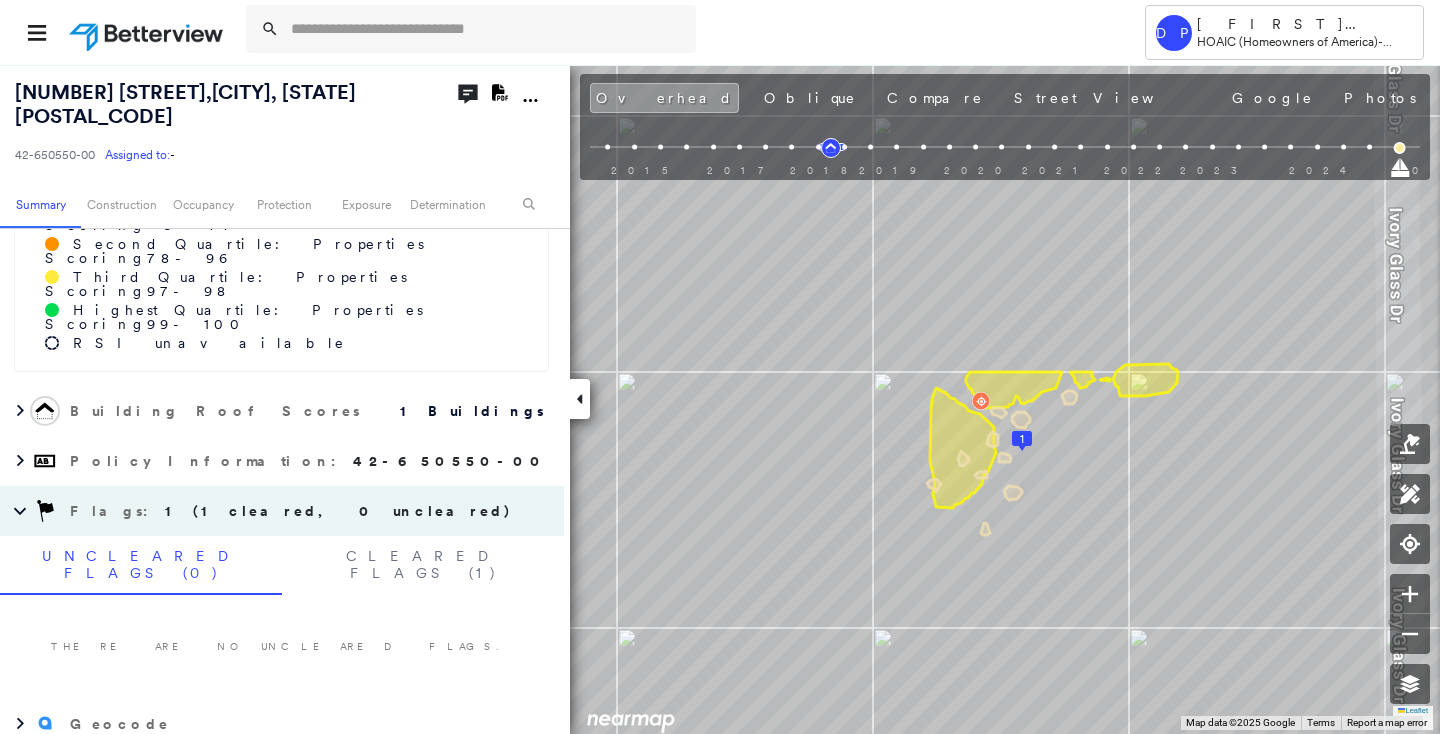 scroll, scrollTop: 636, scrollLeft: 0, axis: vertical 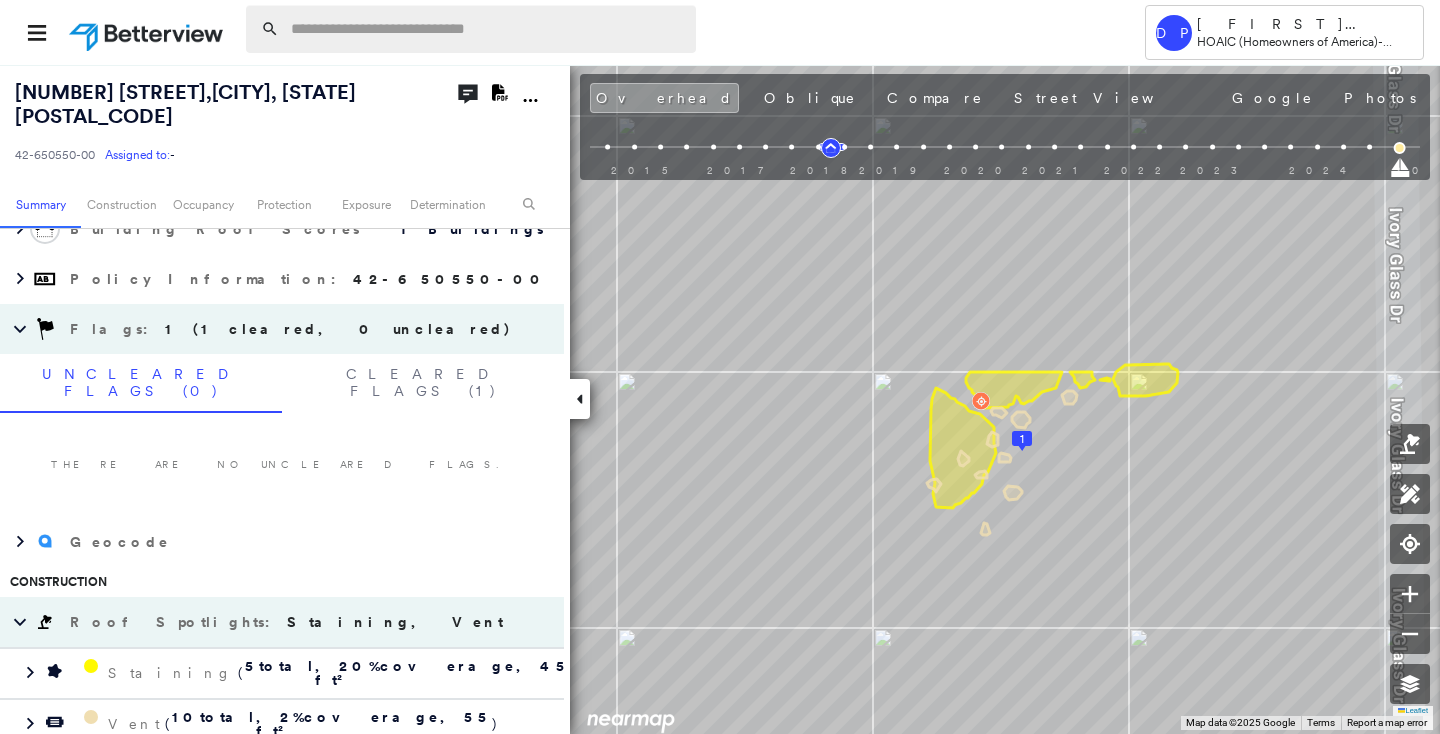 paste on "**********" 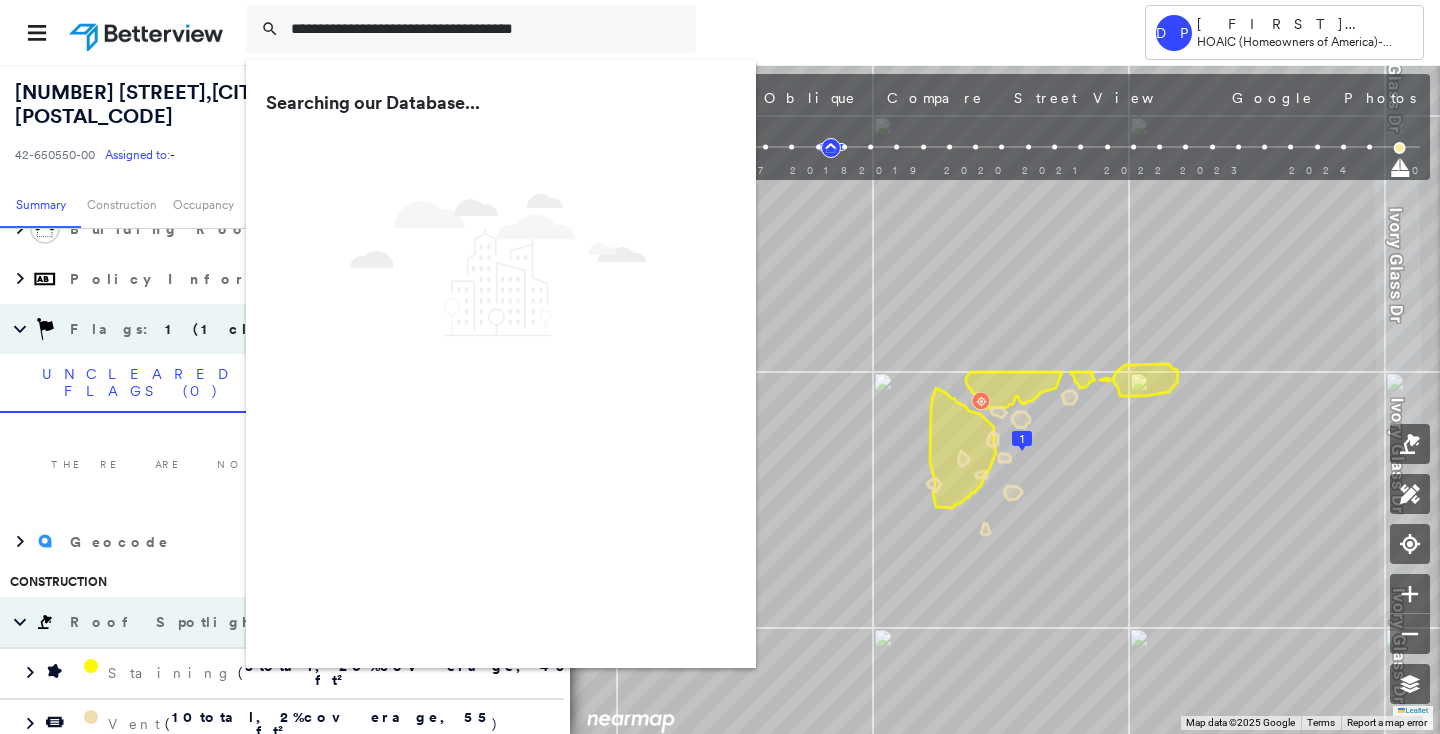 type on "**********" 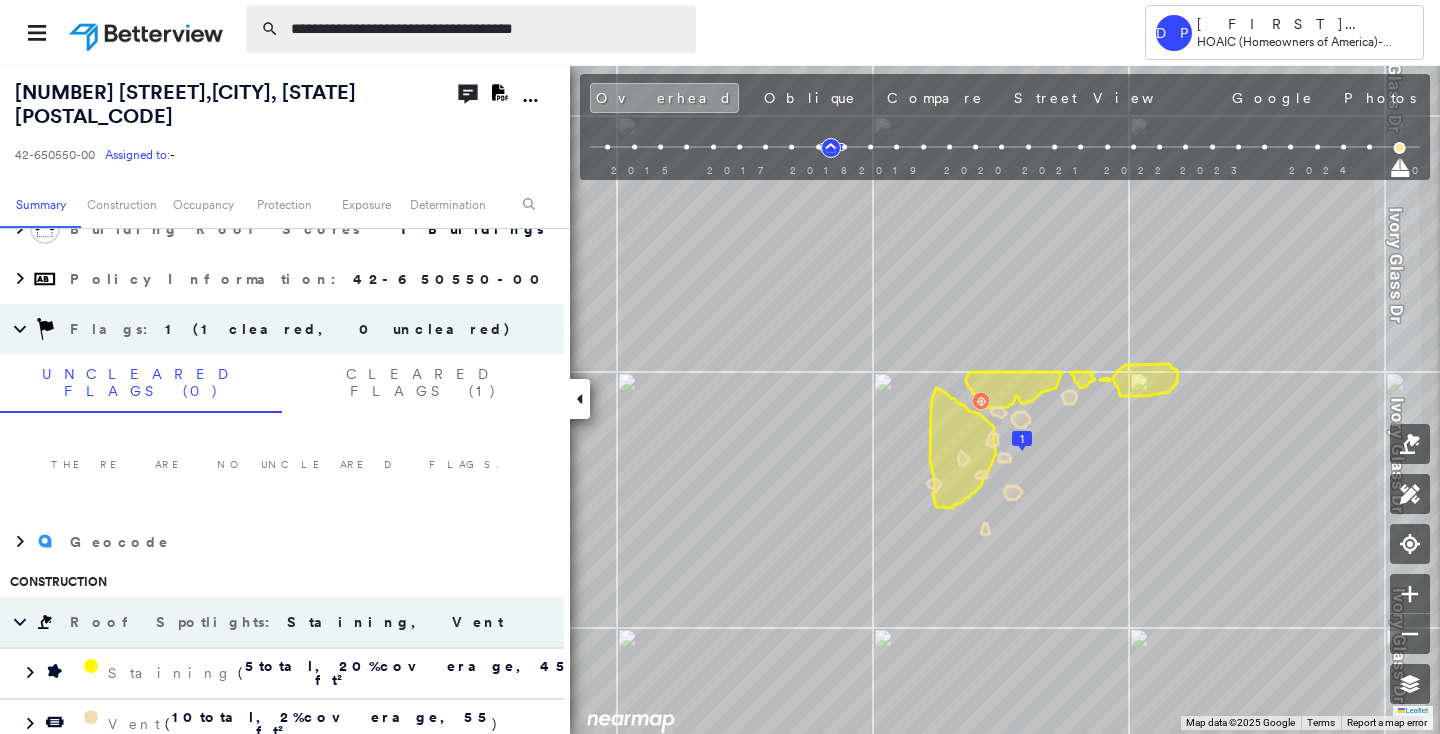 click on "**********" at bounding box center [487, 29] 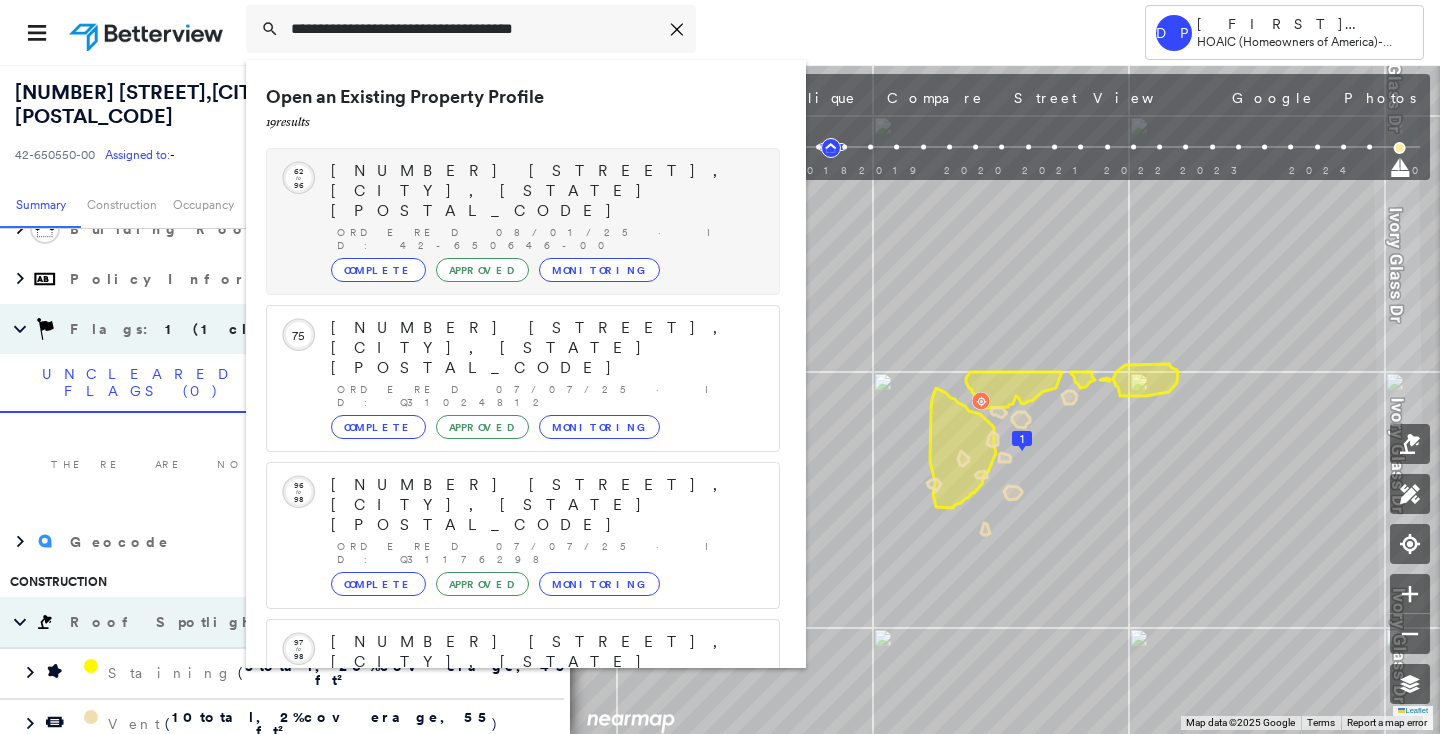 click on "Complete" at bounding box center [378, 270] 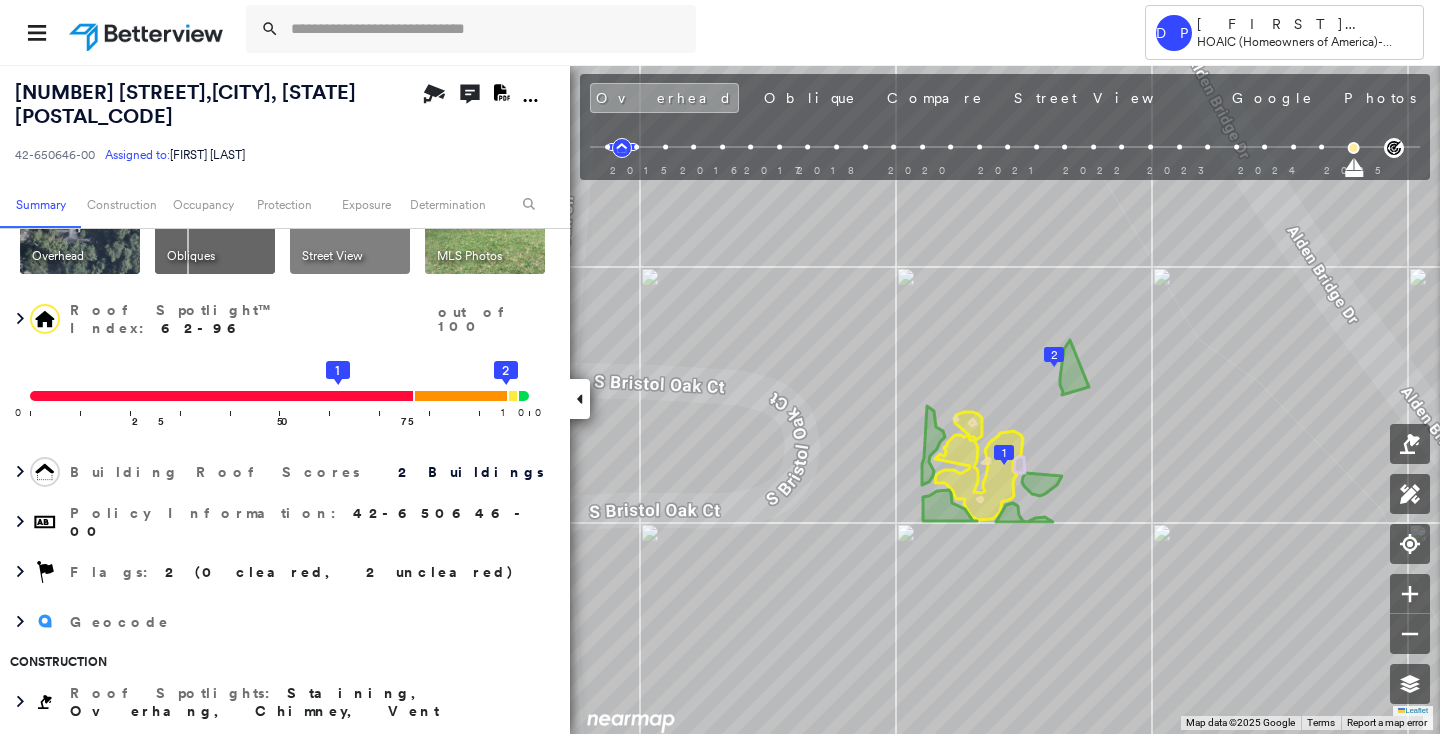 scroll, scrollTop: 181, scrollLeft: 0, axis: vertical 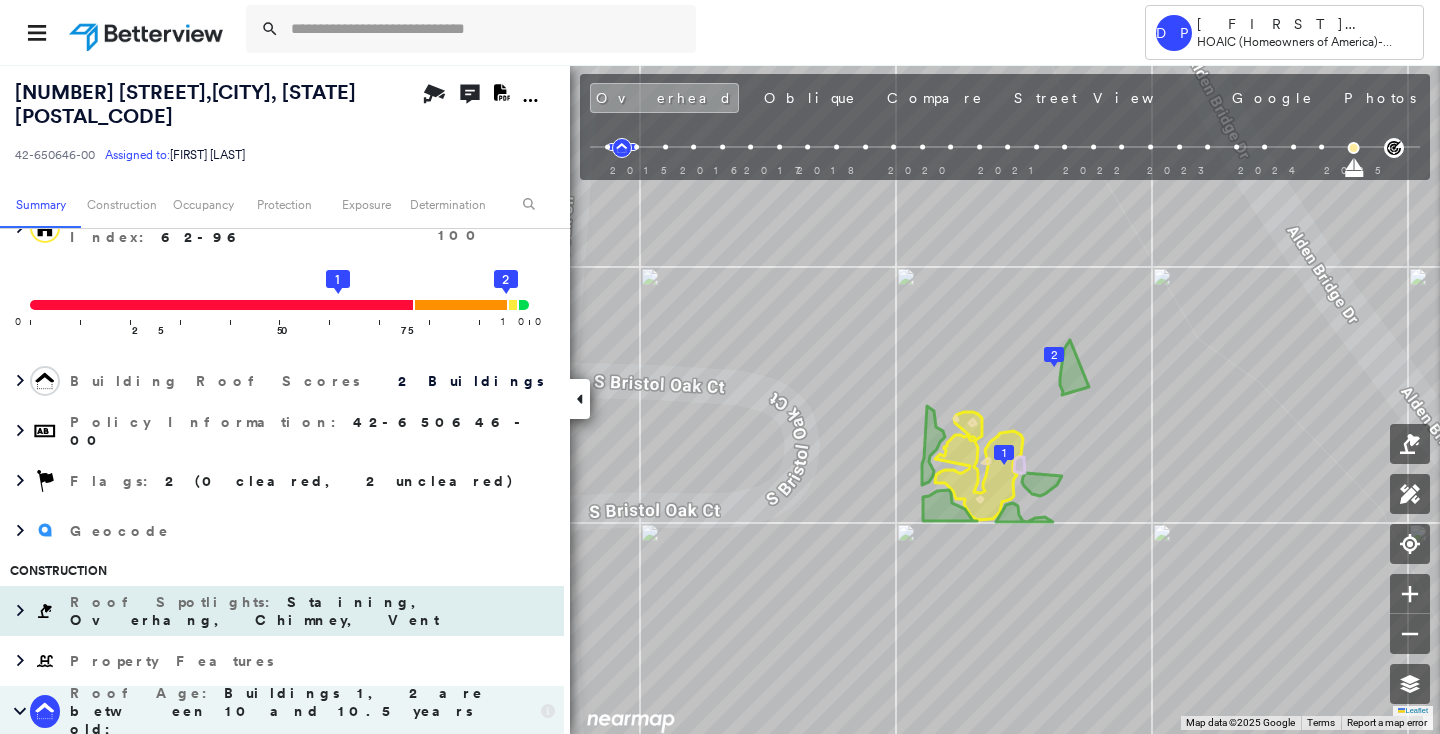 click on "Staining, Overhang, Chimney, Vent" at bounding box center [254, 611] 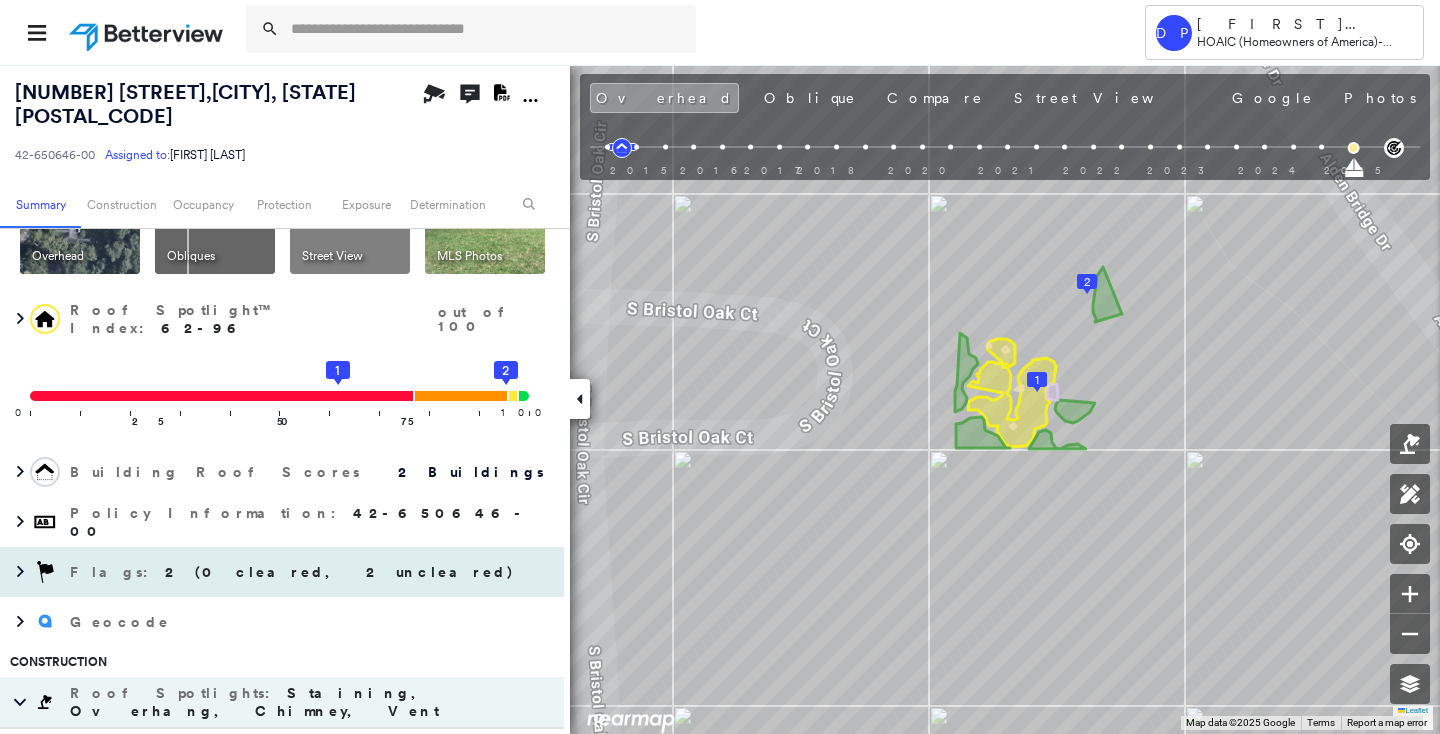 scroll, scrollTop: 0, scrollLeft: 0, axis: both 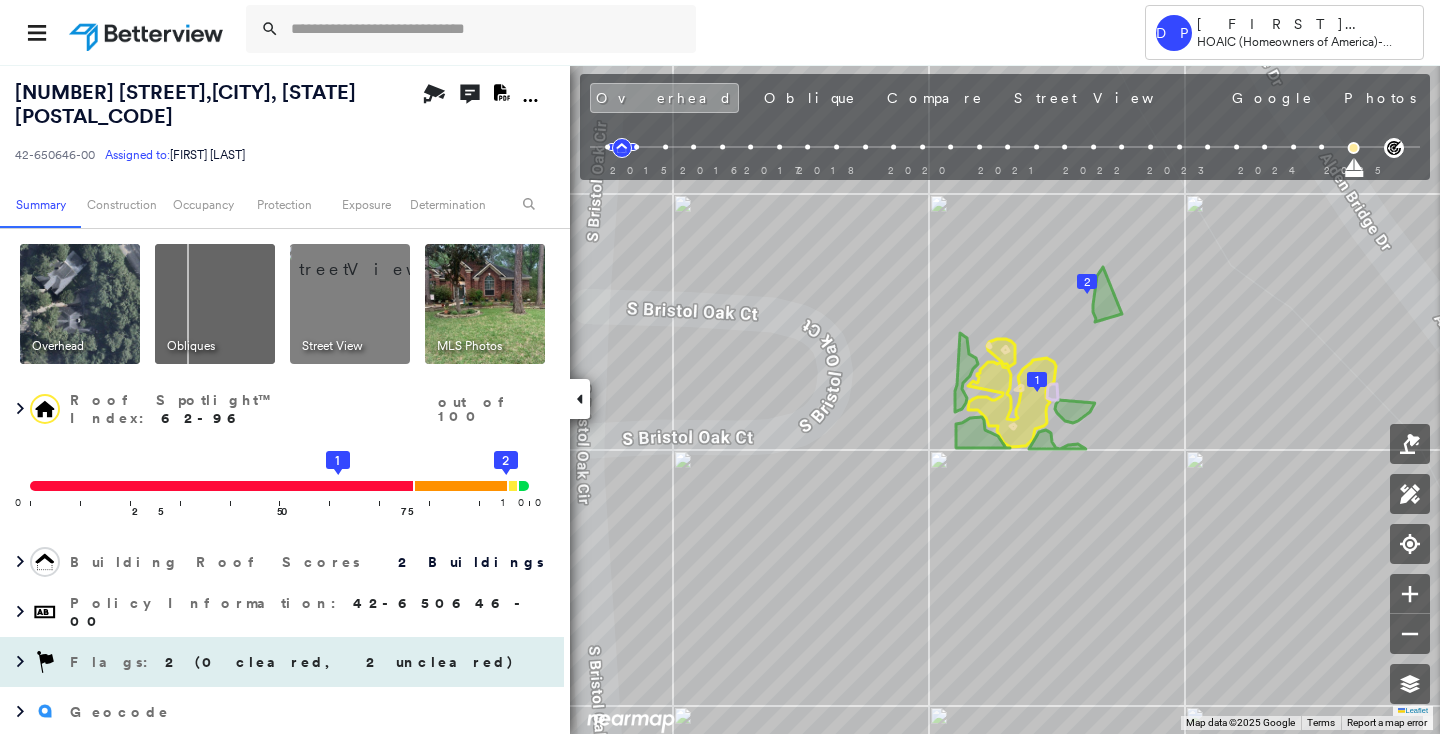 click on "2 (0 cleared, 2 uncleared)" at bounding box center (340, 662) 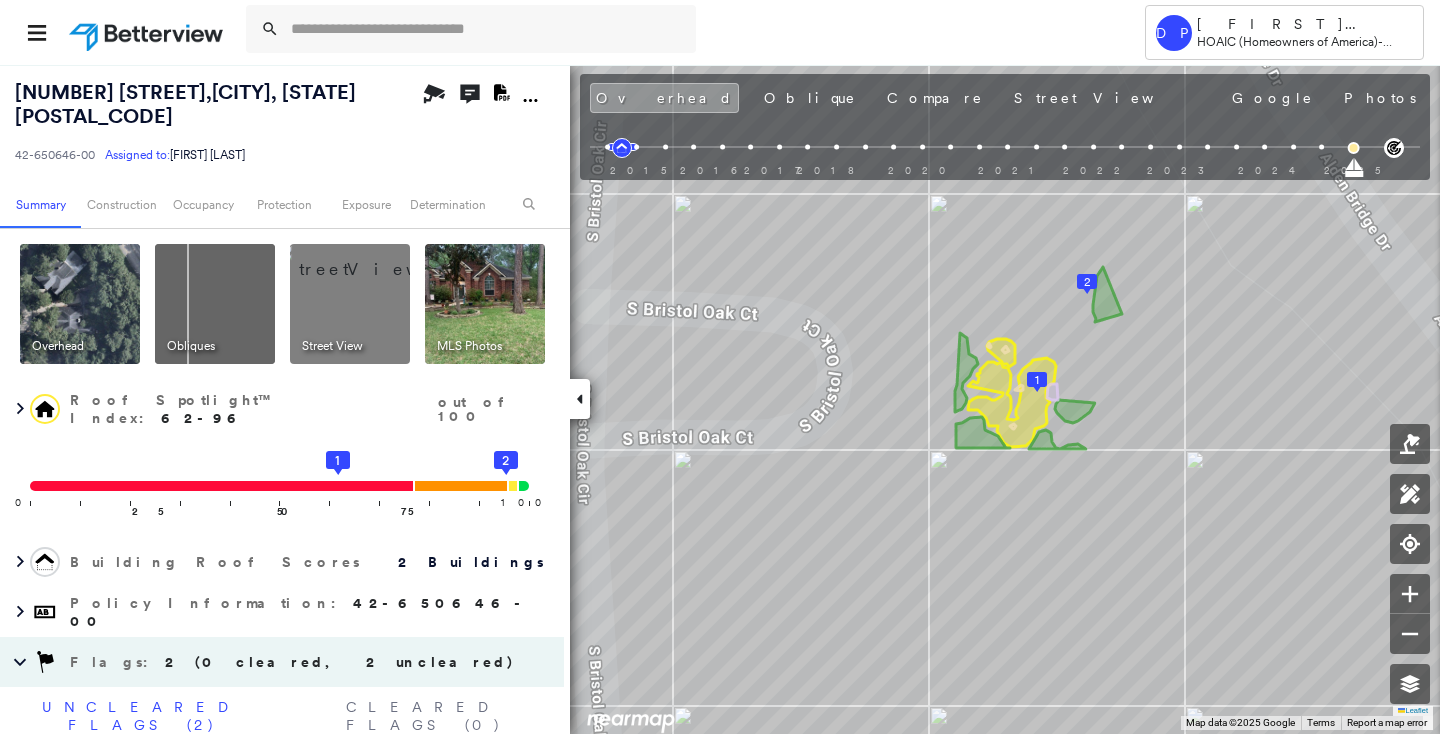 scroll, scrollTop: 181, scrollLeft: 0, axis: vertical 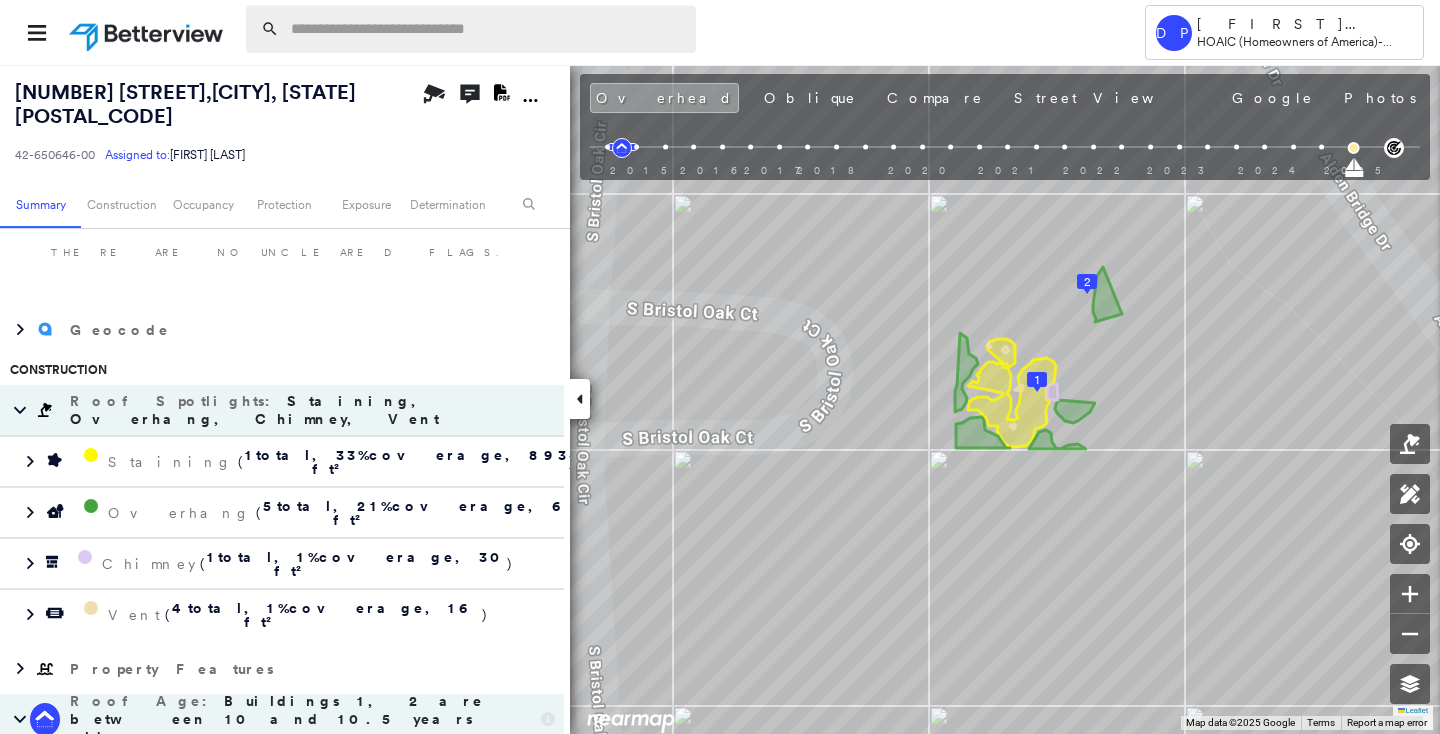 paste on "**********" 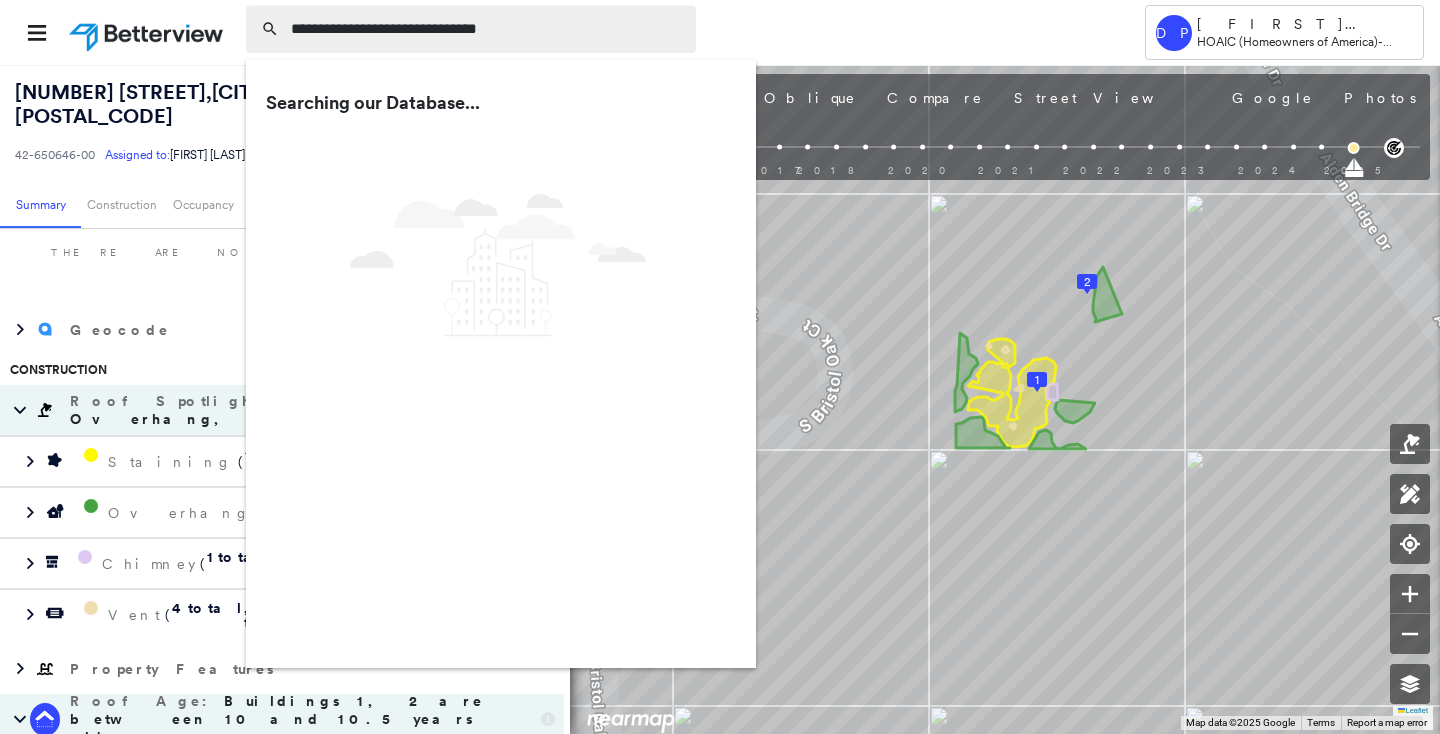 click on "**********" at bounding box center [487, 29] 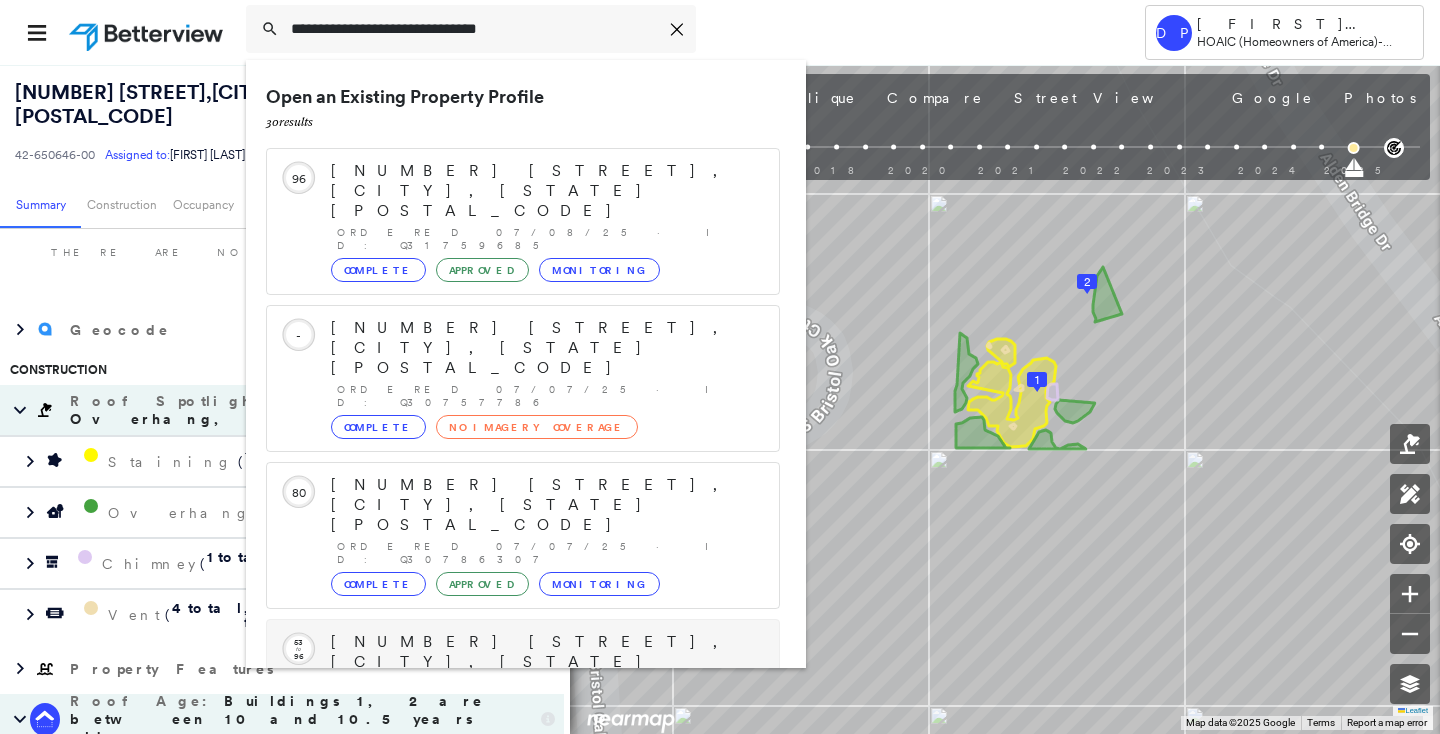 scroll, scrollTop: 211, scrollLeft: 0, axis: vertical 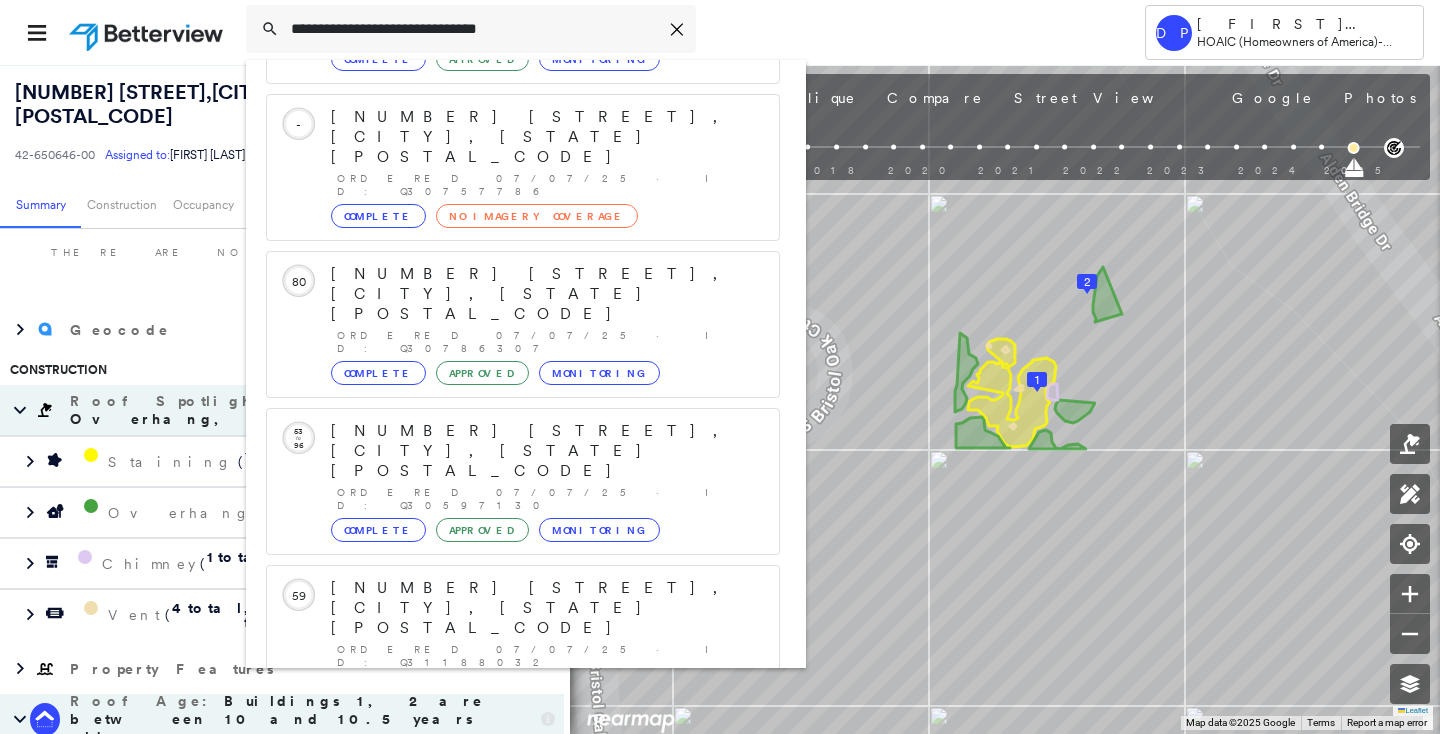 type on "**********" 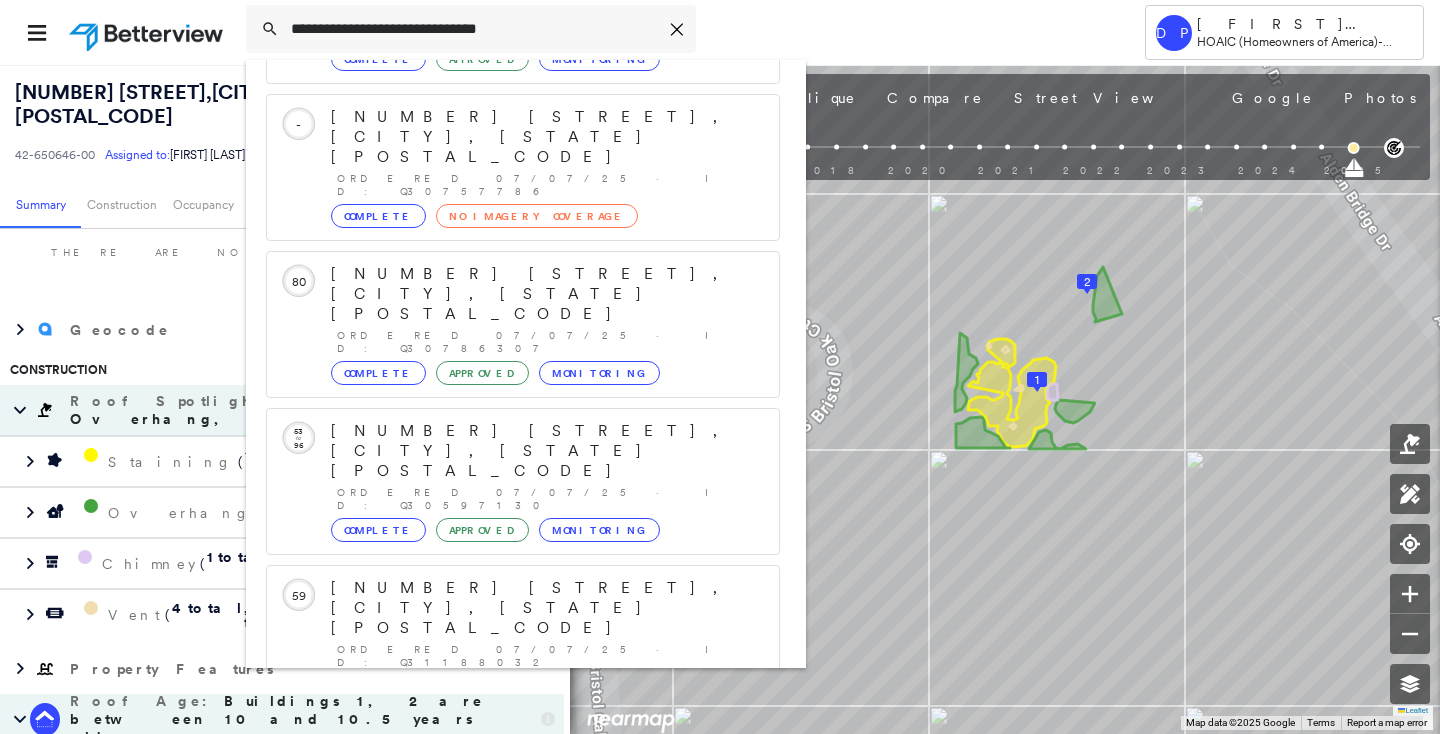 click 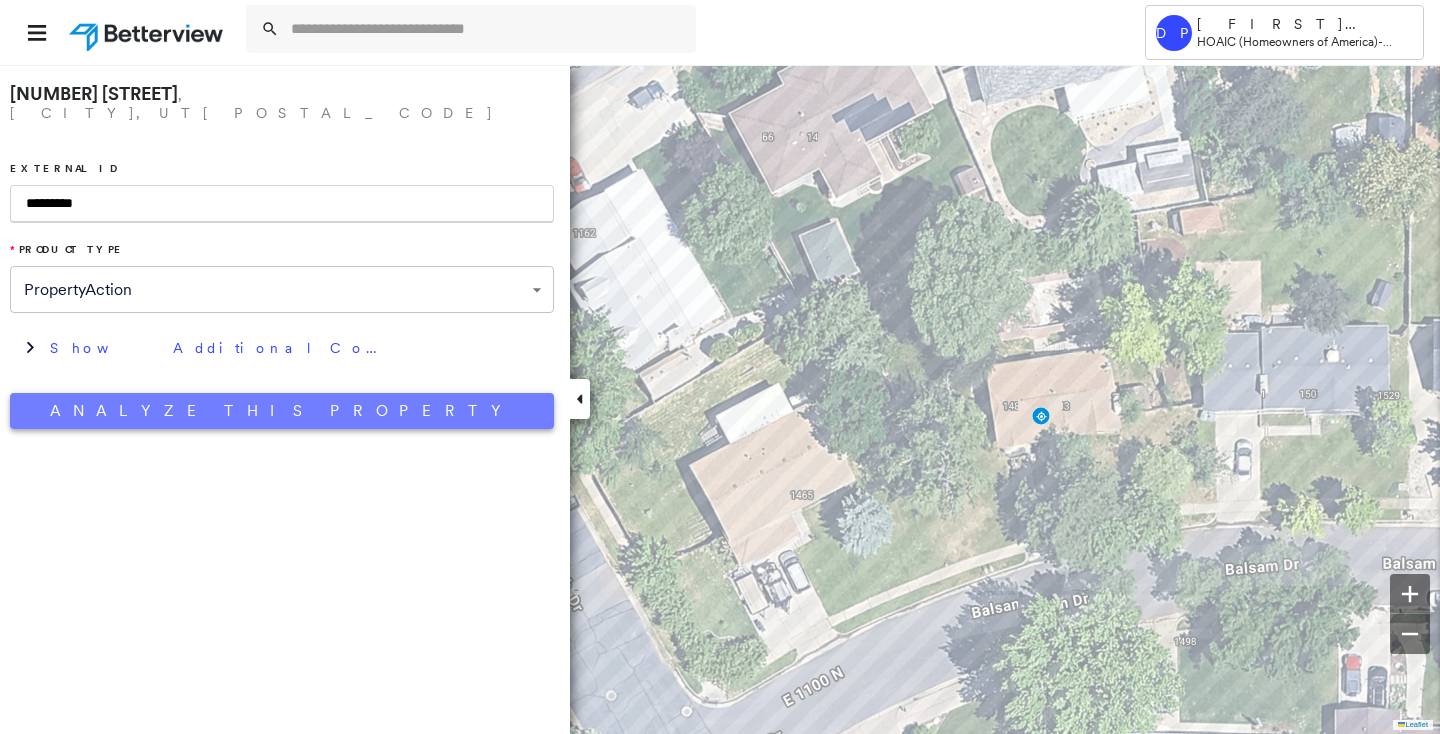 type on "*********" 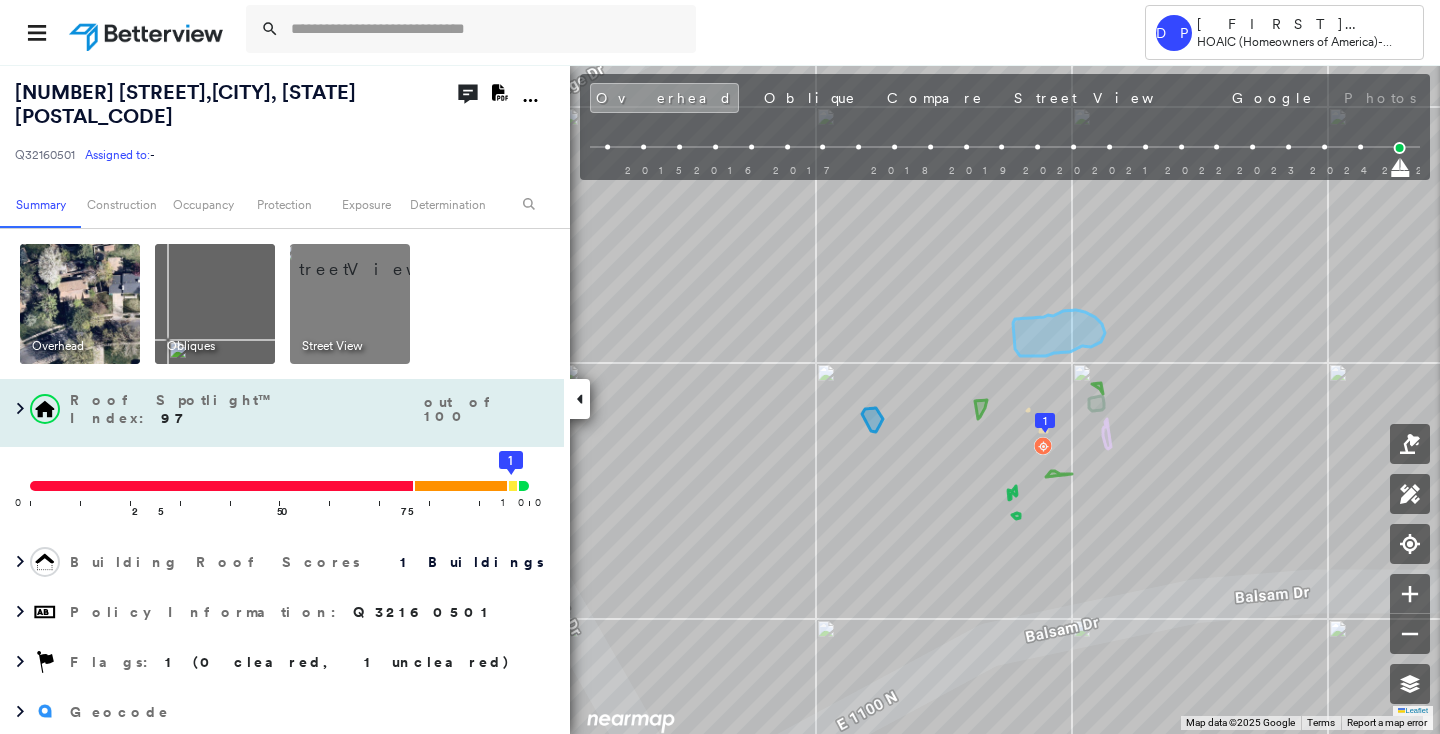 click on "0 100 25 50 75 1" at bounding box center [282, 492] 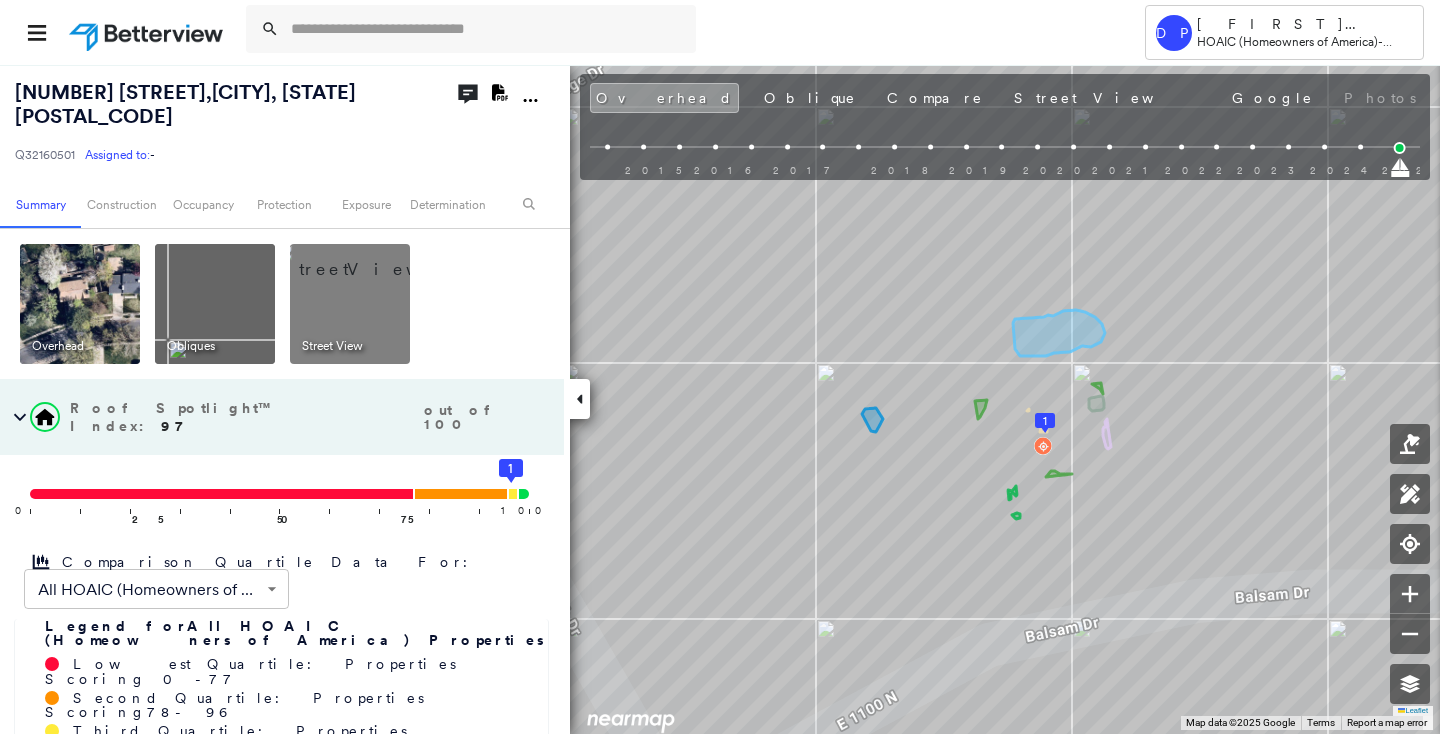 scroll, scrollTop: 363, scrollLeft: 0, axis: vertical 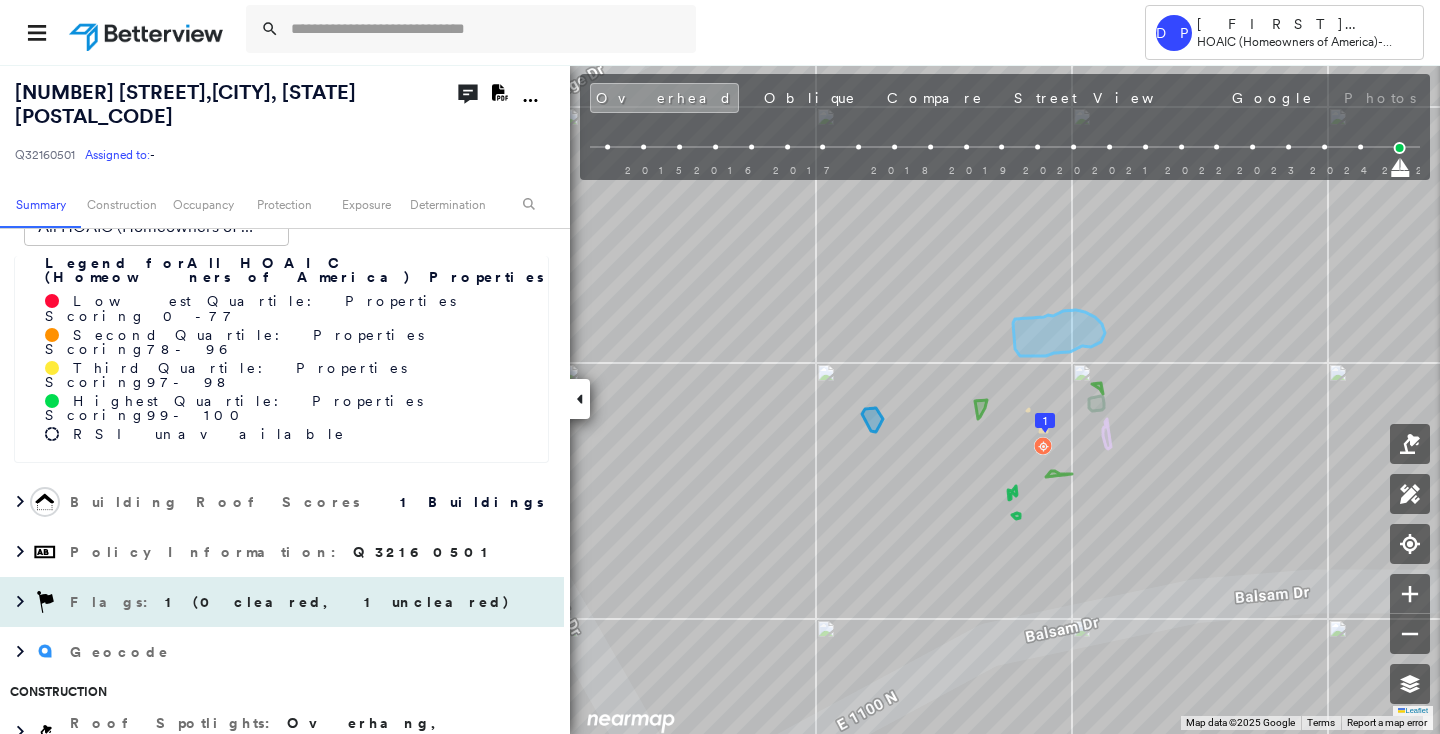 click on "1 (0 cleared, 1 uncleared)" at bounding box center (338, 602) 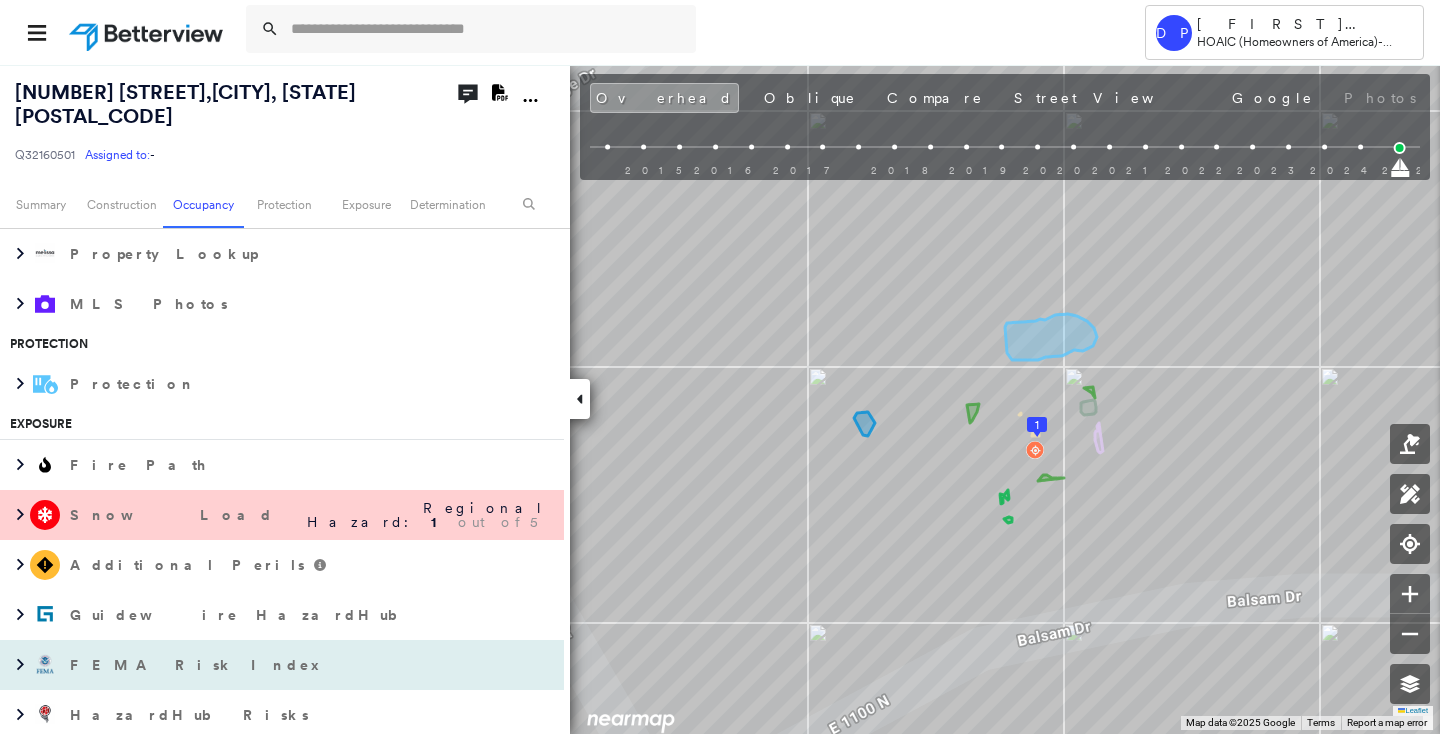 scroll, scrollTop: 1272, scrollLeft: 0, axis: vertical 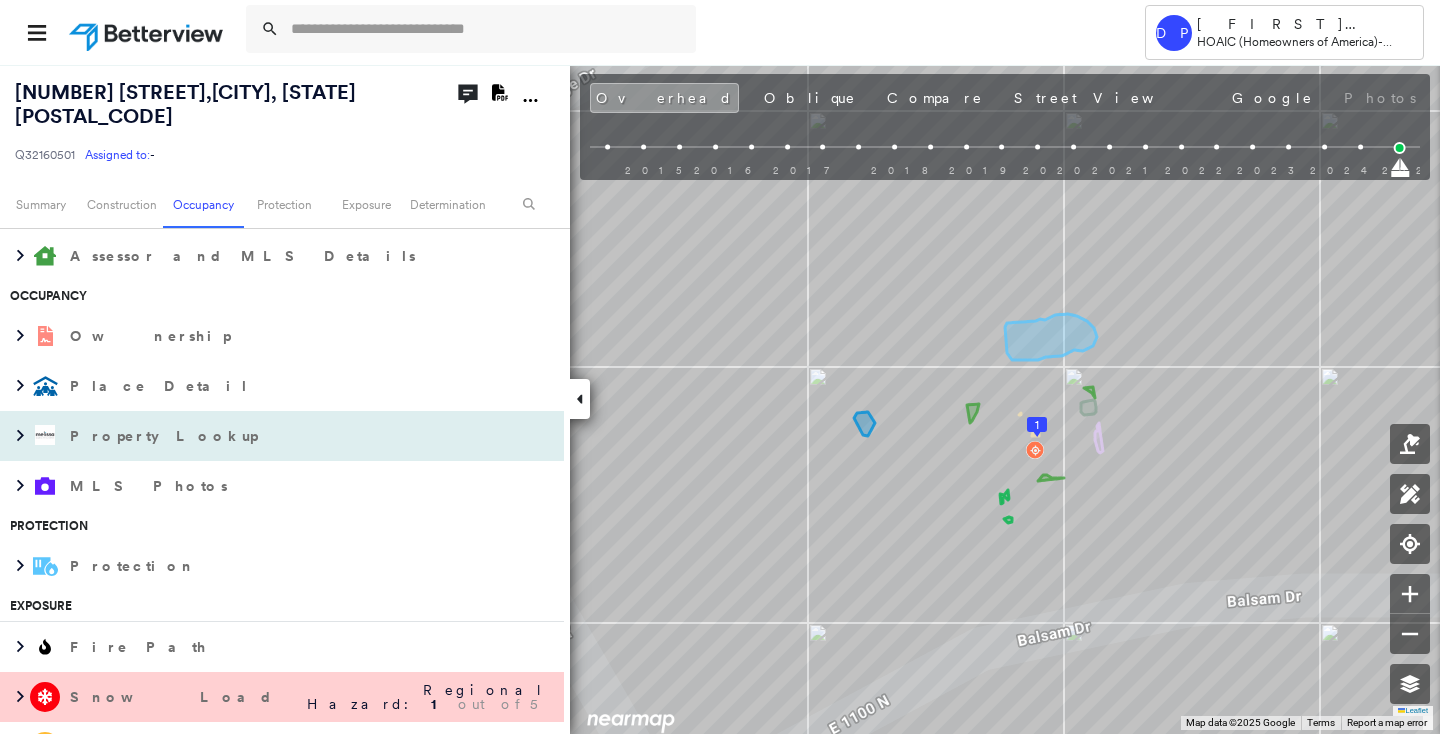 click on "Property Lookup" at bounding box center [262, 436] 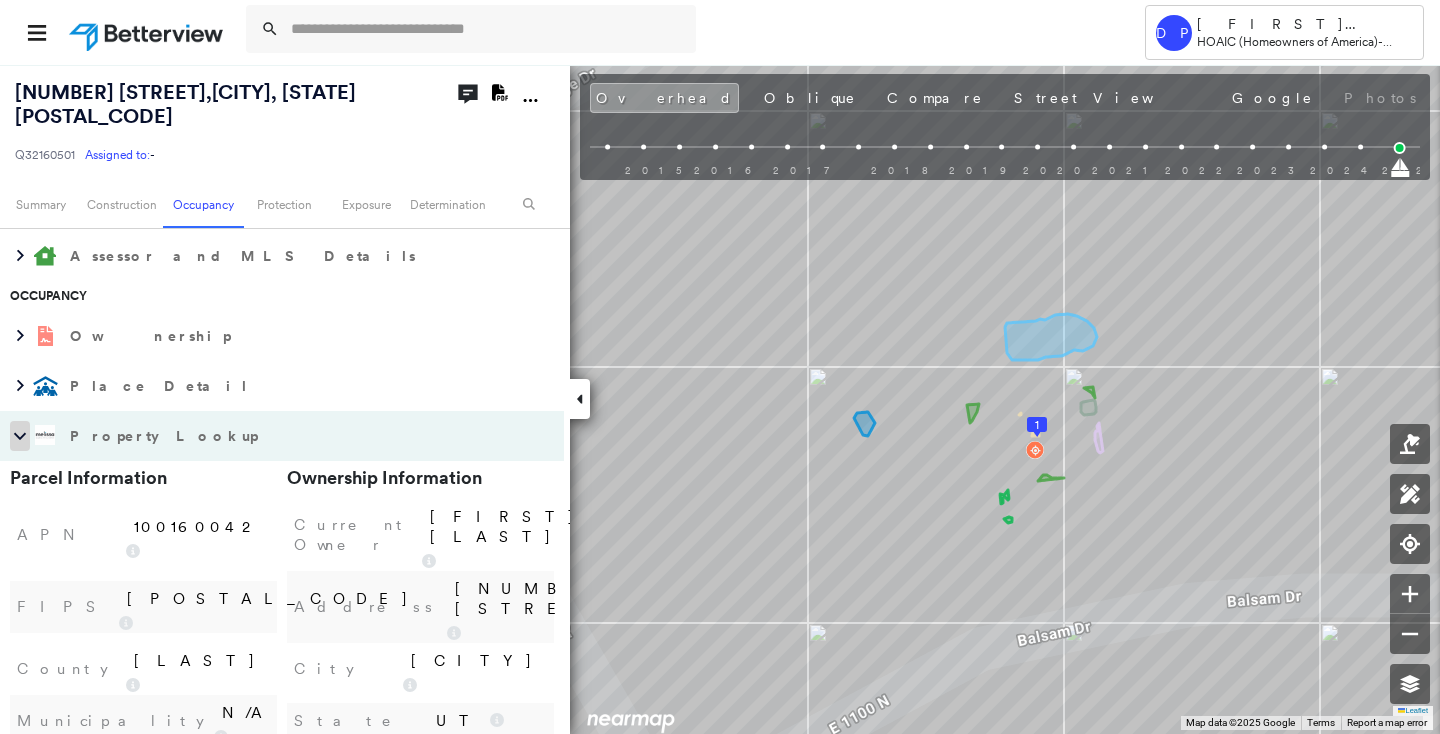 click 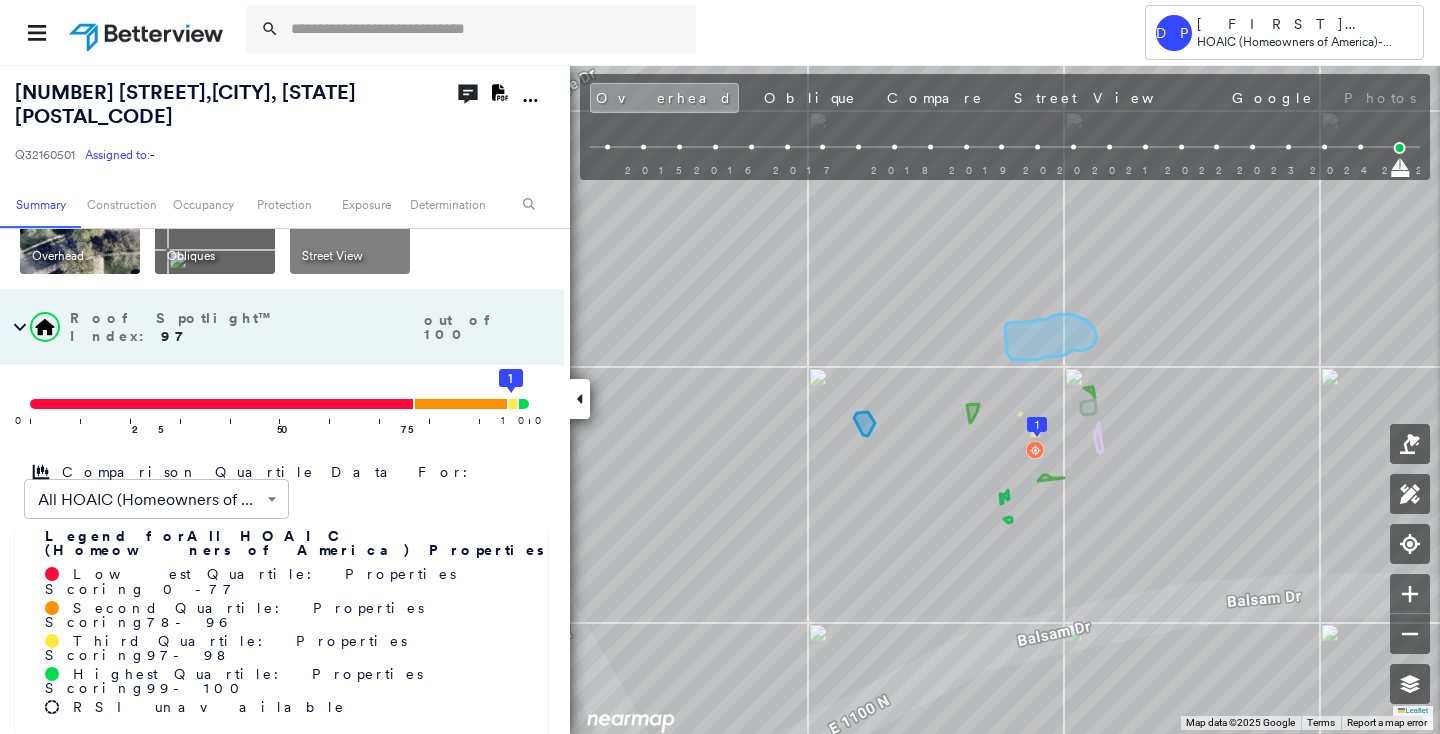 scroll, scrollTop: 0, scrollLeft: 0, axis: both 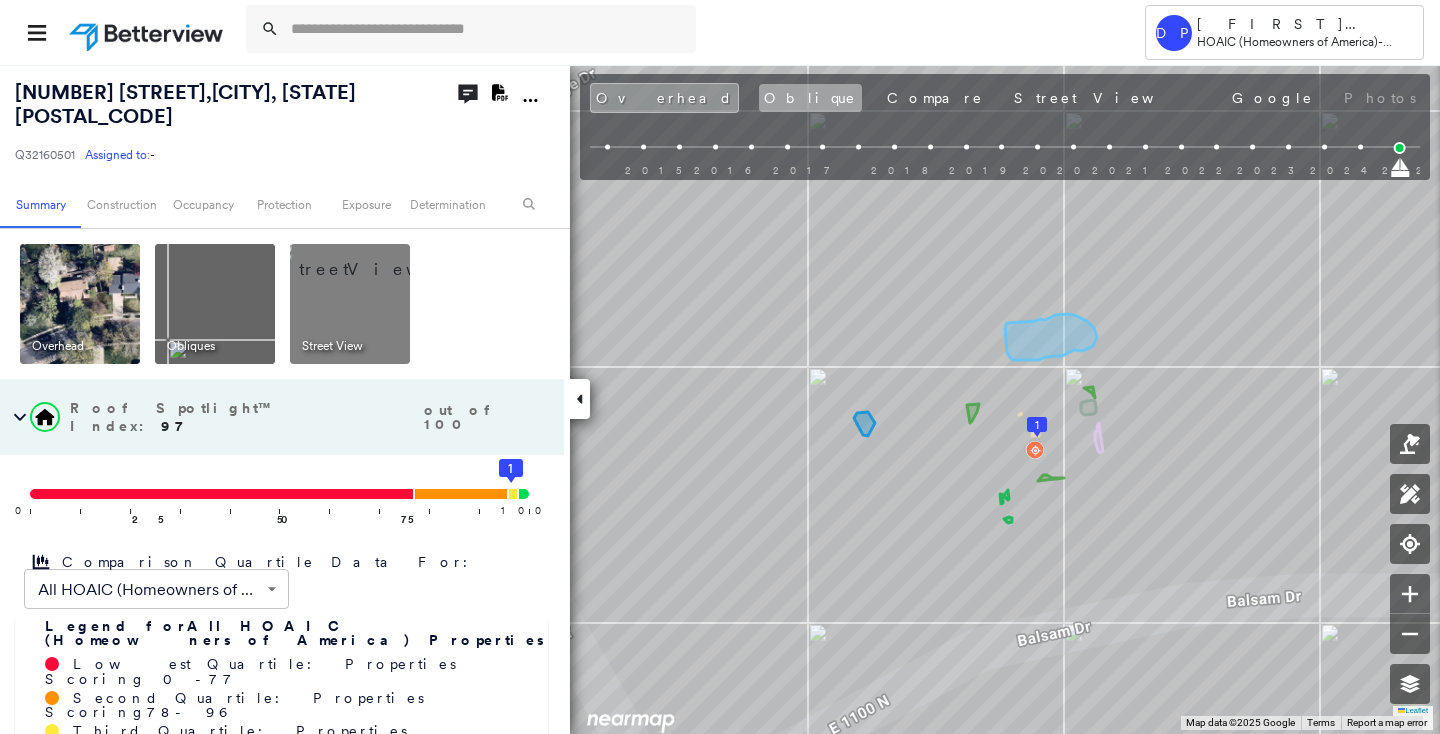 click on "Oblique" at bounding box center (810, 98) 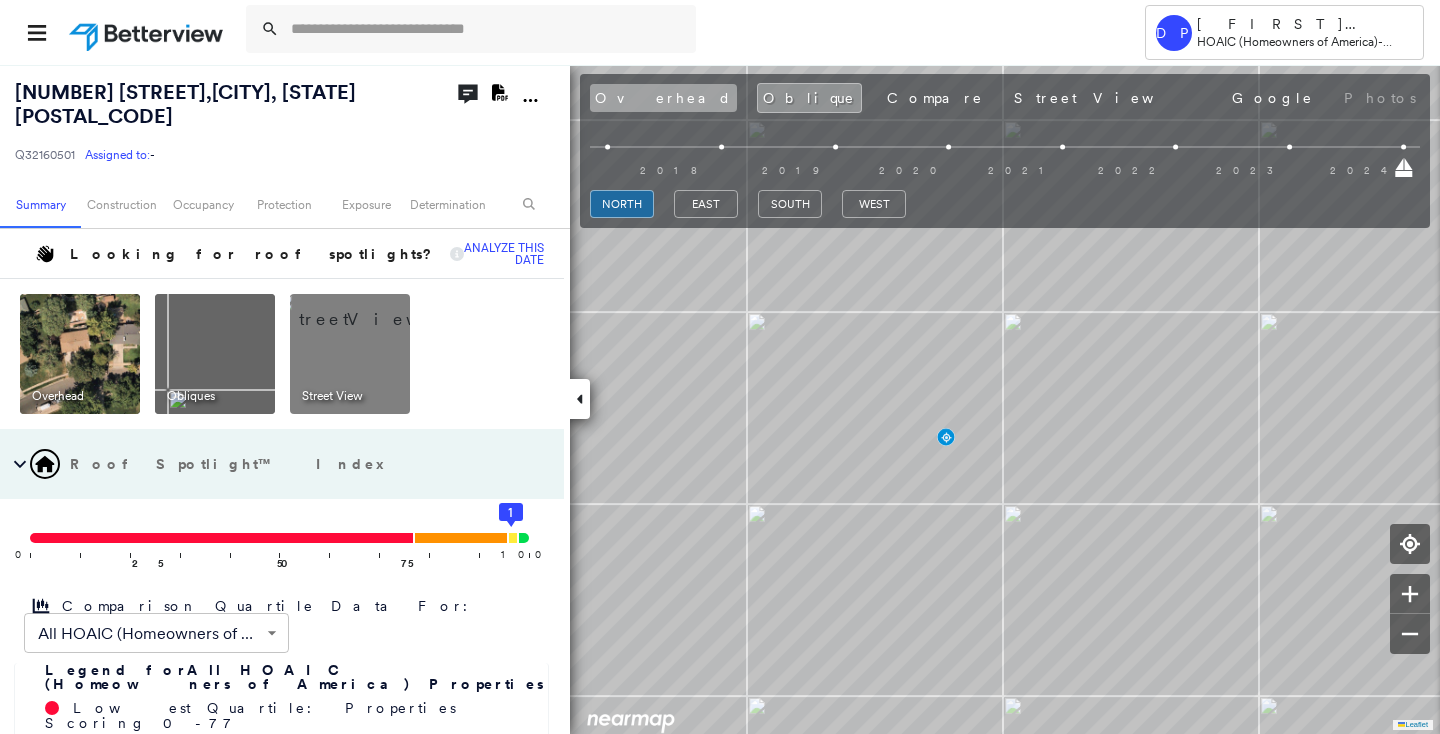 click on "Overhead" at bounding box center [663, 98] 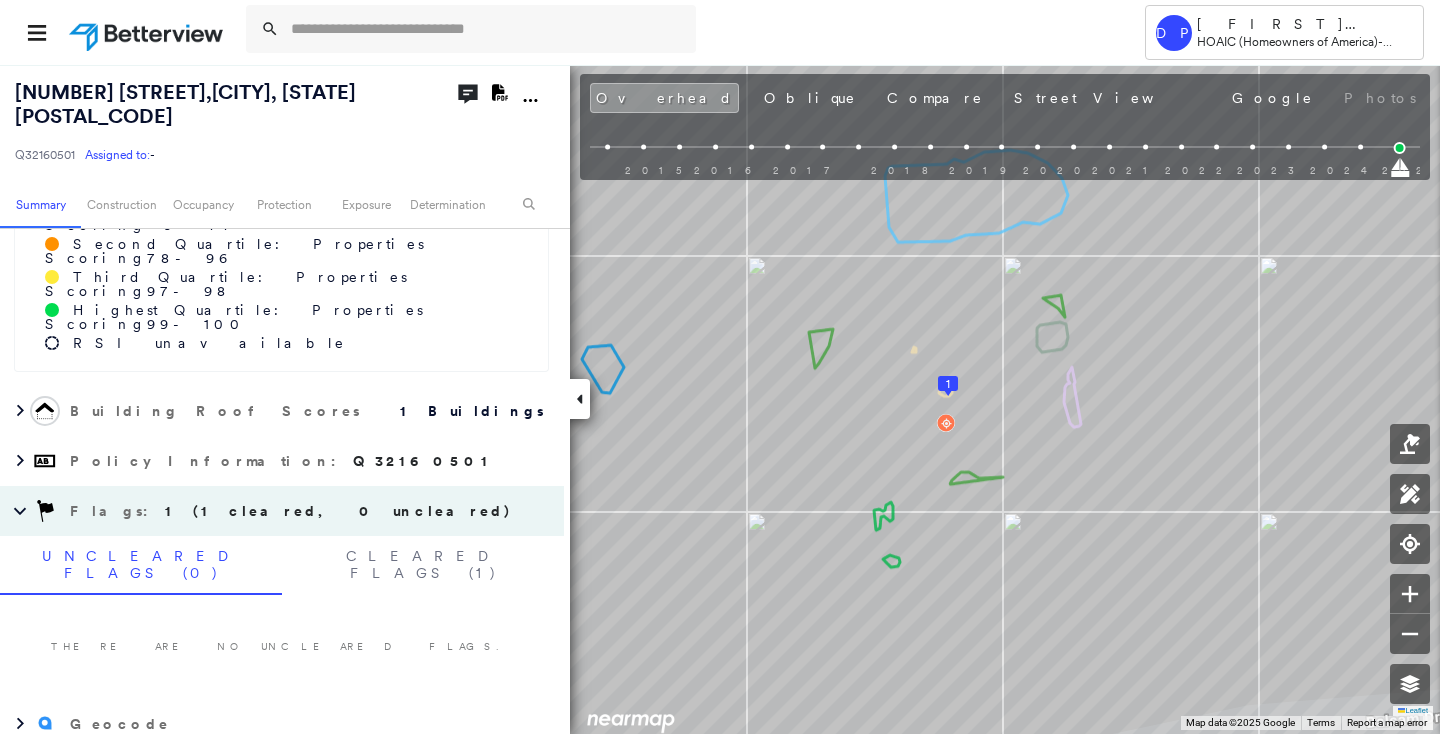 scroll, scrollTop: 727, scrollLeft: 0, axis: vertical 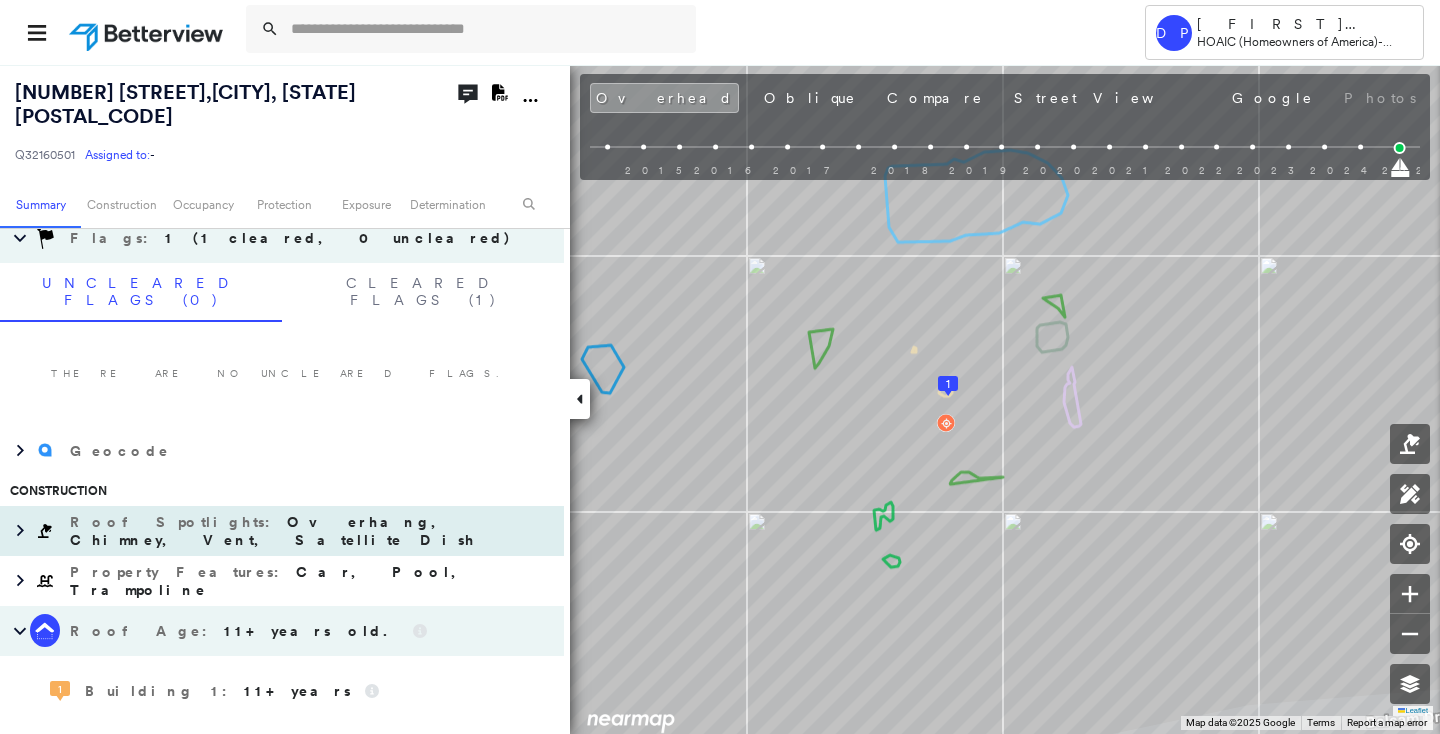click on "Roof Spotlights :  Overhang, Chimney, Vent, Satellite Dish" at bounding box center (312, 531) 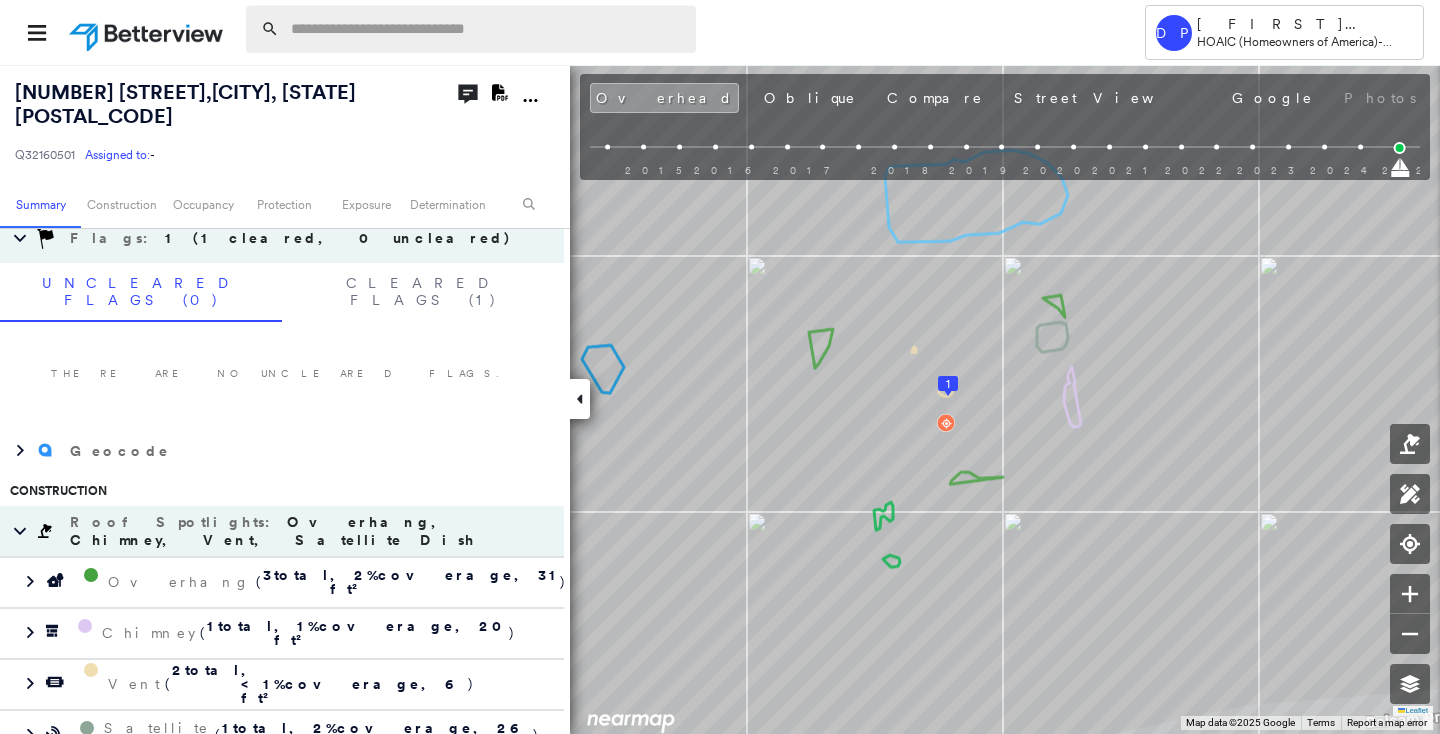 paste on "**********" 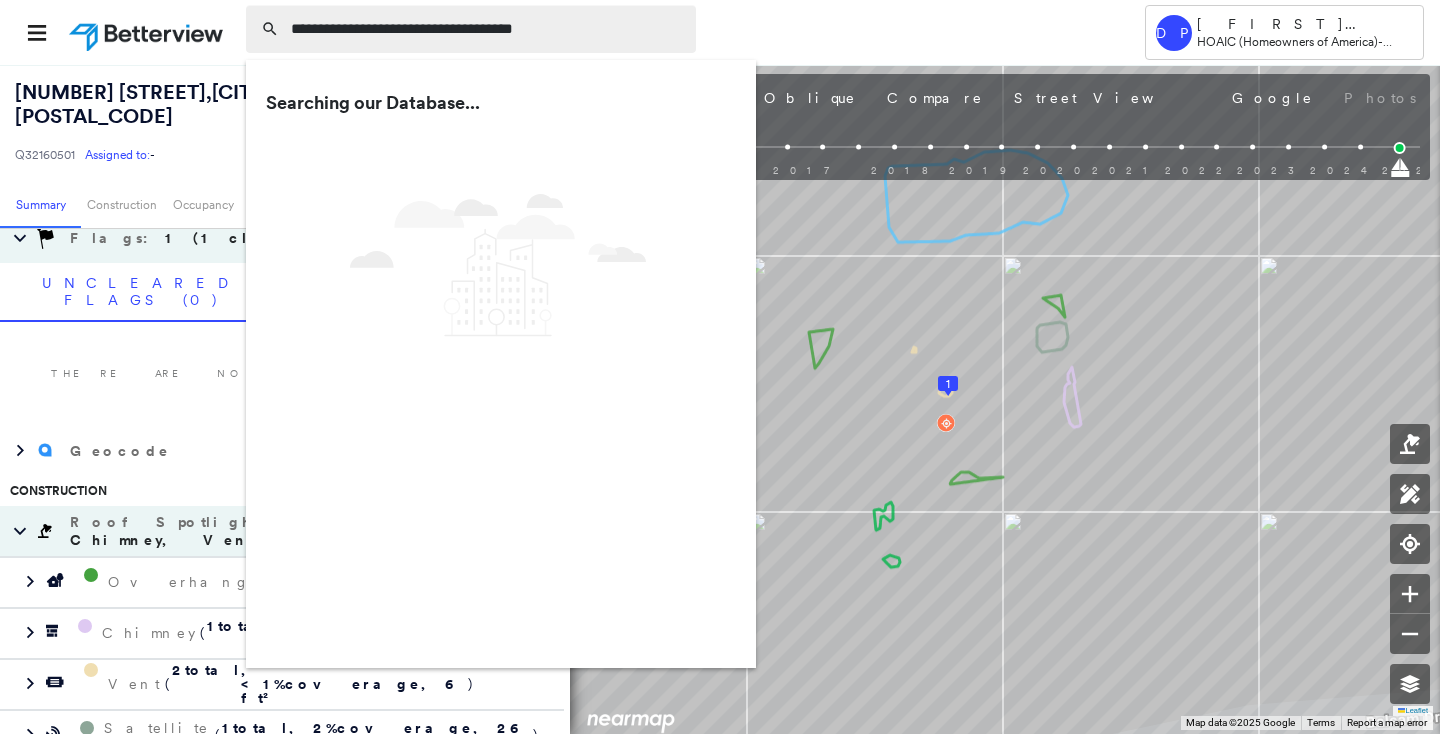 click on "**********" at bounding box center [487, 29] 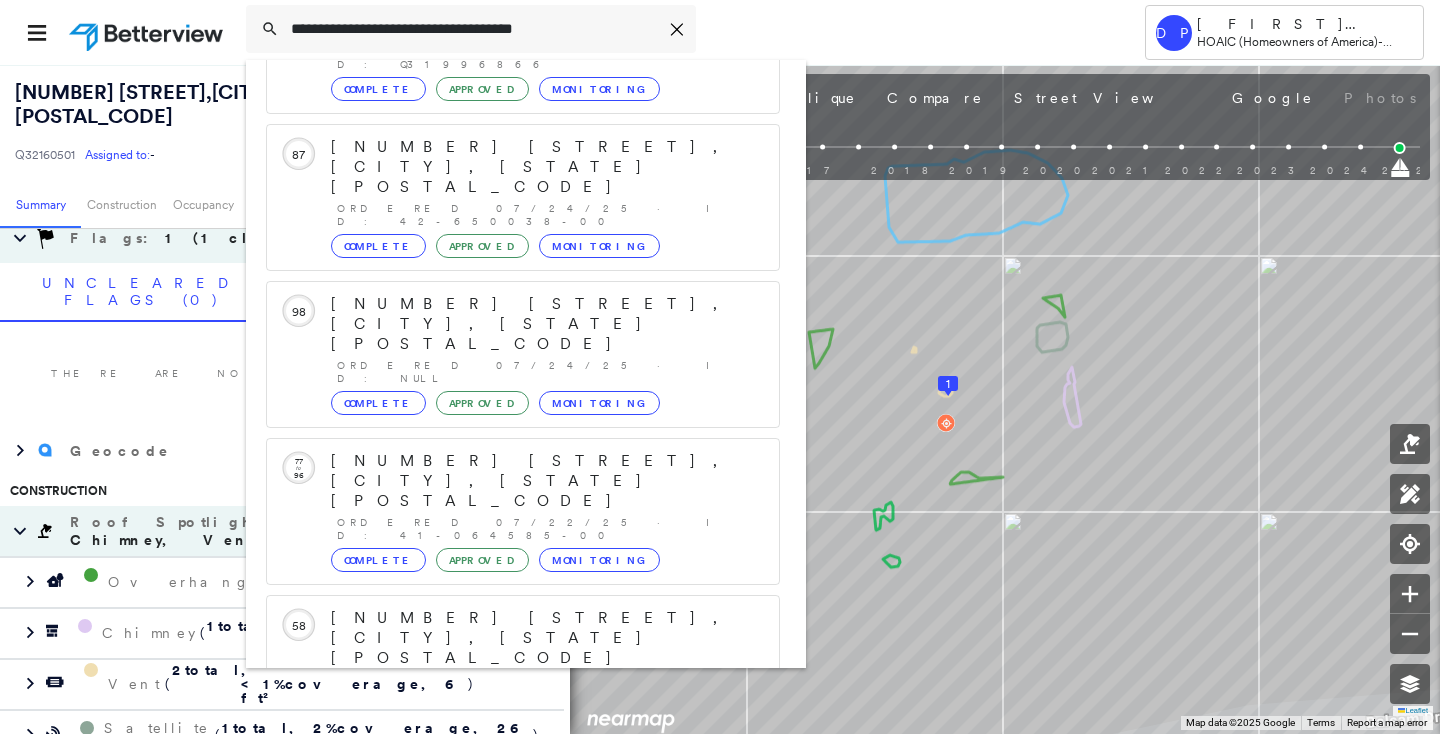 scroll, scrollTop: 211, scrollLeft: 0, axis: vertical 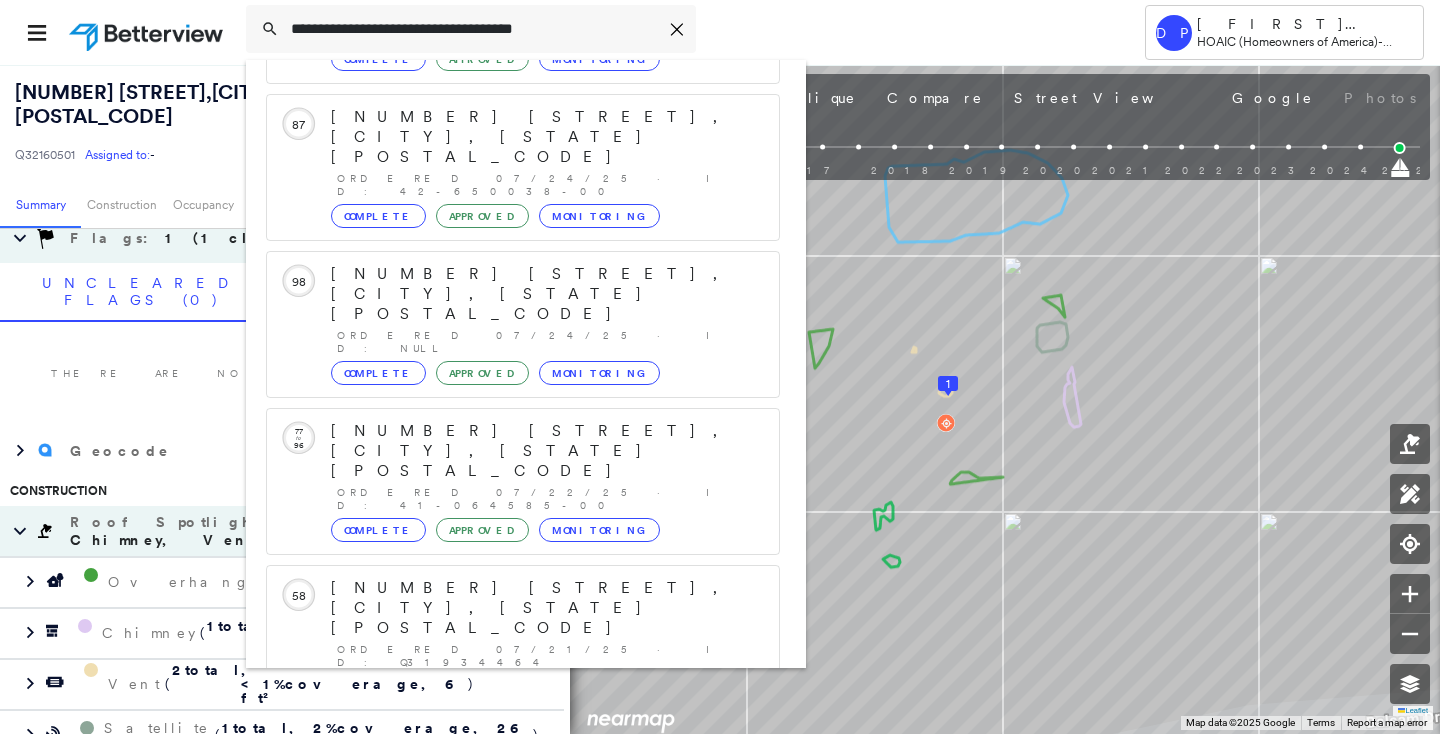 type on "**********" 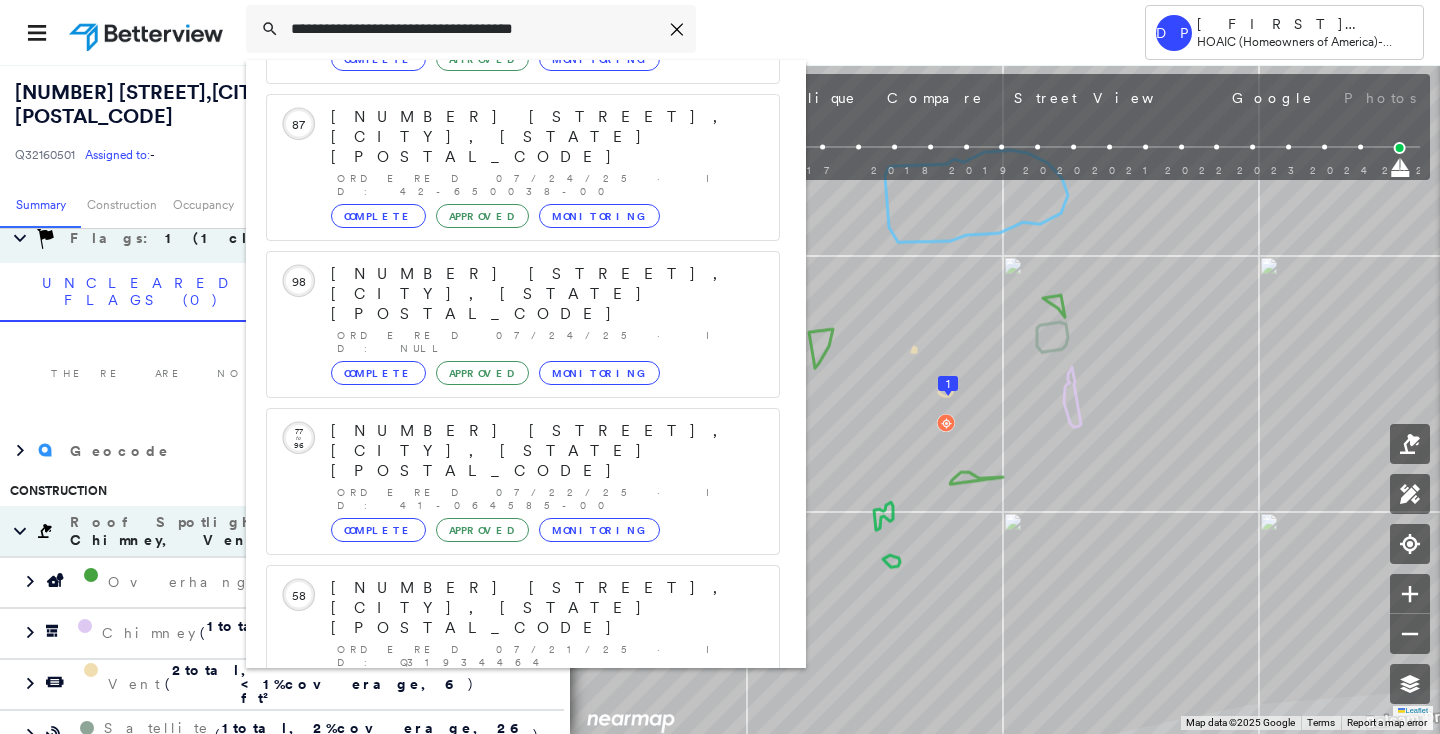 click 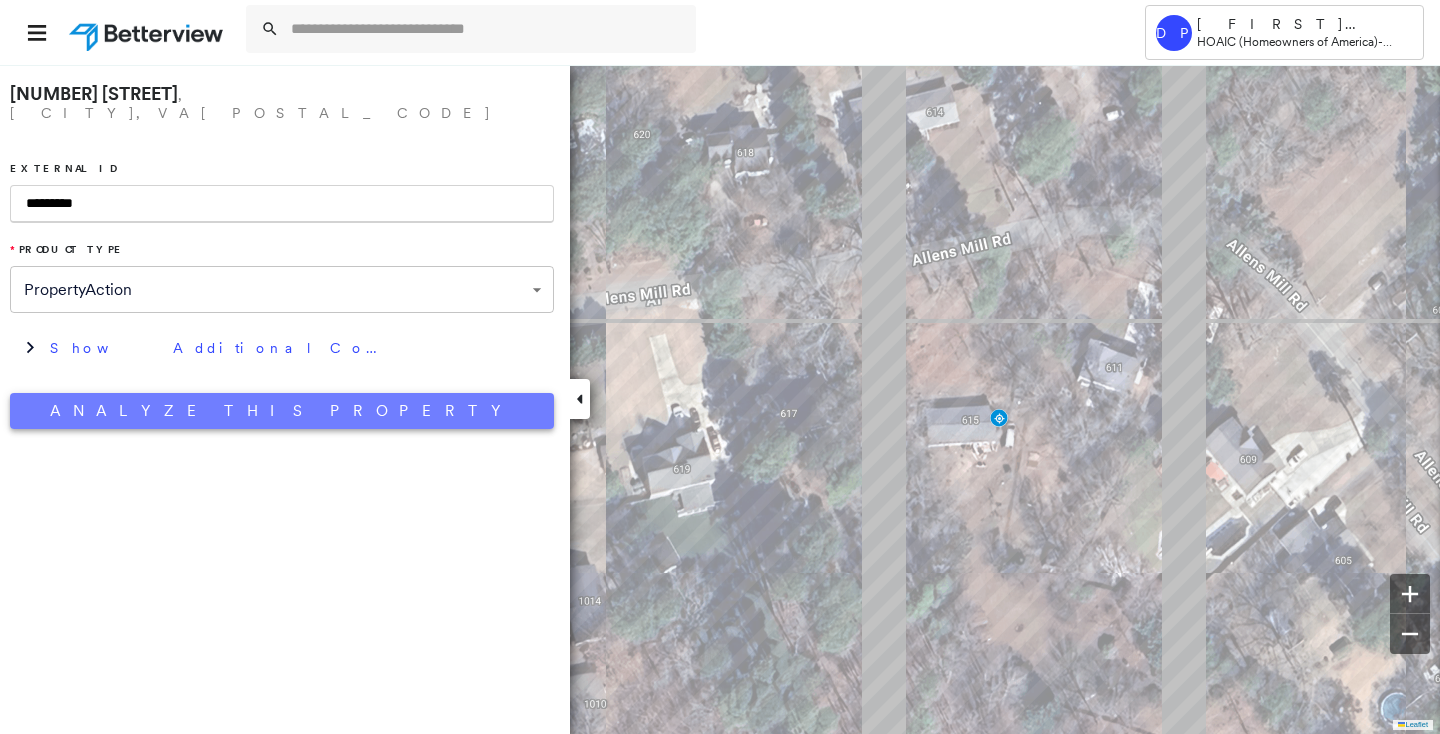 type on "*********" 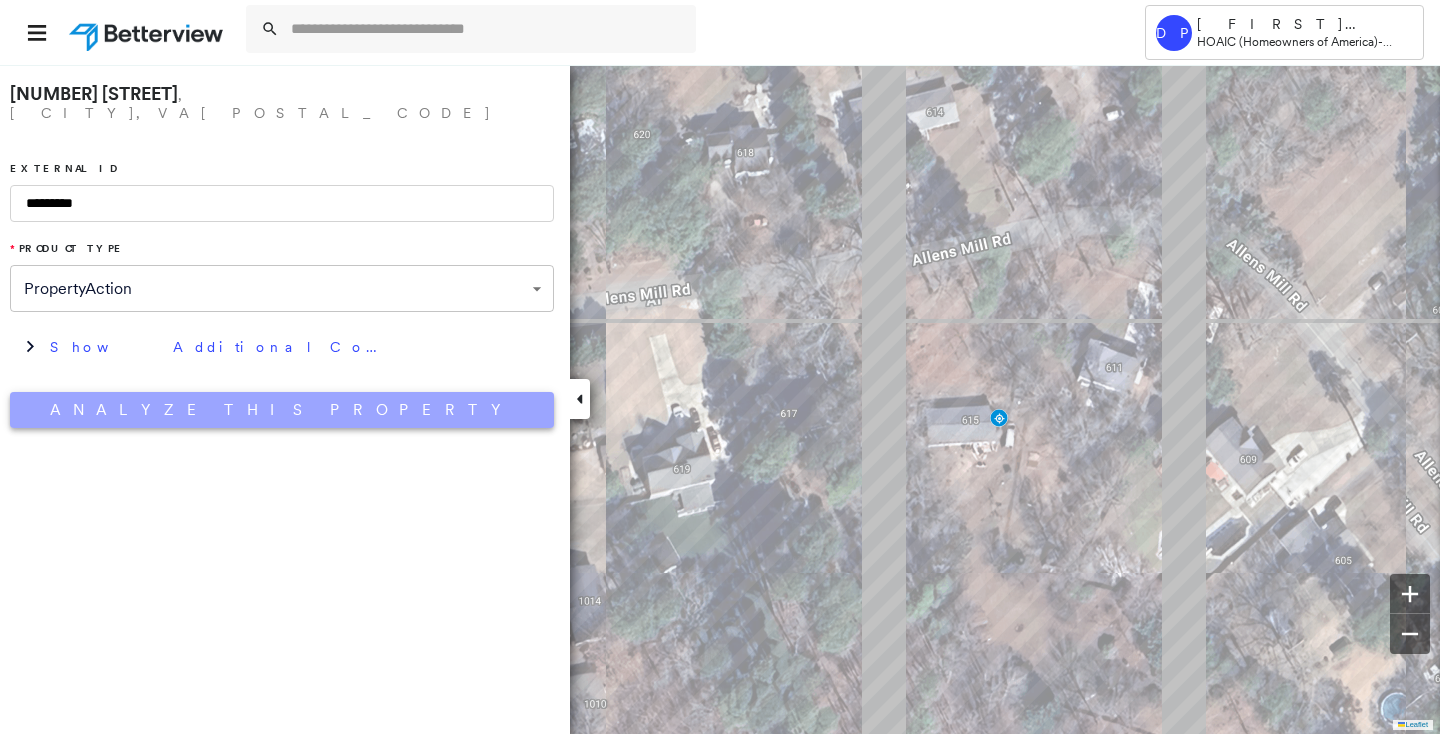 drag, startPoint x: 271, startPoint y: 400, endPoint x: 280, endPoint y: 395, distance: 10.29563 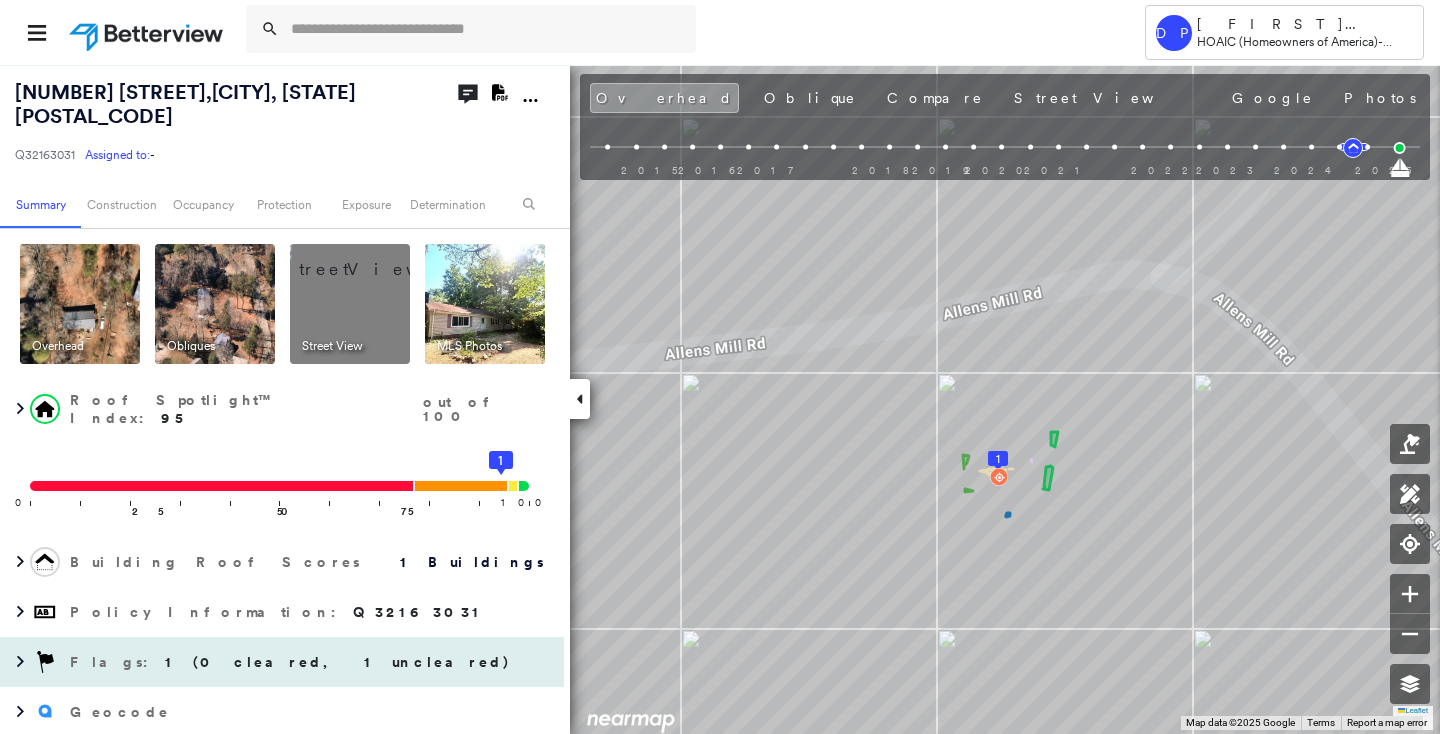 click on "1 (0 cleared, 1 uncleared)" at bounding box center [338, 662] 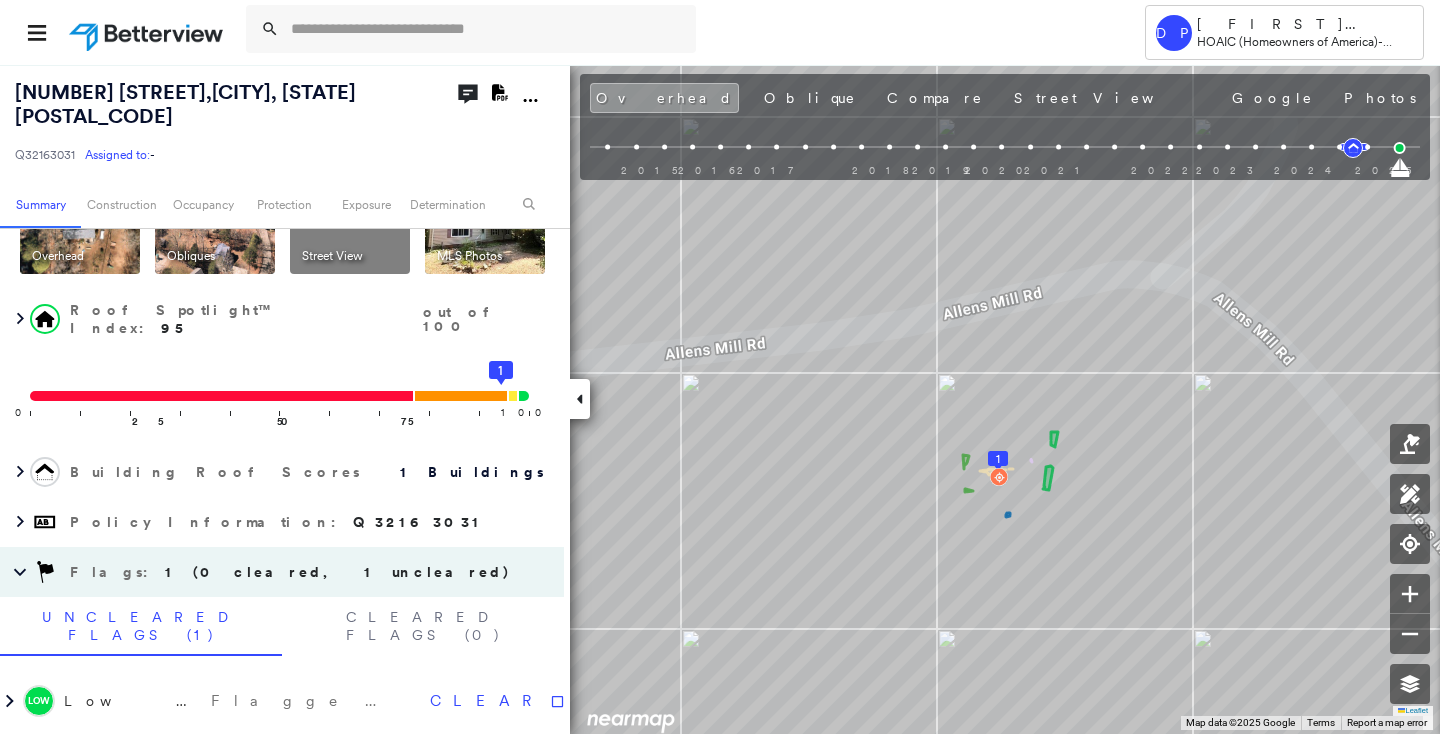 scroll, scrollTop: 181, scrollLeft: 0, axis: vertical 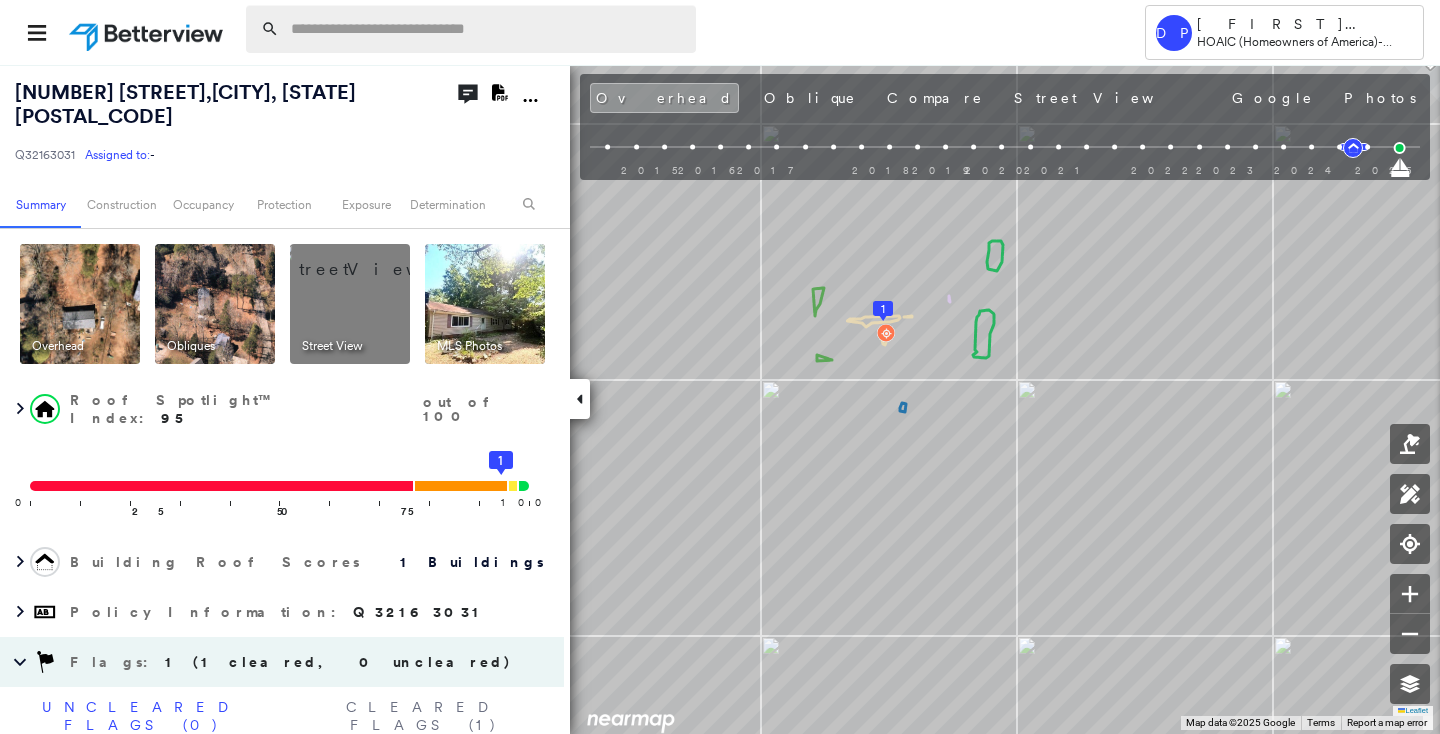 paste on "**********" 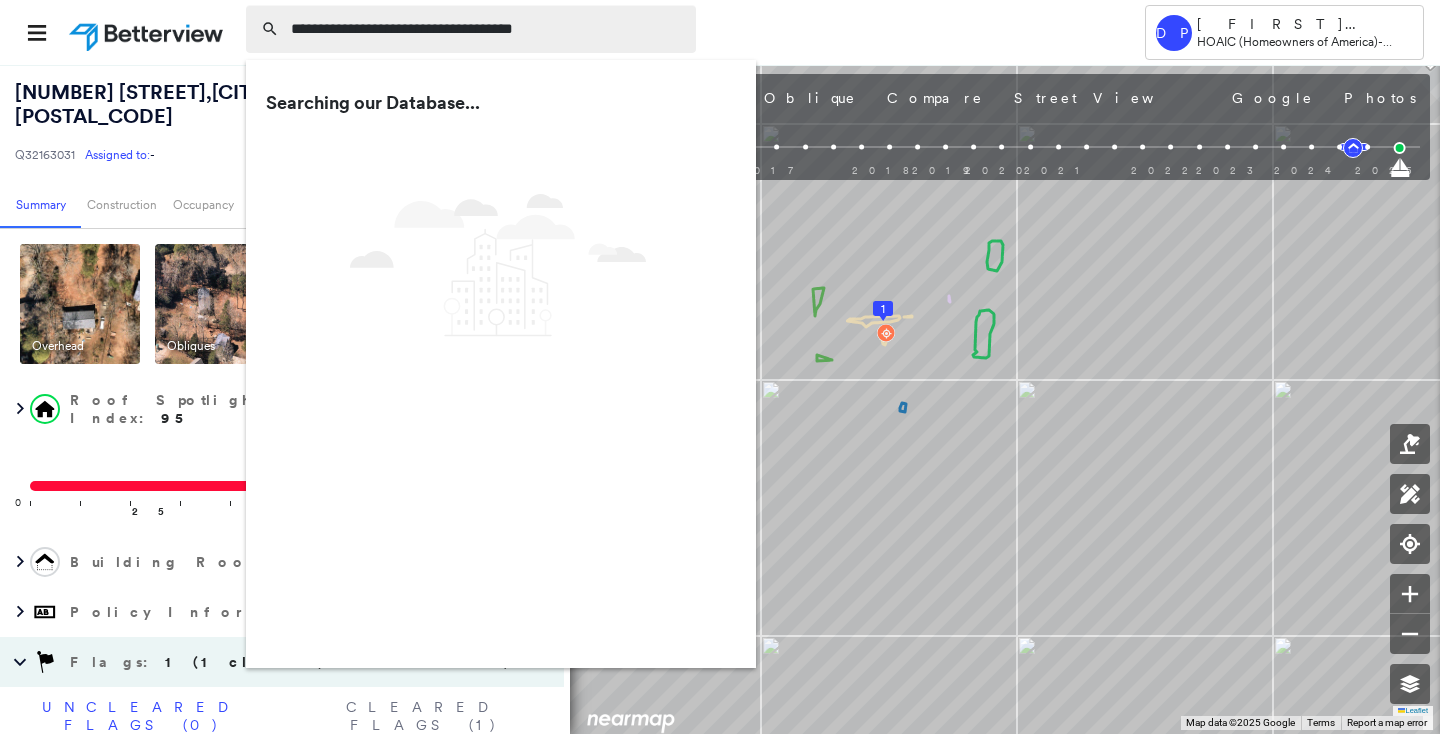 click on "**********" at bounding box center (487, 29) 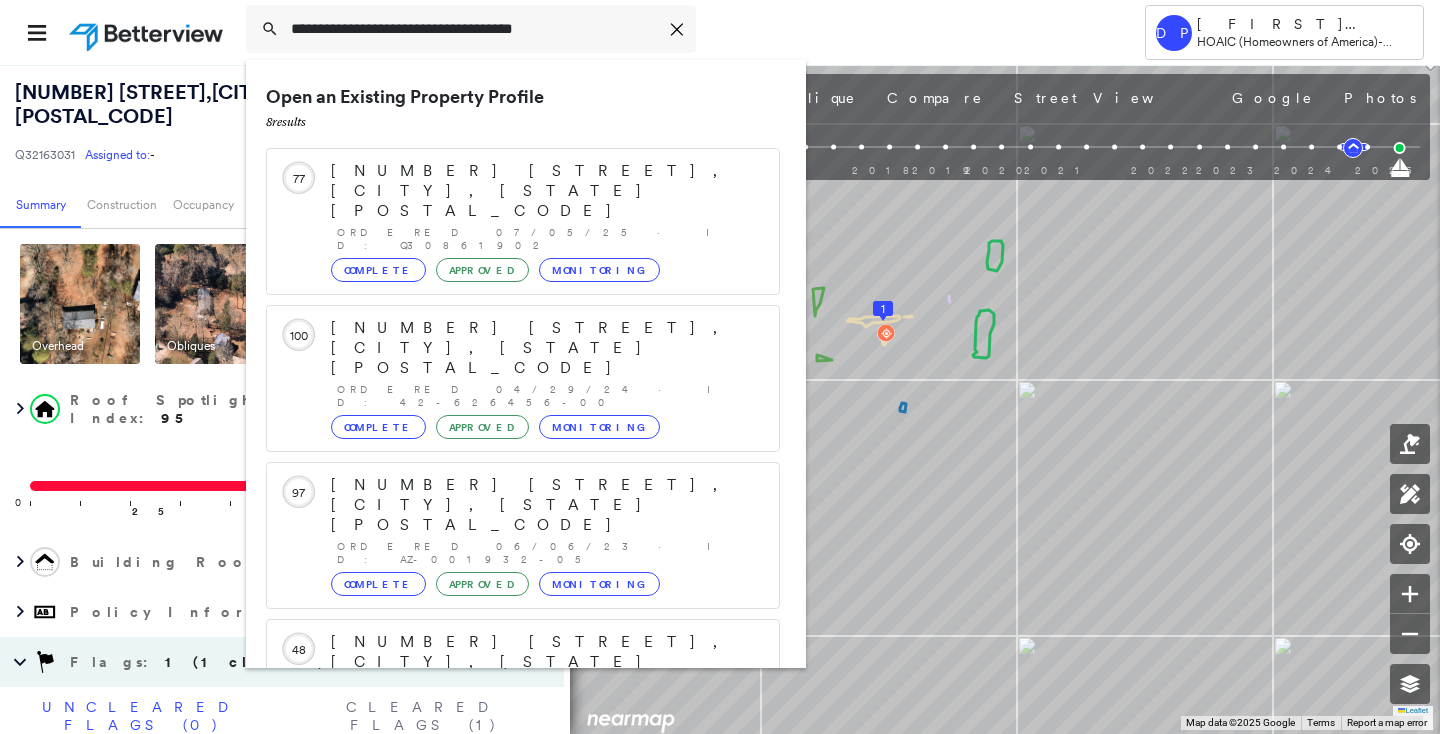 scroll, scrollTop: 211, scrollLeft: 0, axis: vertical 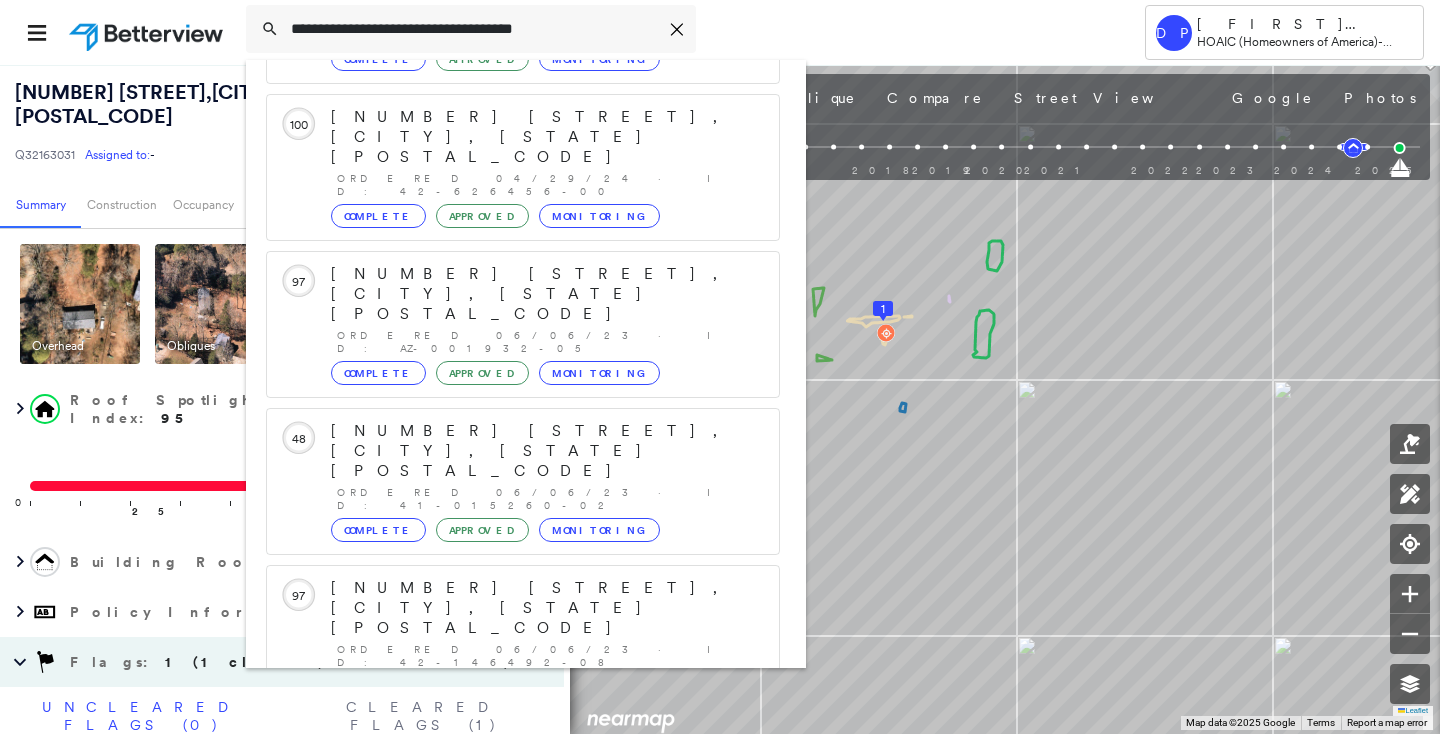 type on "**********" 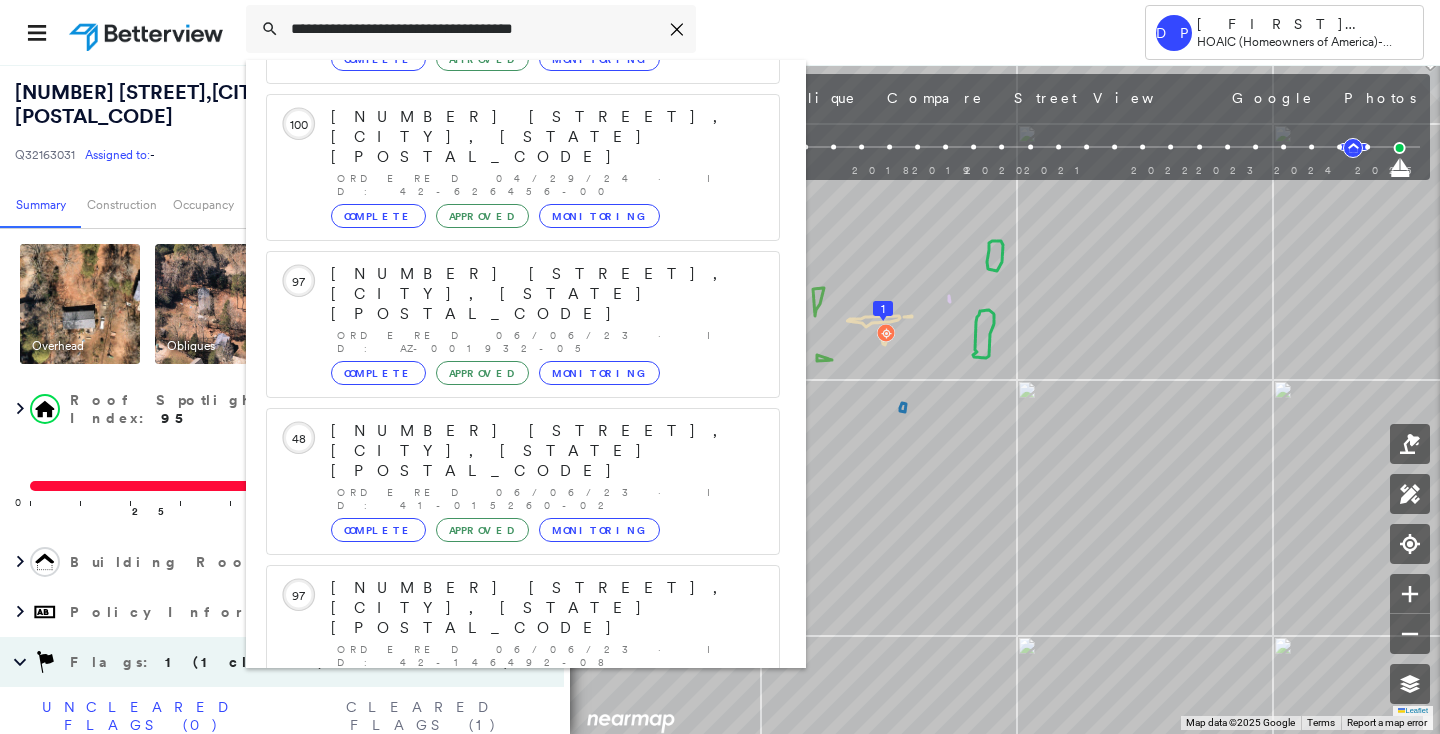 click 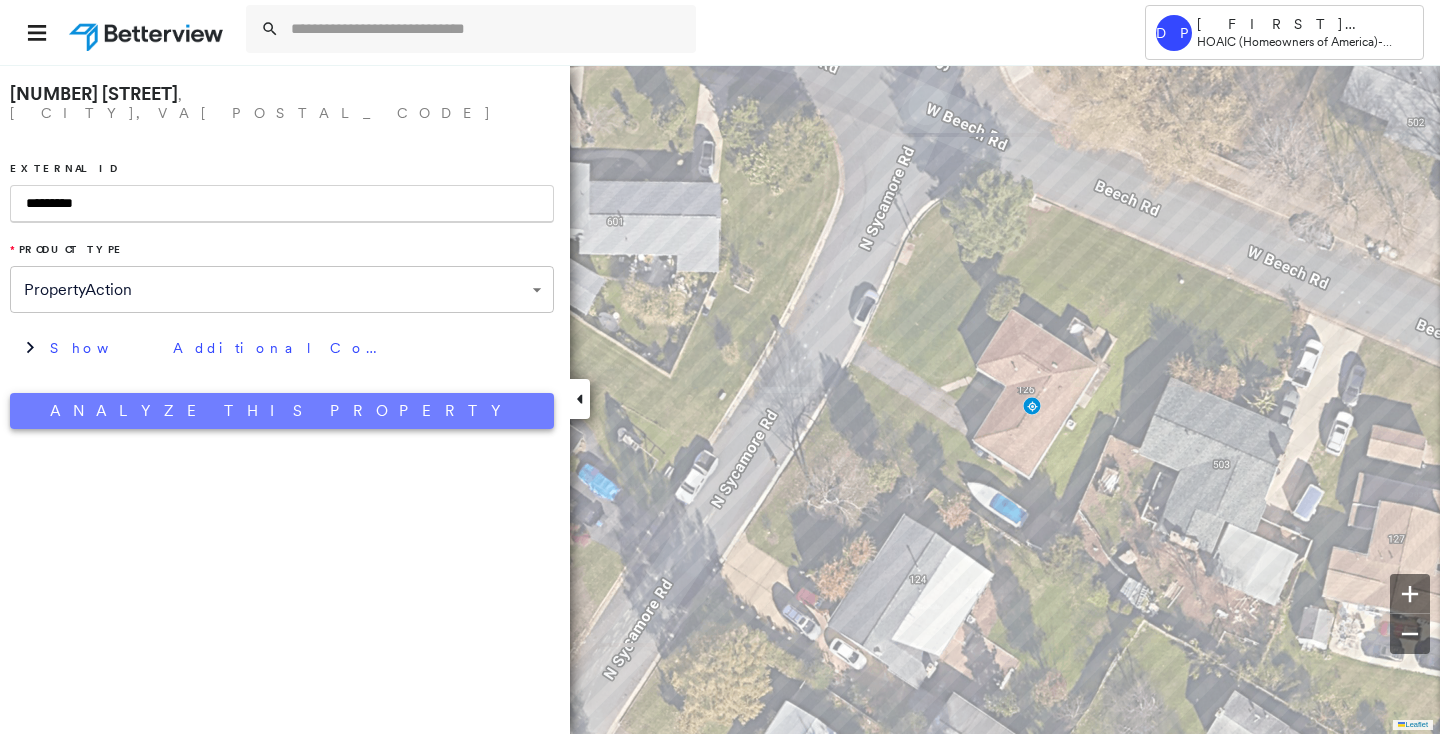 type on "*********" 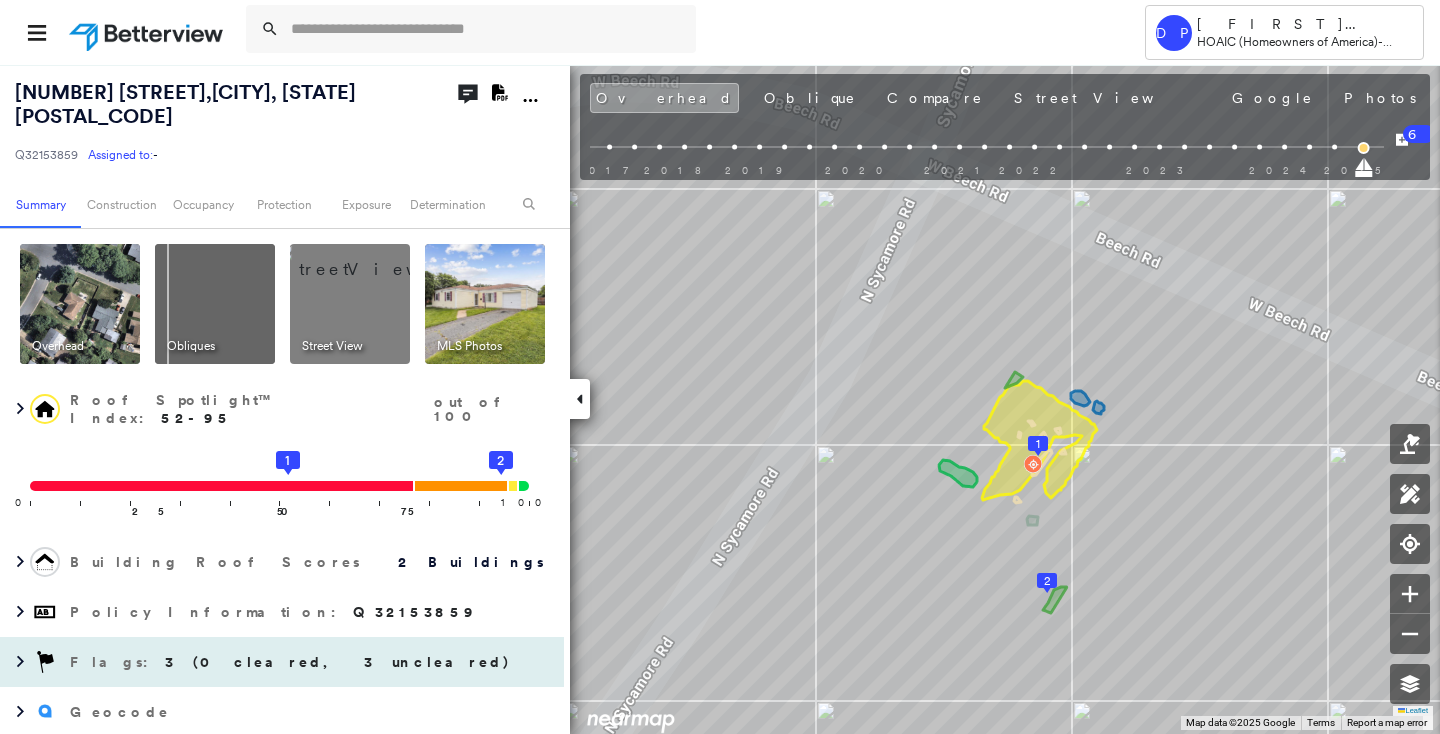 click on "3 (0 cleared, 3 uncleared)" at bounding box center [338, 662] 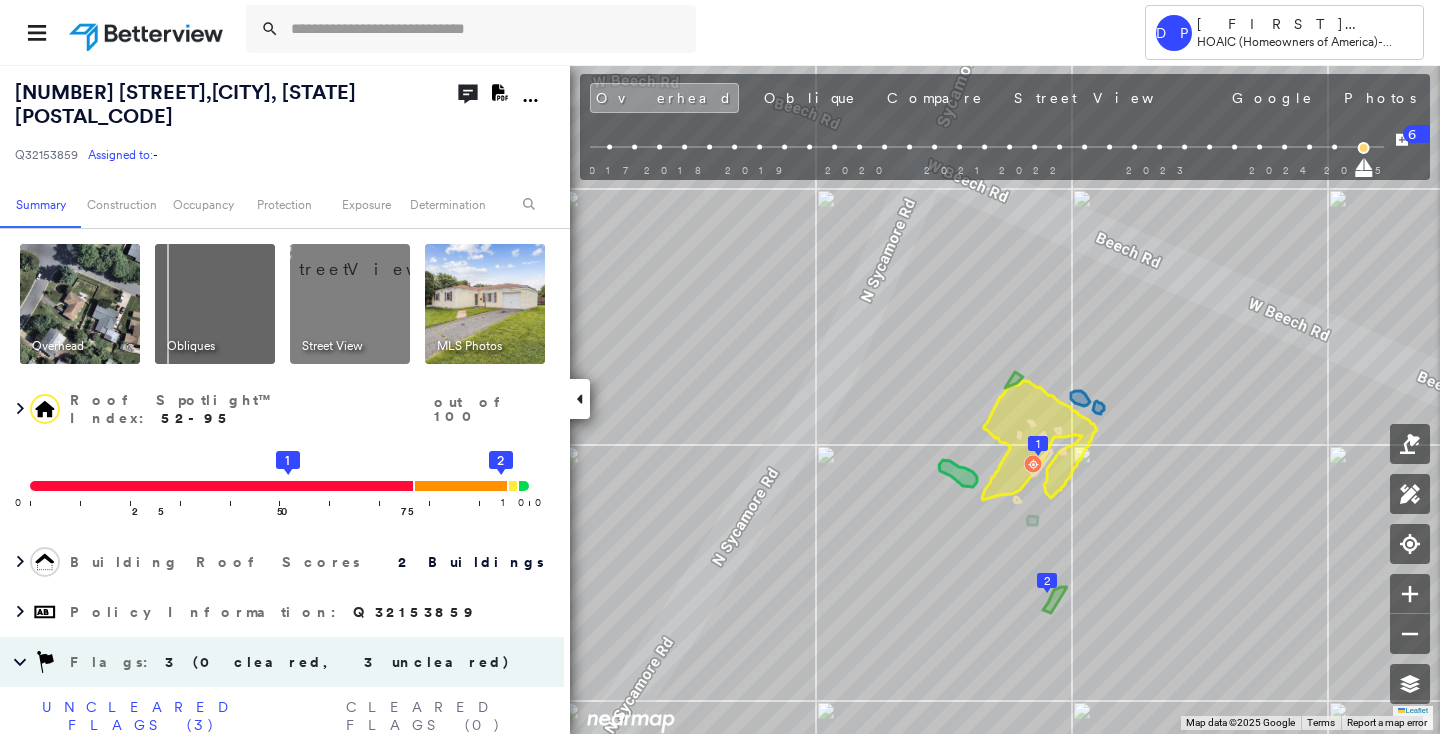 scroll, scrollTop: 181, scrollLeft: 0, axis: vertical 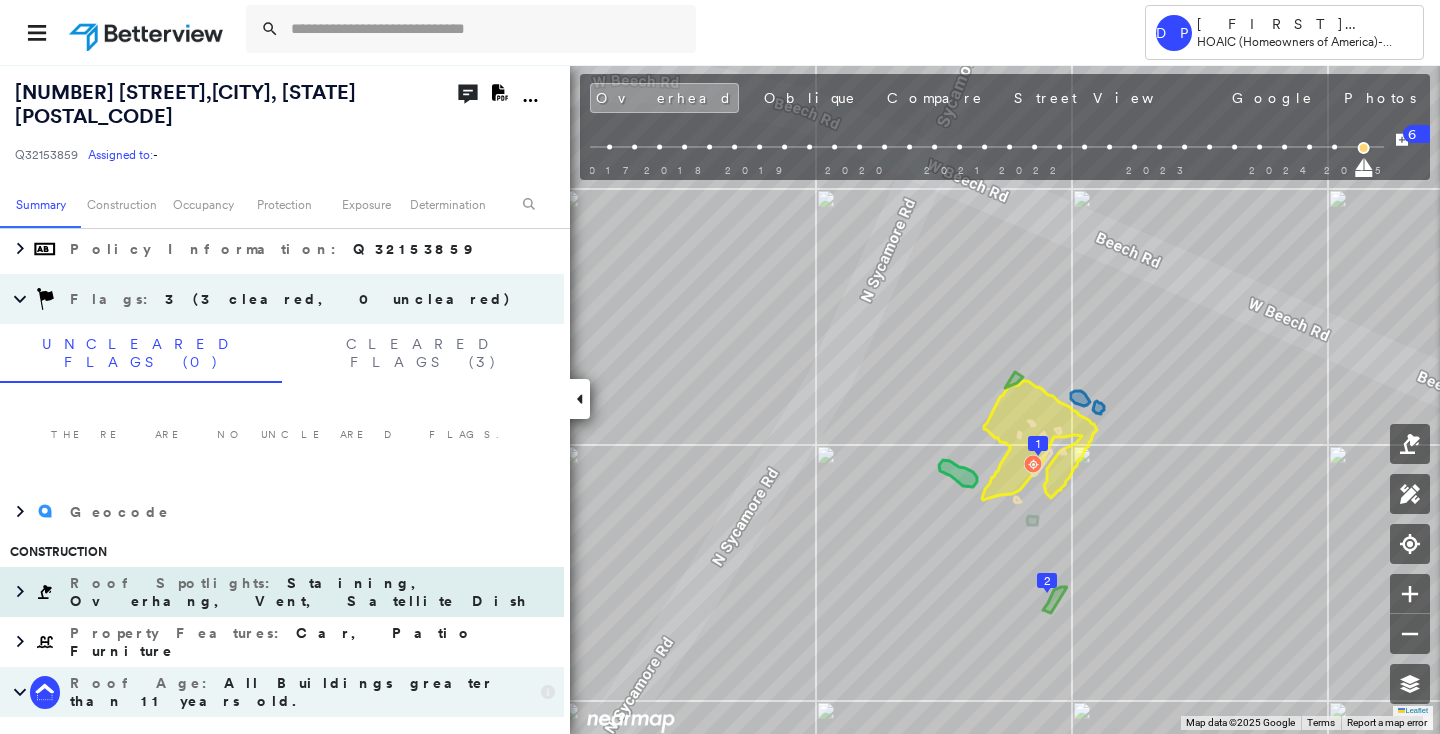 click on "Staining, Overhang, Vent, Satellite Dish" at bounding box center (299, 592) 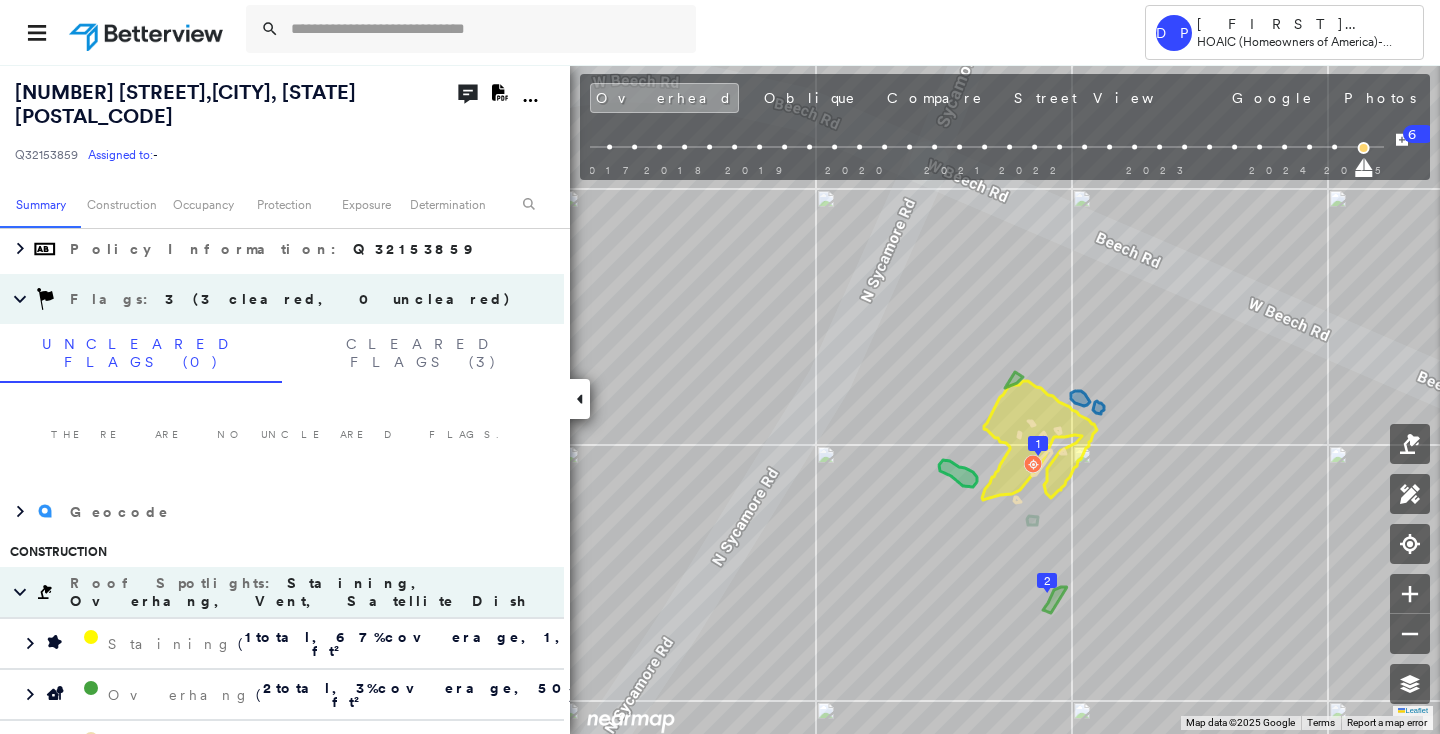 click on "There are no  uncleared  flags." at bounding box center [282, 435] 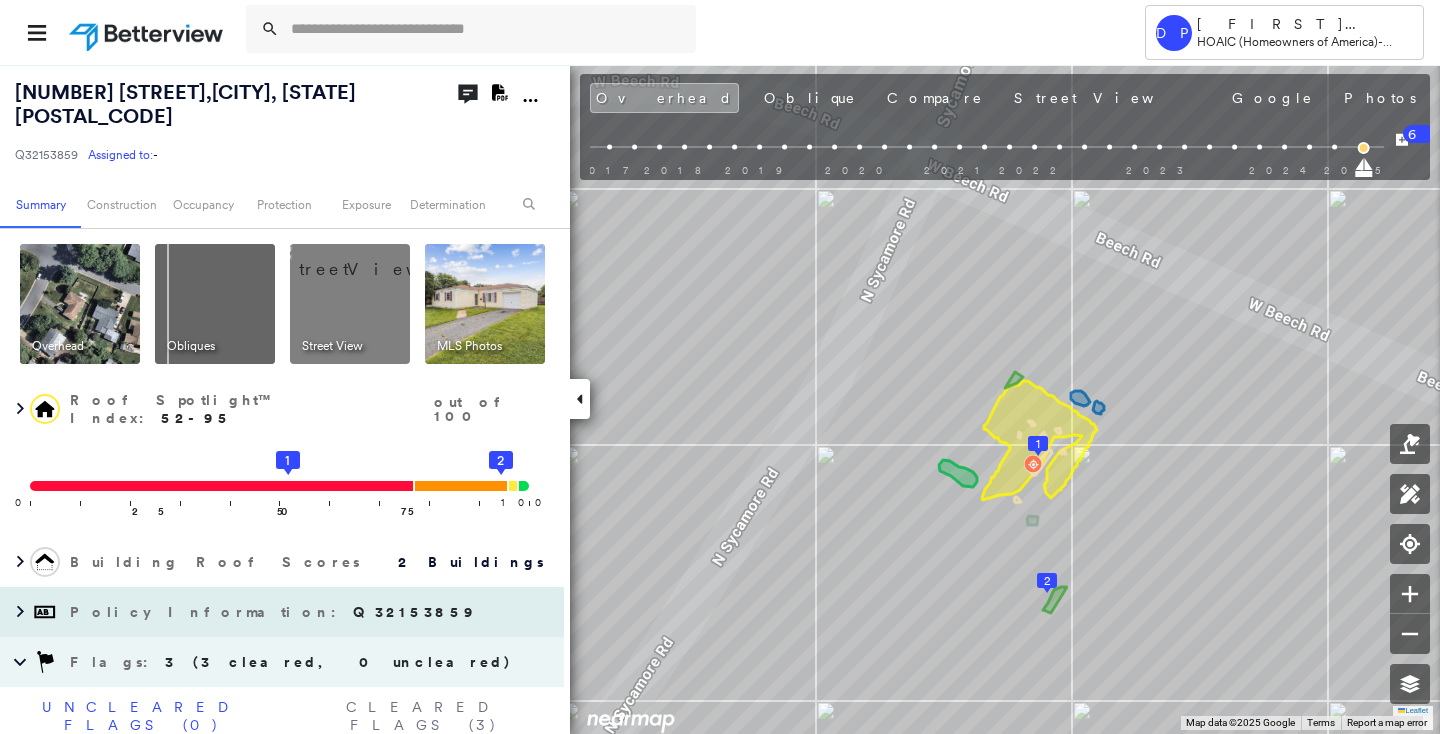 click on "Roof Spotlight™ Index :  52-95 out of 100" at bounding box center [282, 409] 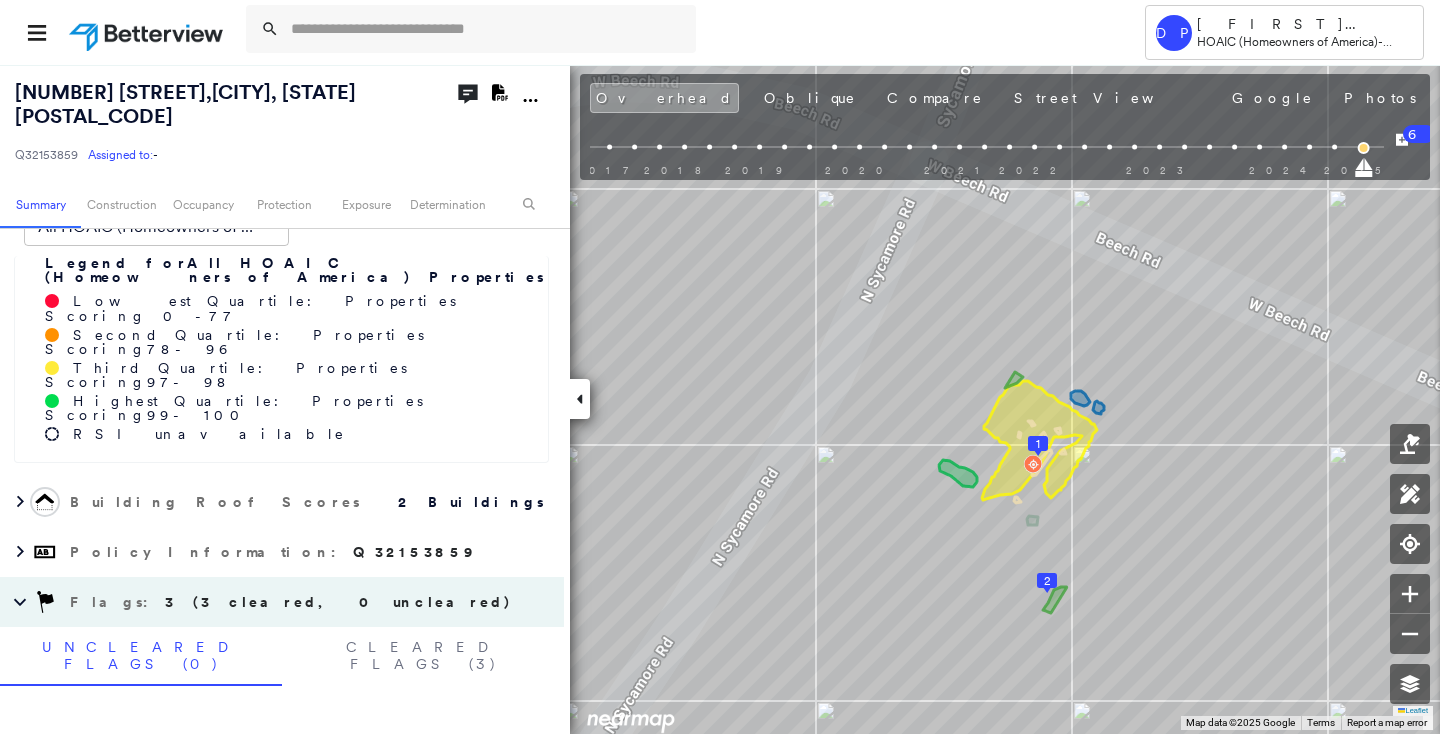 scroll, scrollTop: 636, scrollLeft: 0, axis: vertical 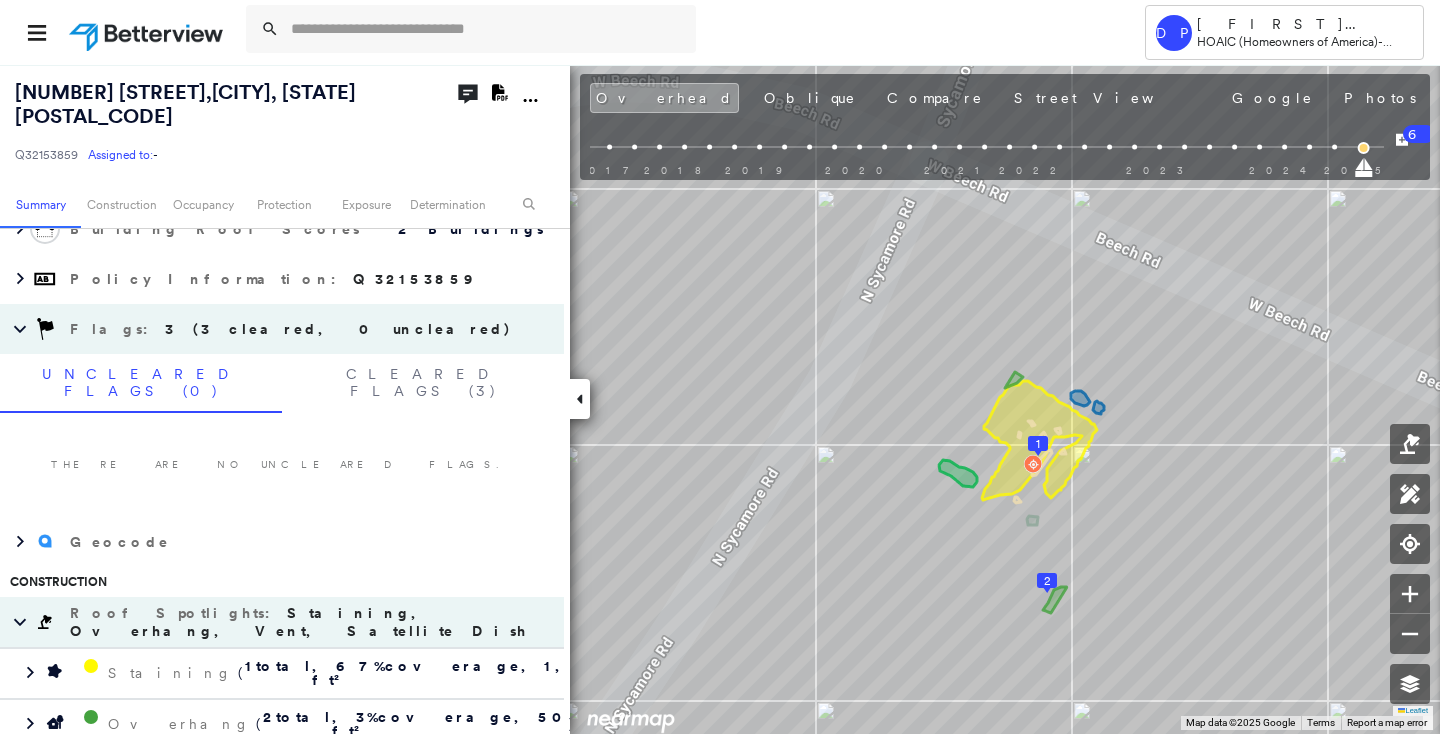 click on "There are no  uncleared  flags." at bounding box center [282, 465] 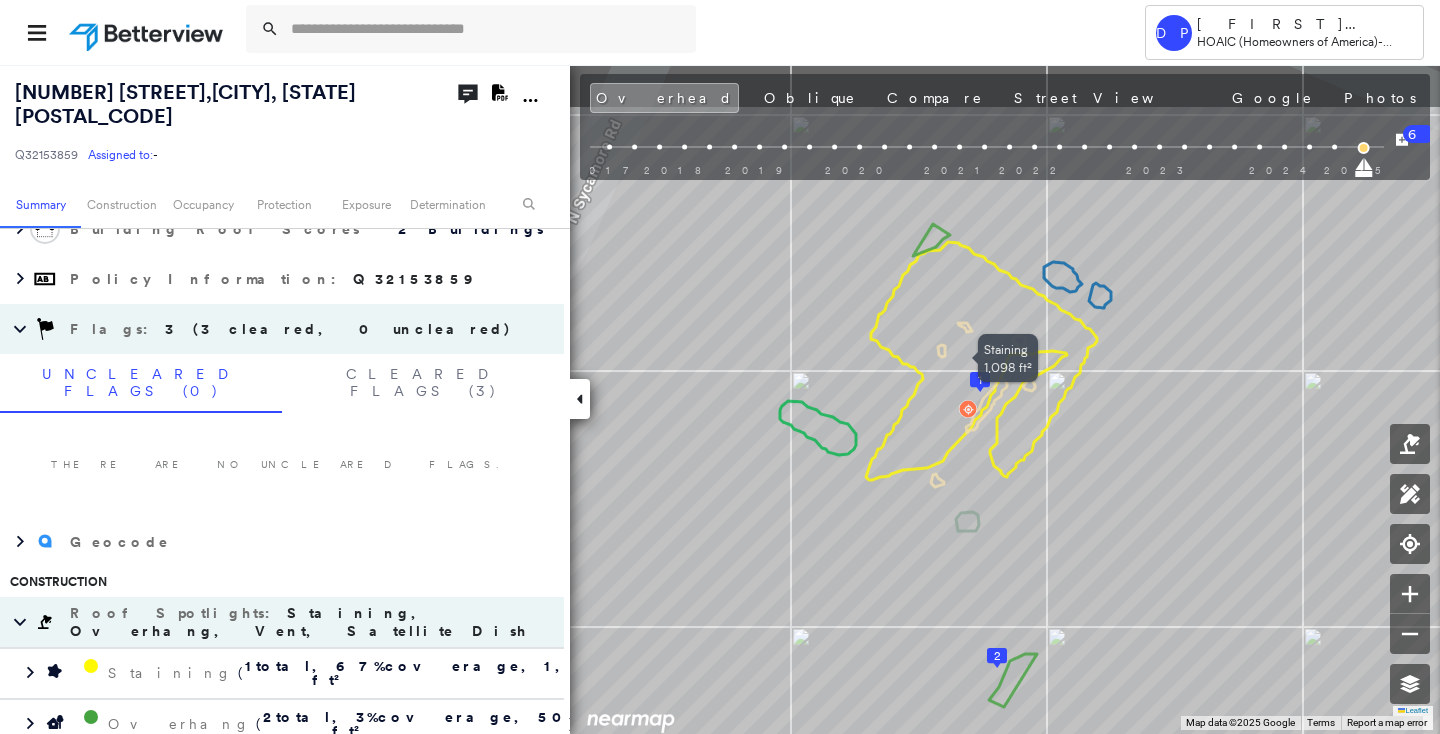 drag, startPoint x: 974, startPoint y: 330, endPoint x: 1036, endPoint y: 438, distance: 124.53112 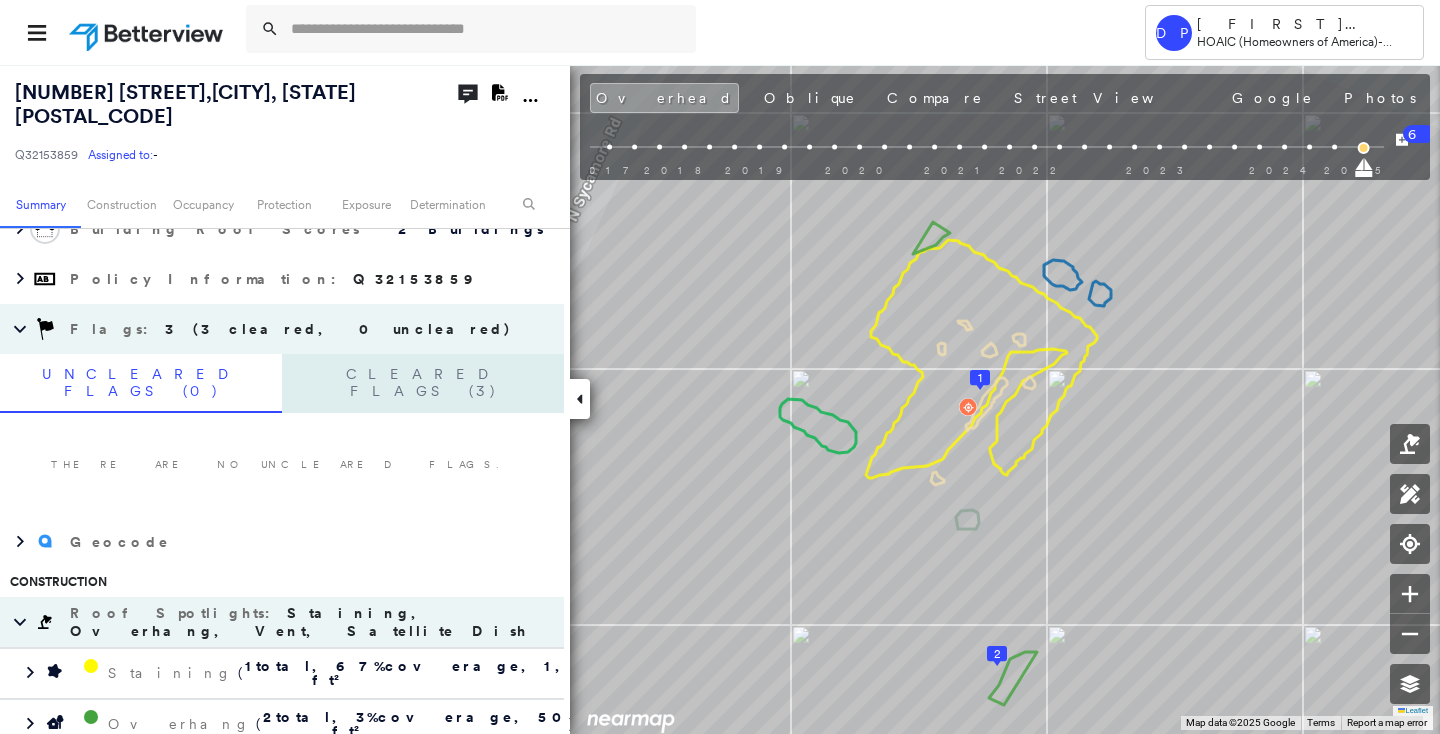 click on "There are no  uncleared  flags." at bounding box center [282, 465] 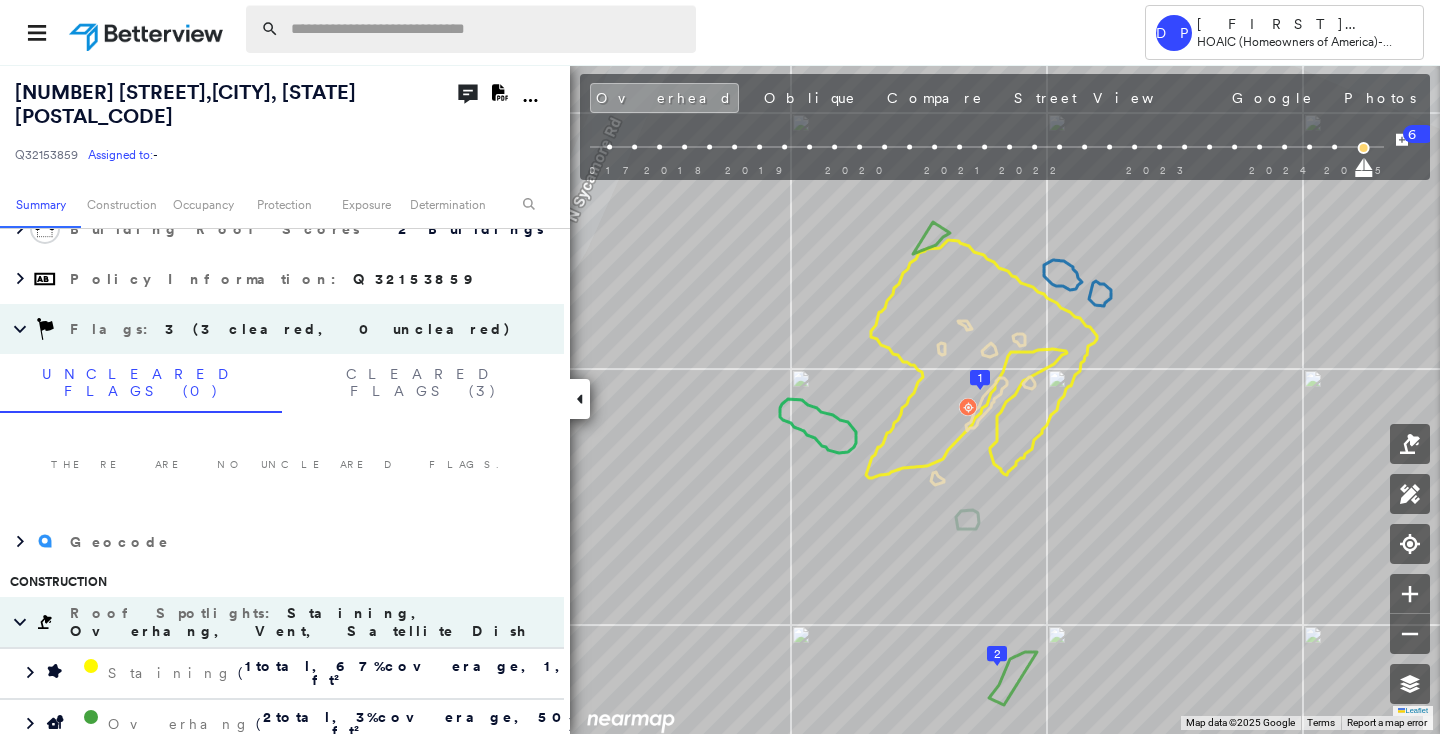 paste on "**********" 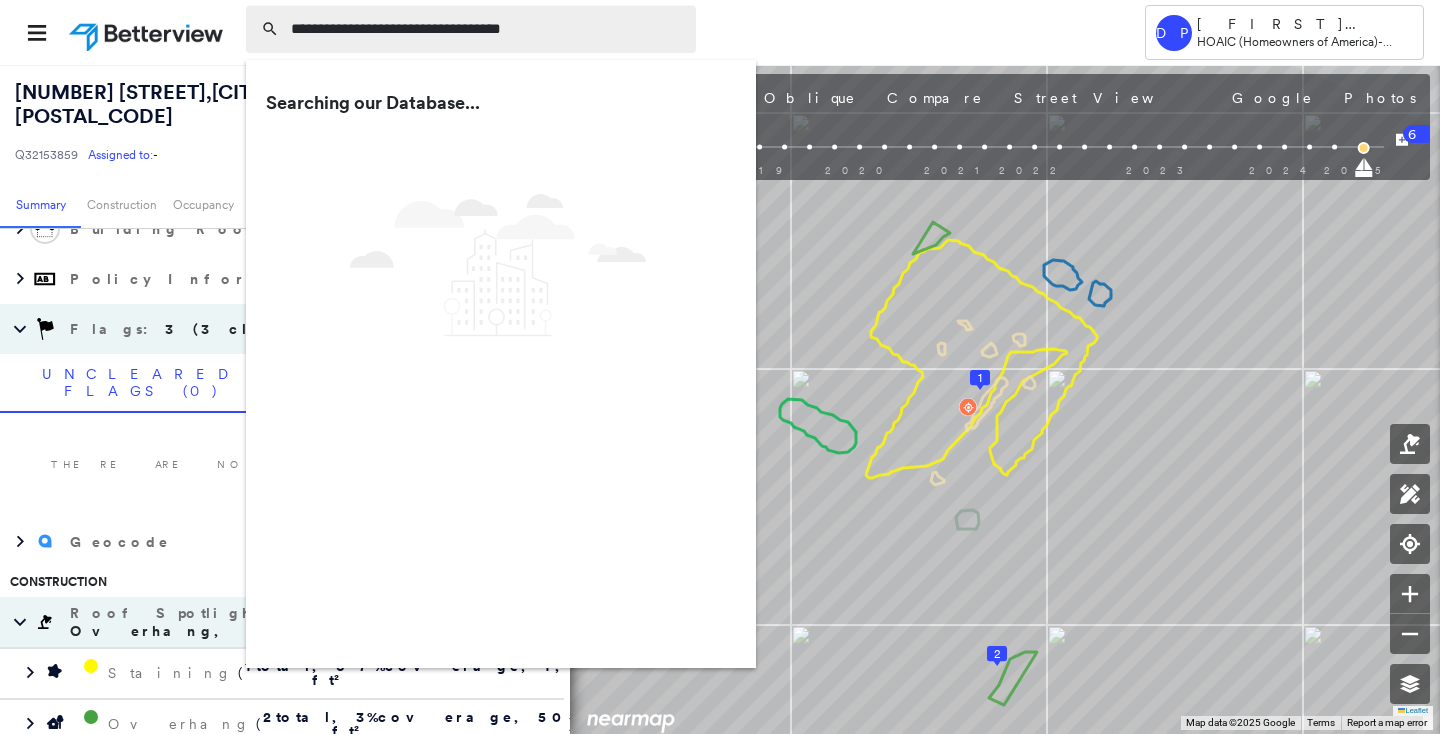 click on "**********" at bounding box center [487, 29] 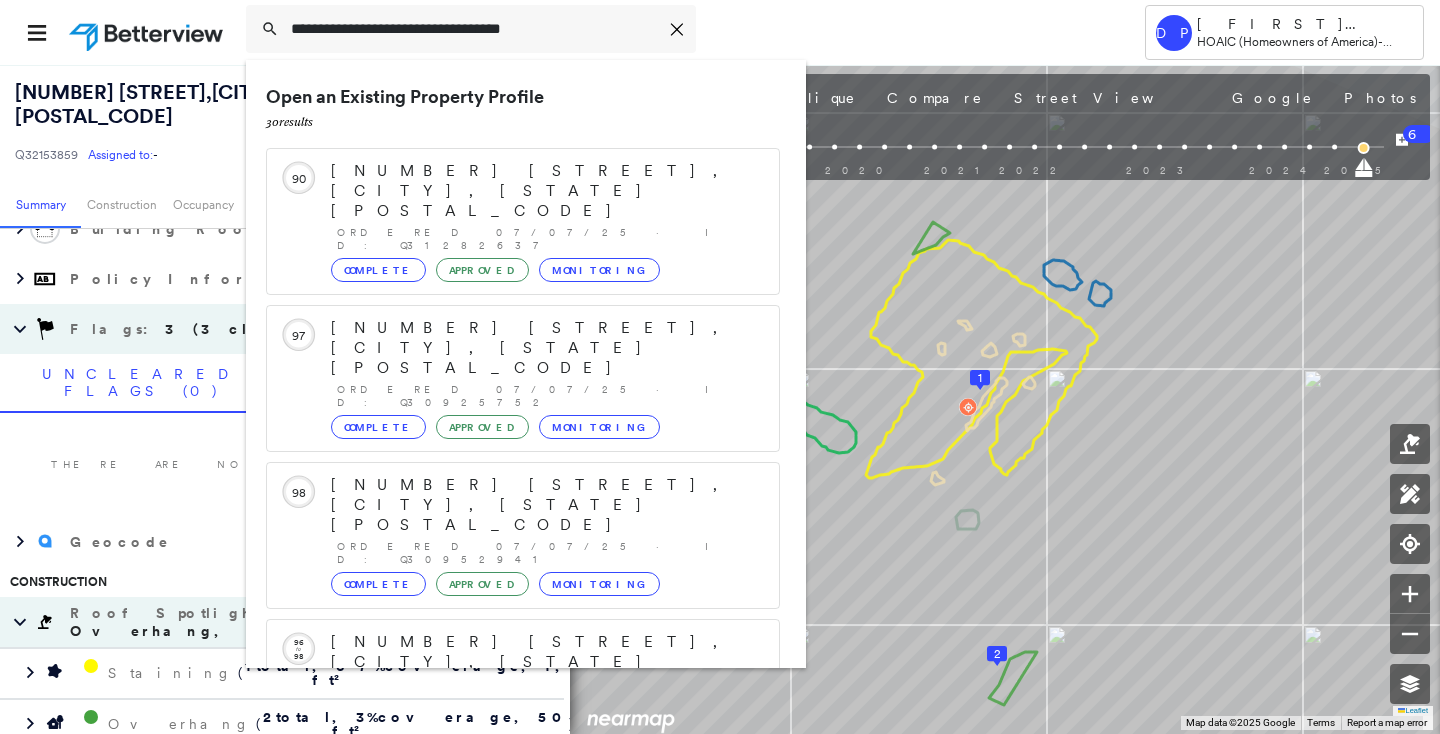 scroll, scrollTop: 211, scrollLeft: 0, axis: vertical 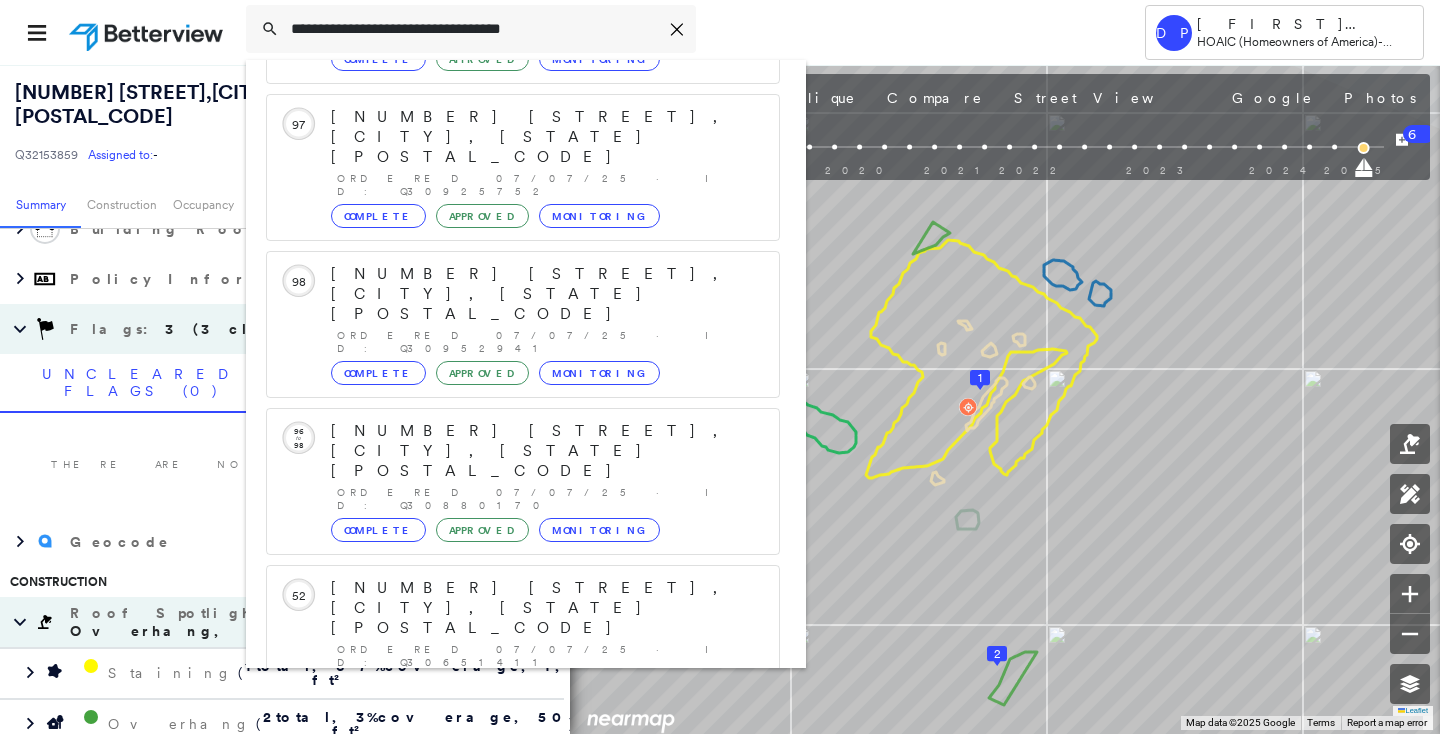 type on "**********" 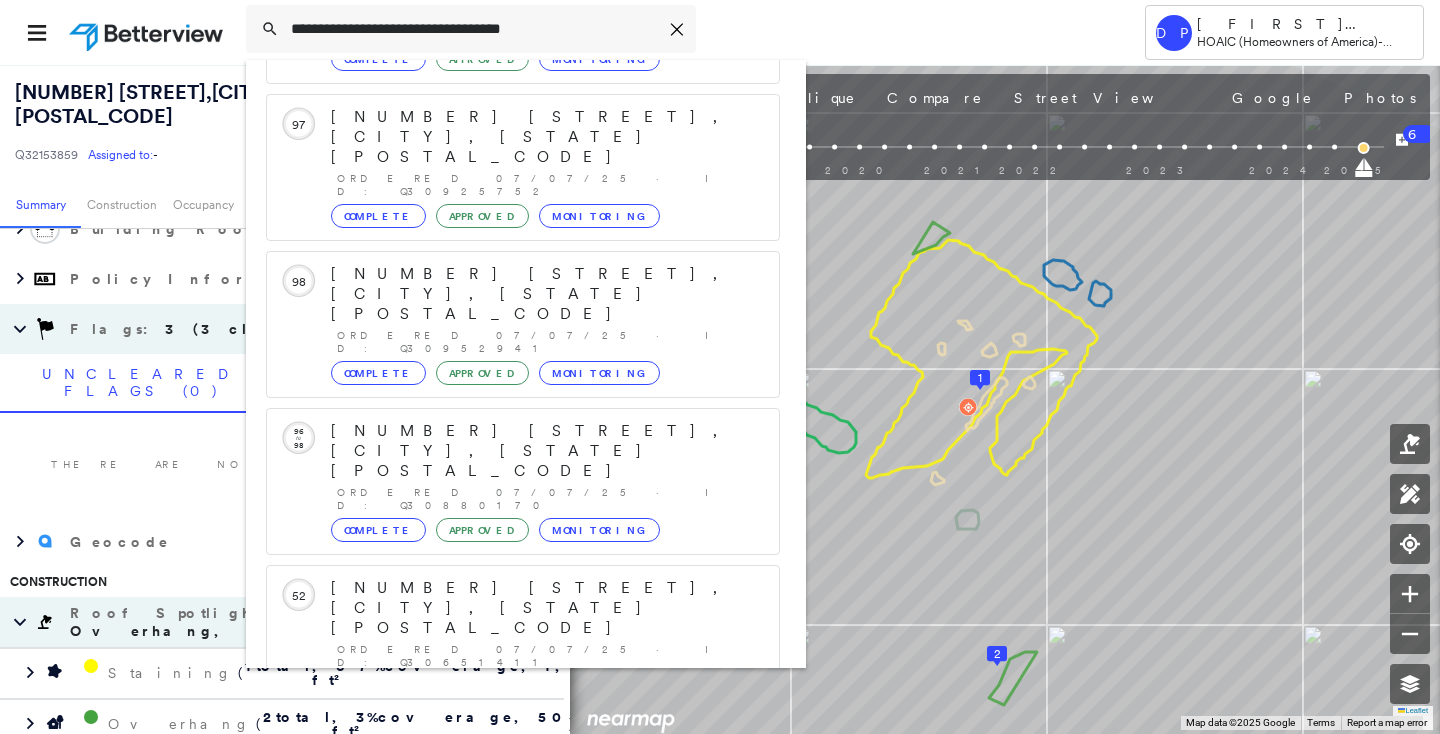 click 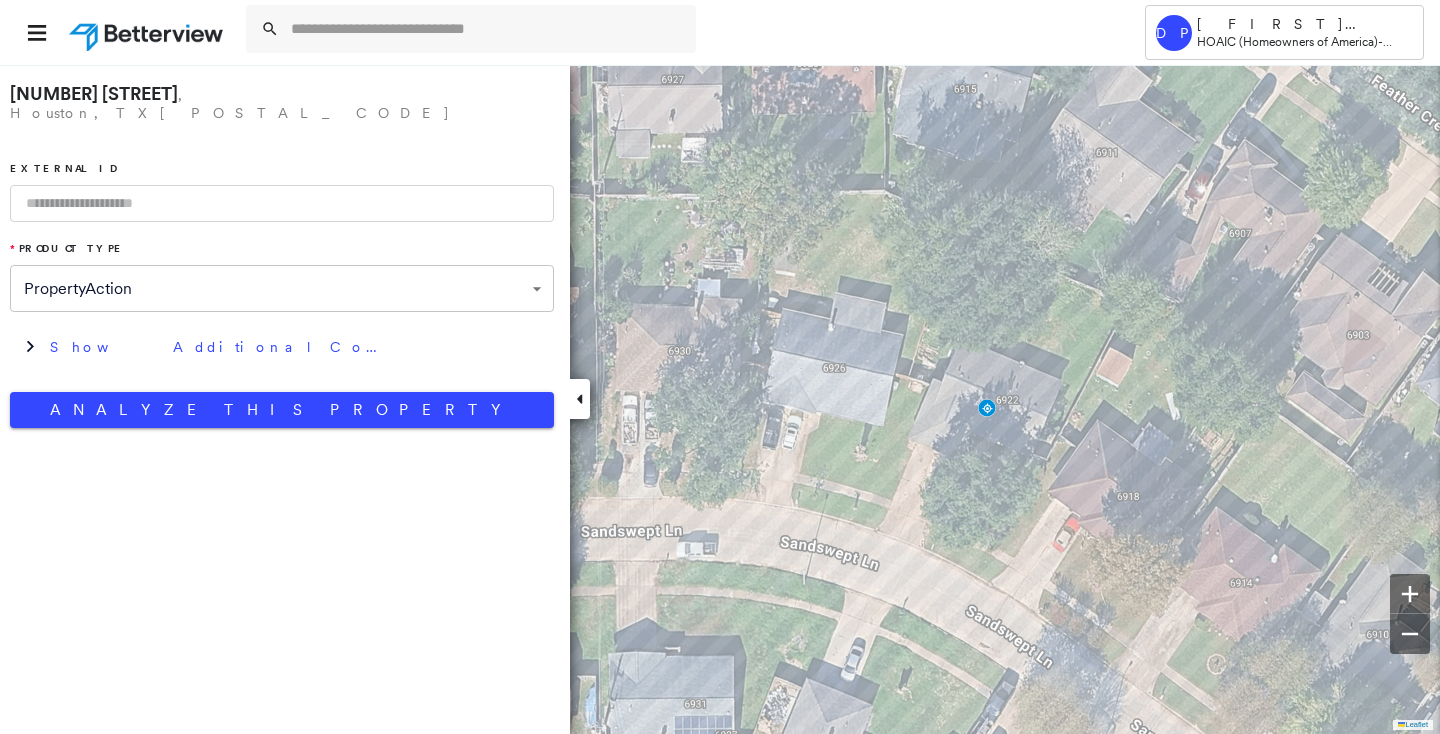click on "**********" at bounding box center (285, 399) 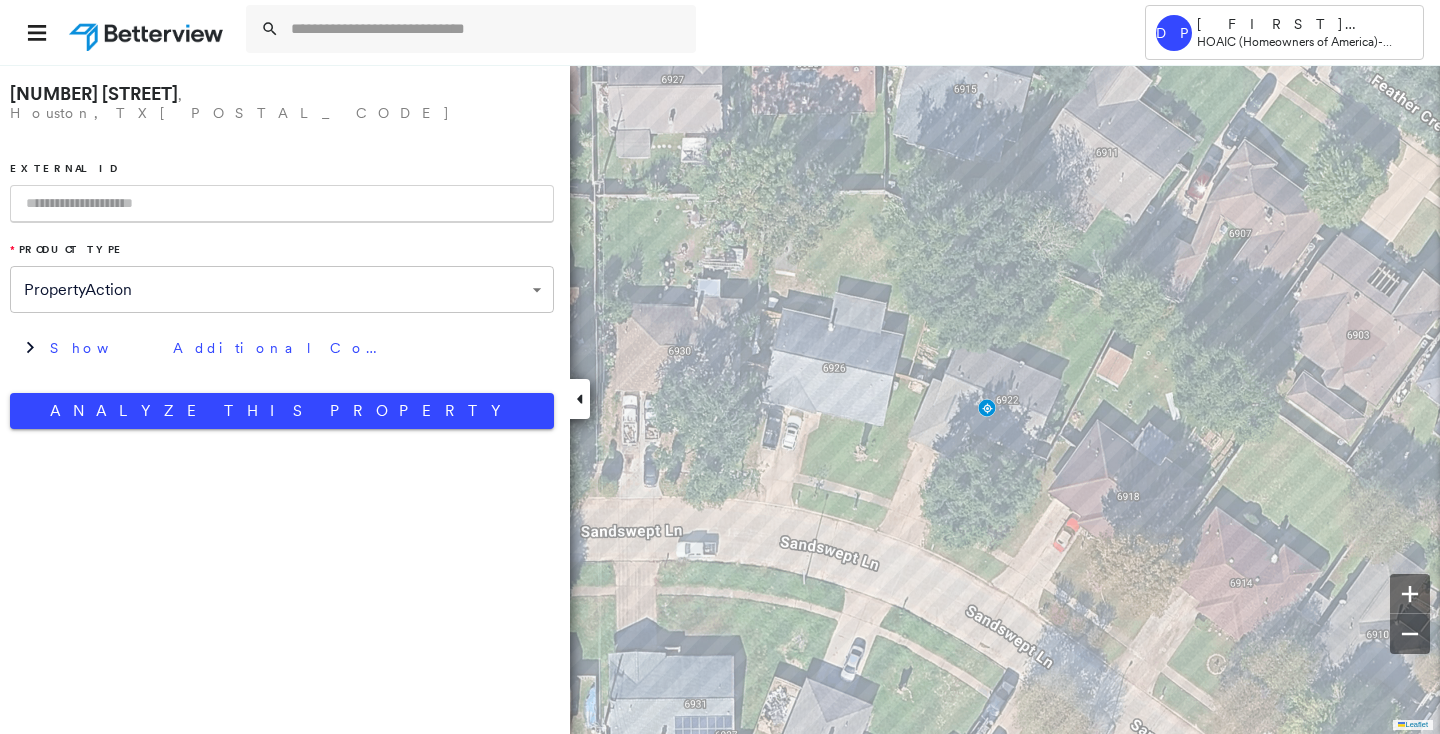 paste on "**********" 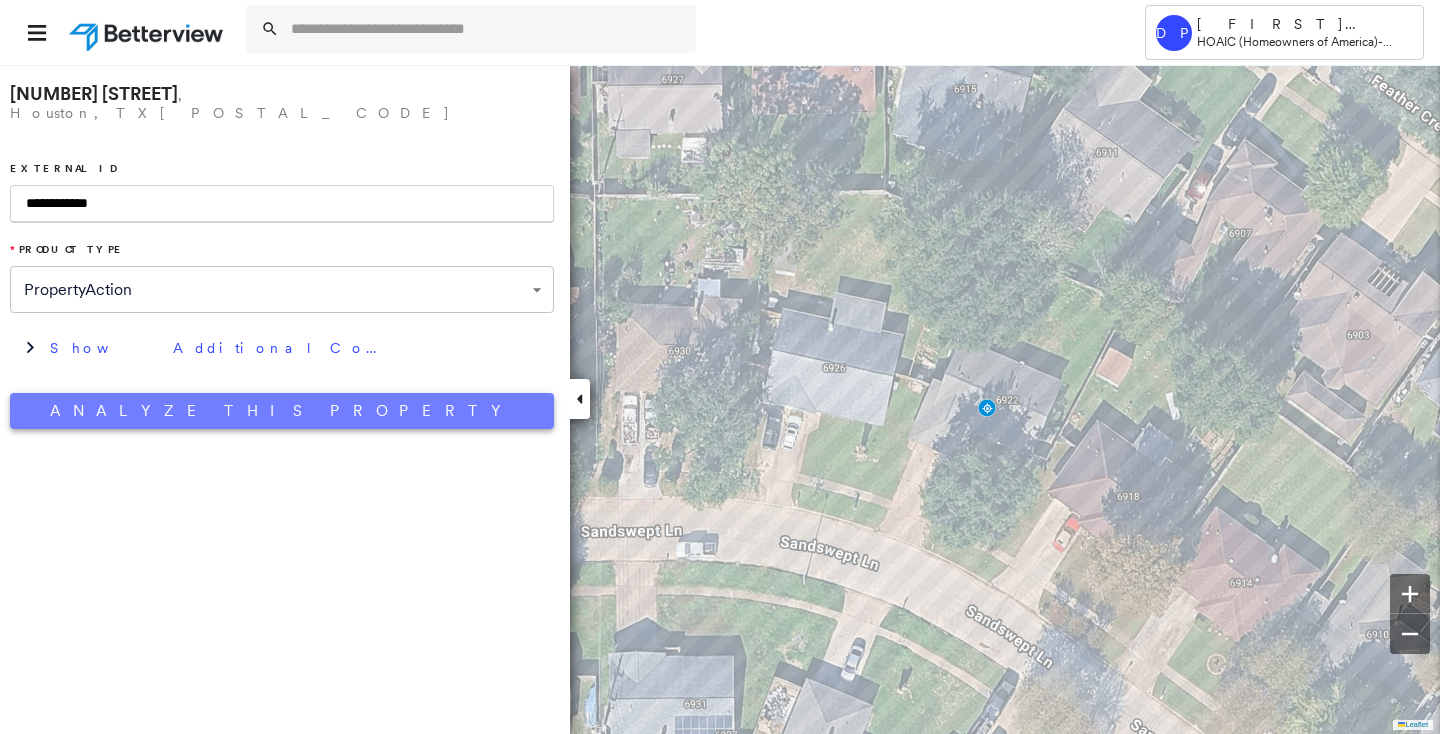 type on "**********" 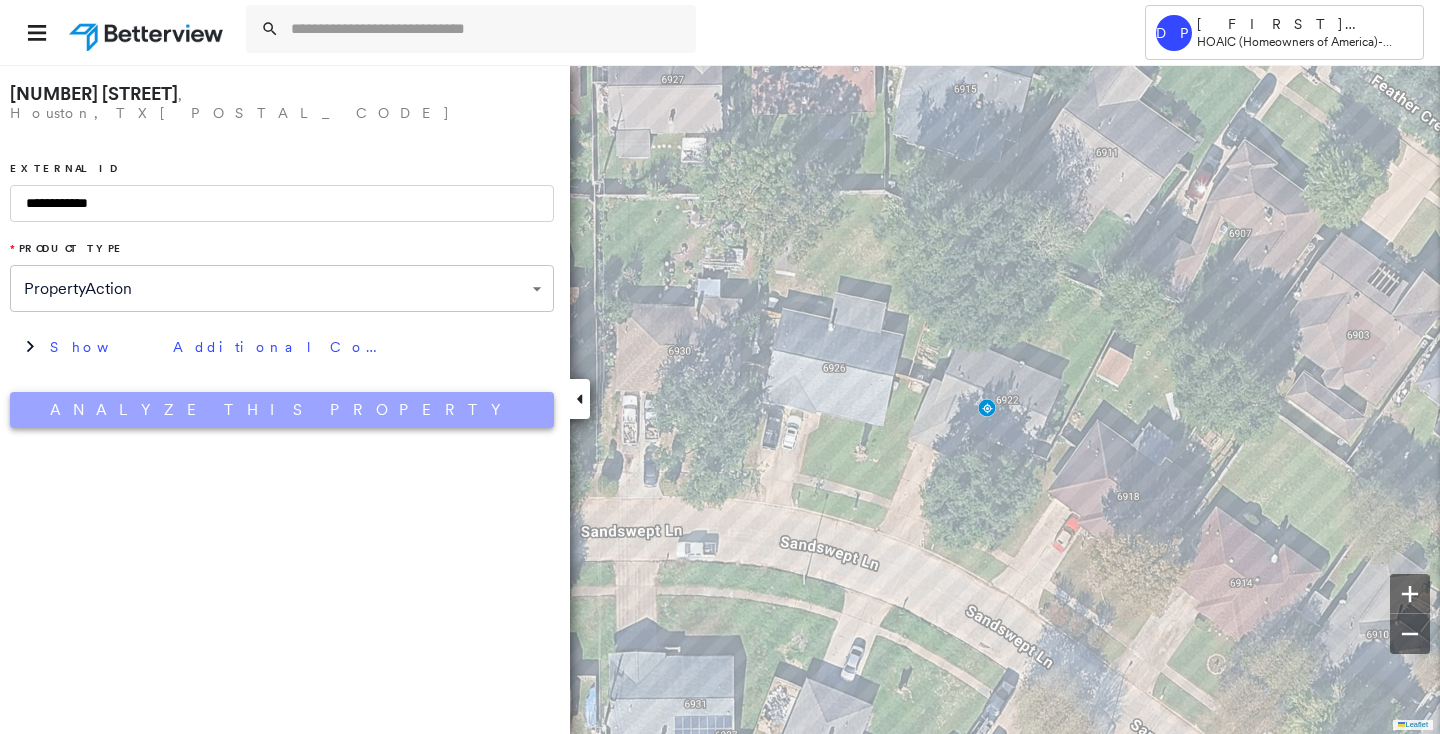 click on "Analyze This Property" at bounding box center [282, 410] 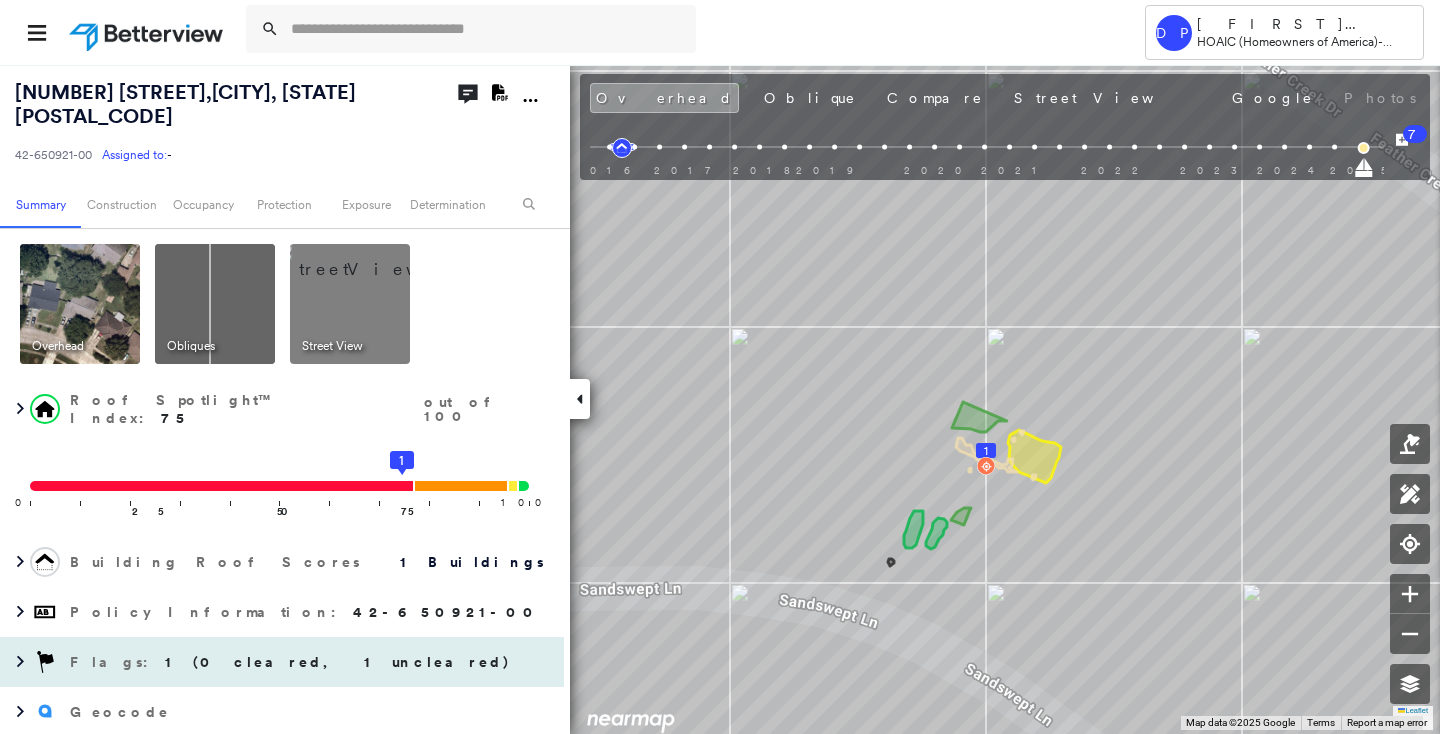 click on "1 (0 cleared, 1 uncleared)" at bounding box center [338, 662] 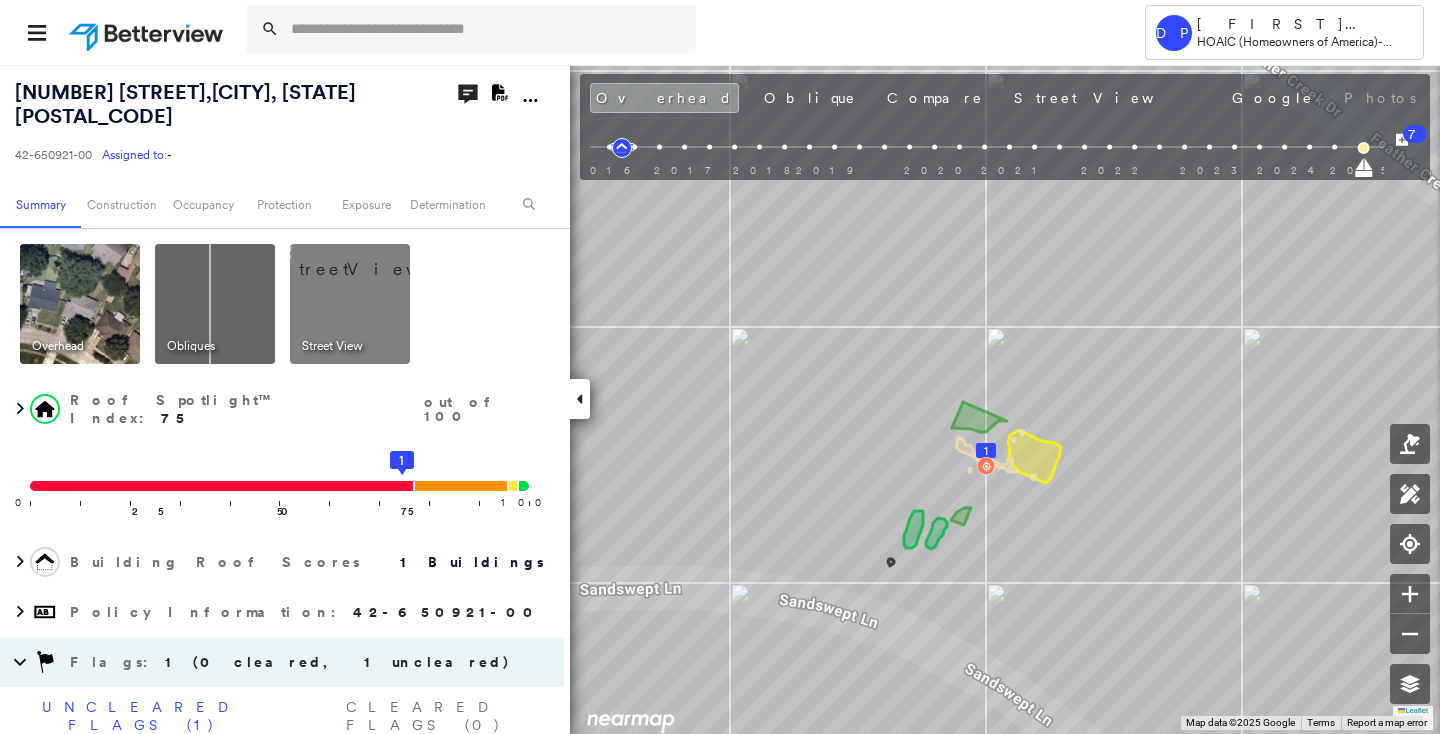 scroll, scrollTop: 181, scrollLeft: 0, axis: vertical 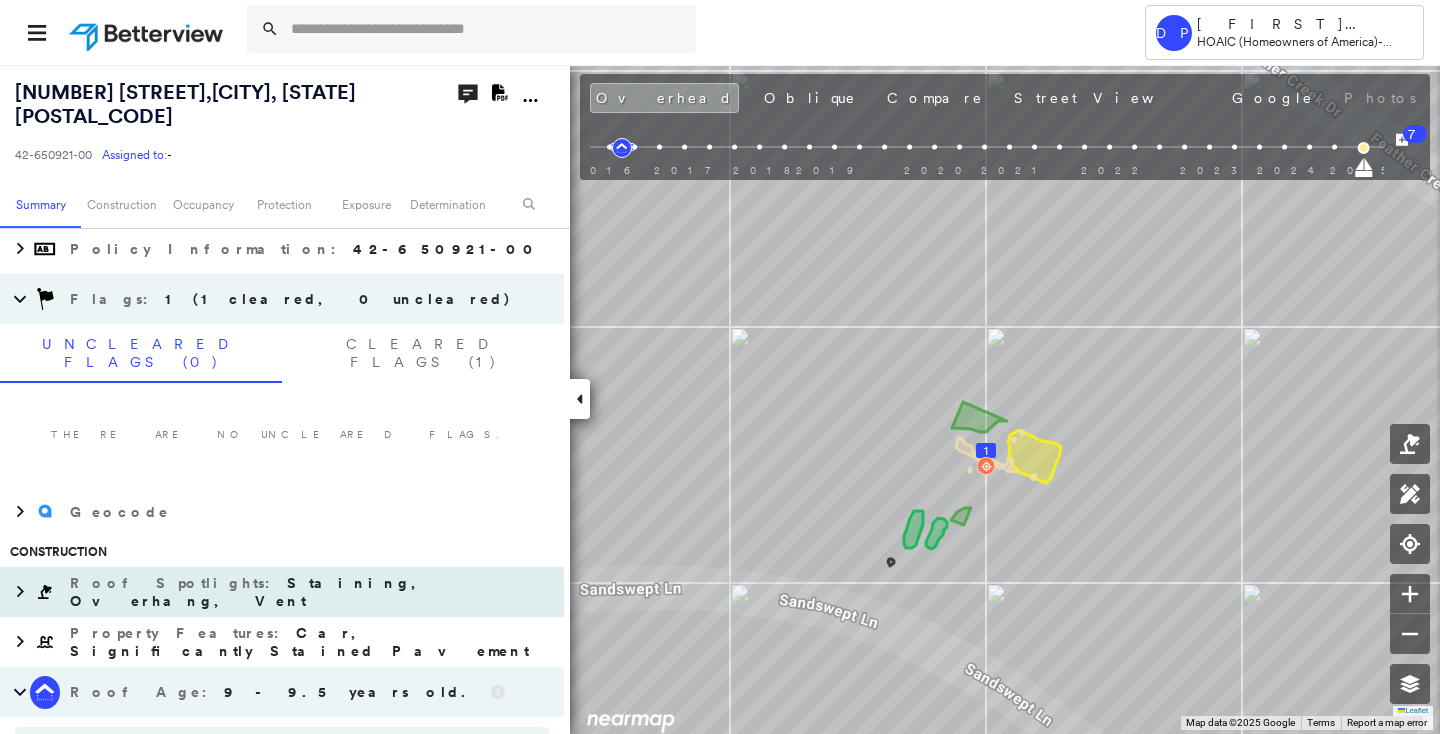 click on "Staining, Overhang, Vent" at bounding box center (252, 592) 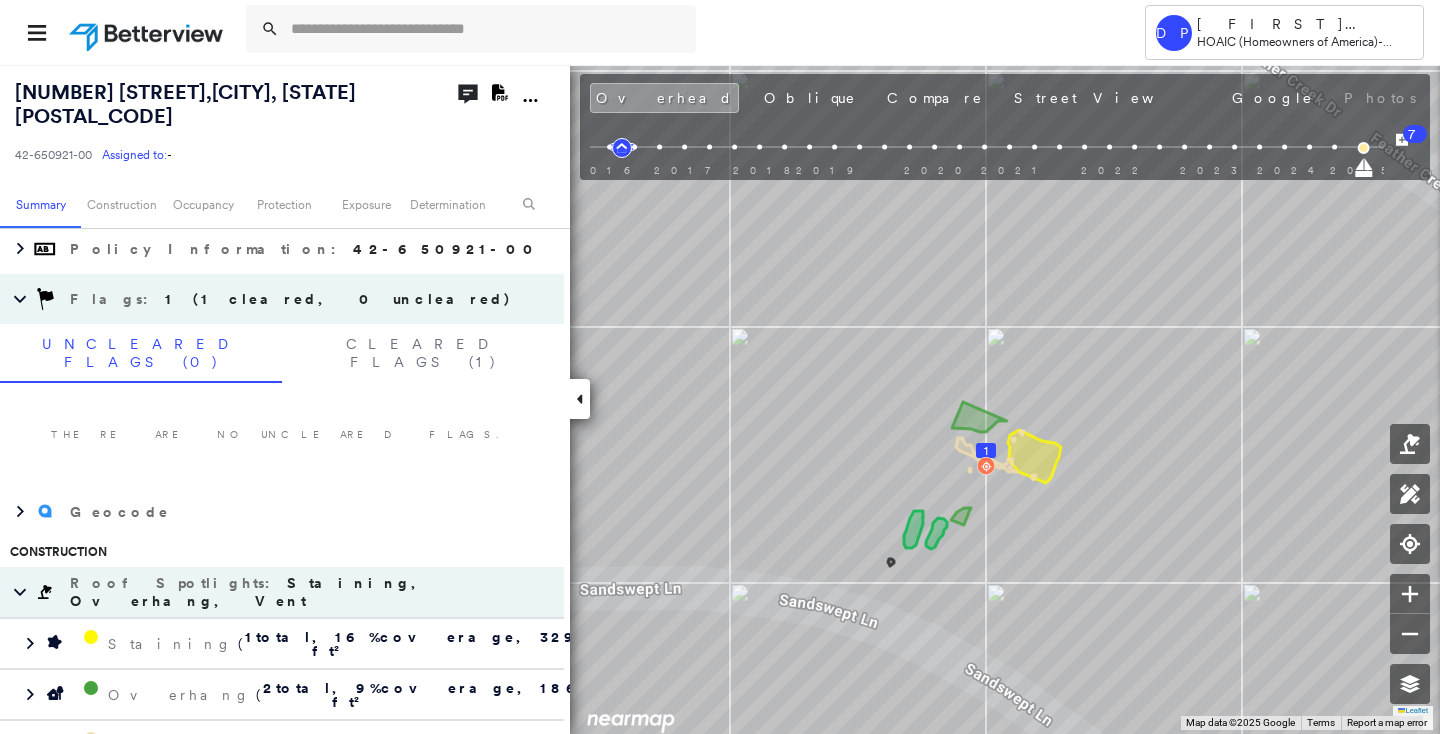 click on "There are no  uncleared  flags." at bounding box center (282, 435) 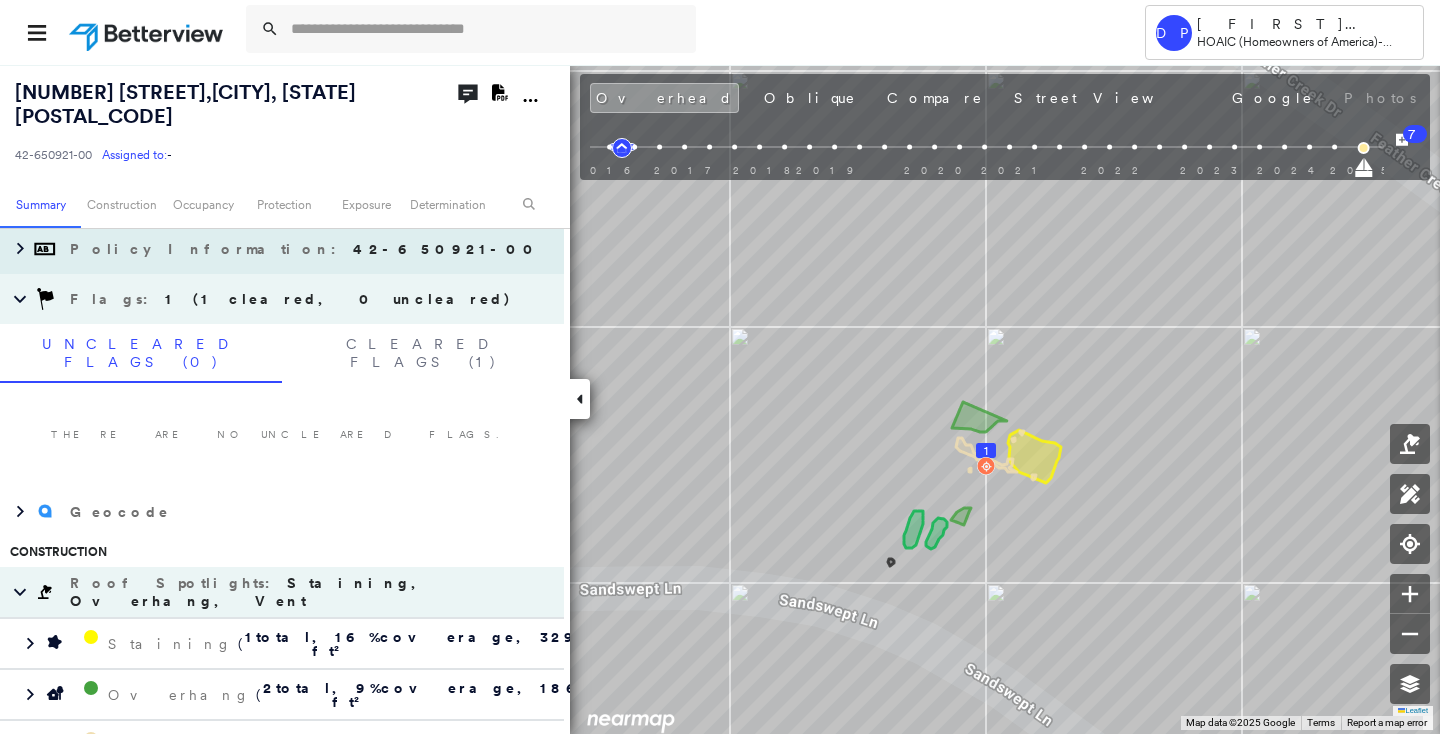 scroll, scrollTop: 90, scrollLeft: 0, axis: vertical 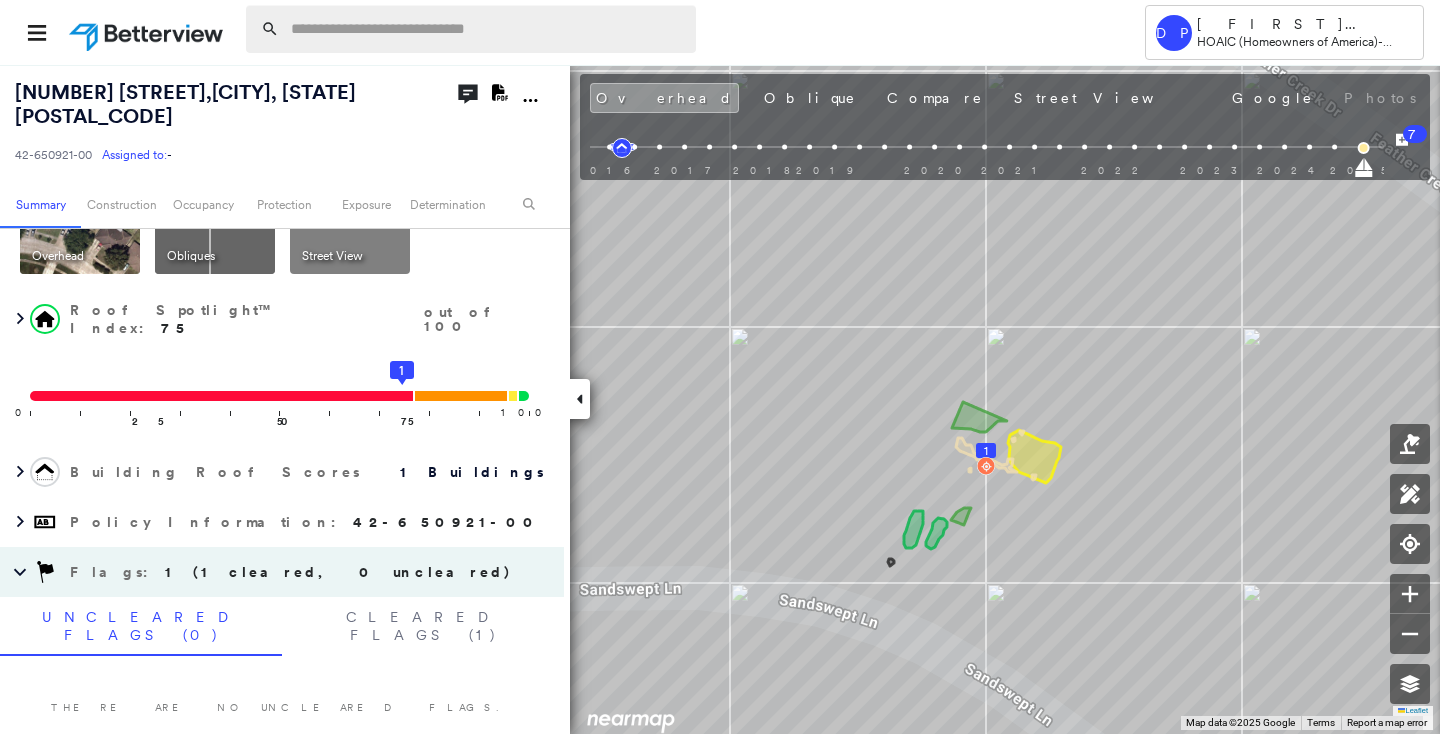 paste on "**********" 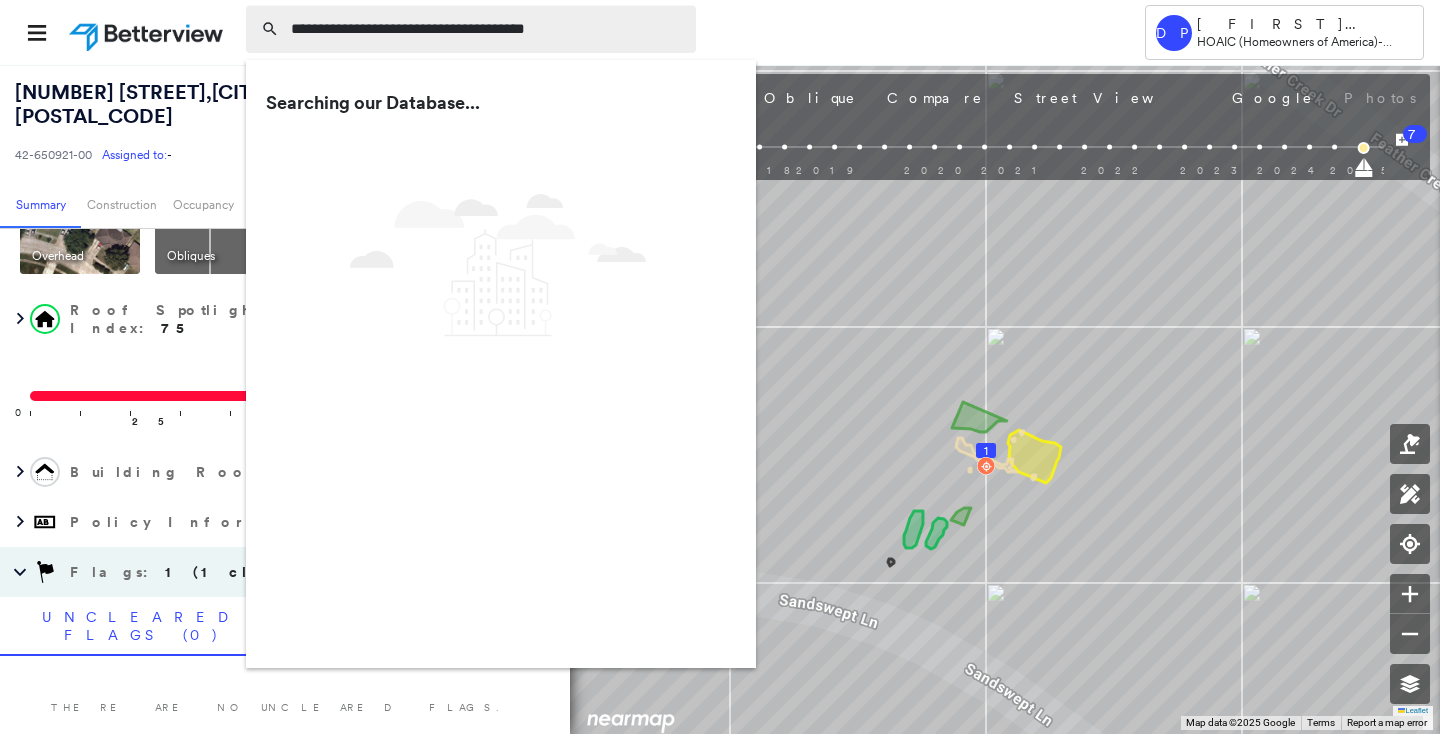 click on "**********" at bounding box center [487, 29] 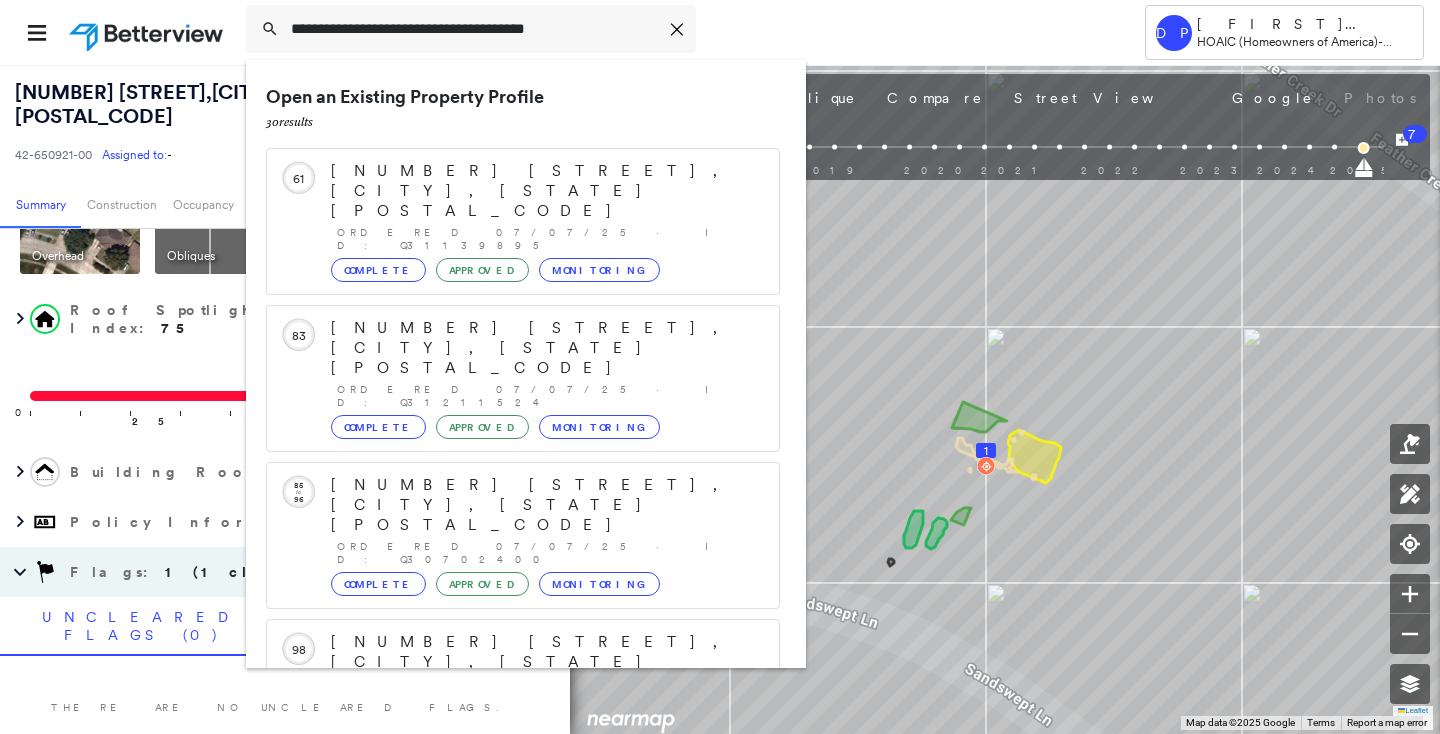 type on "**********" 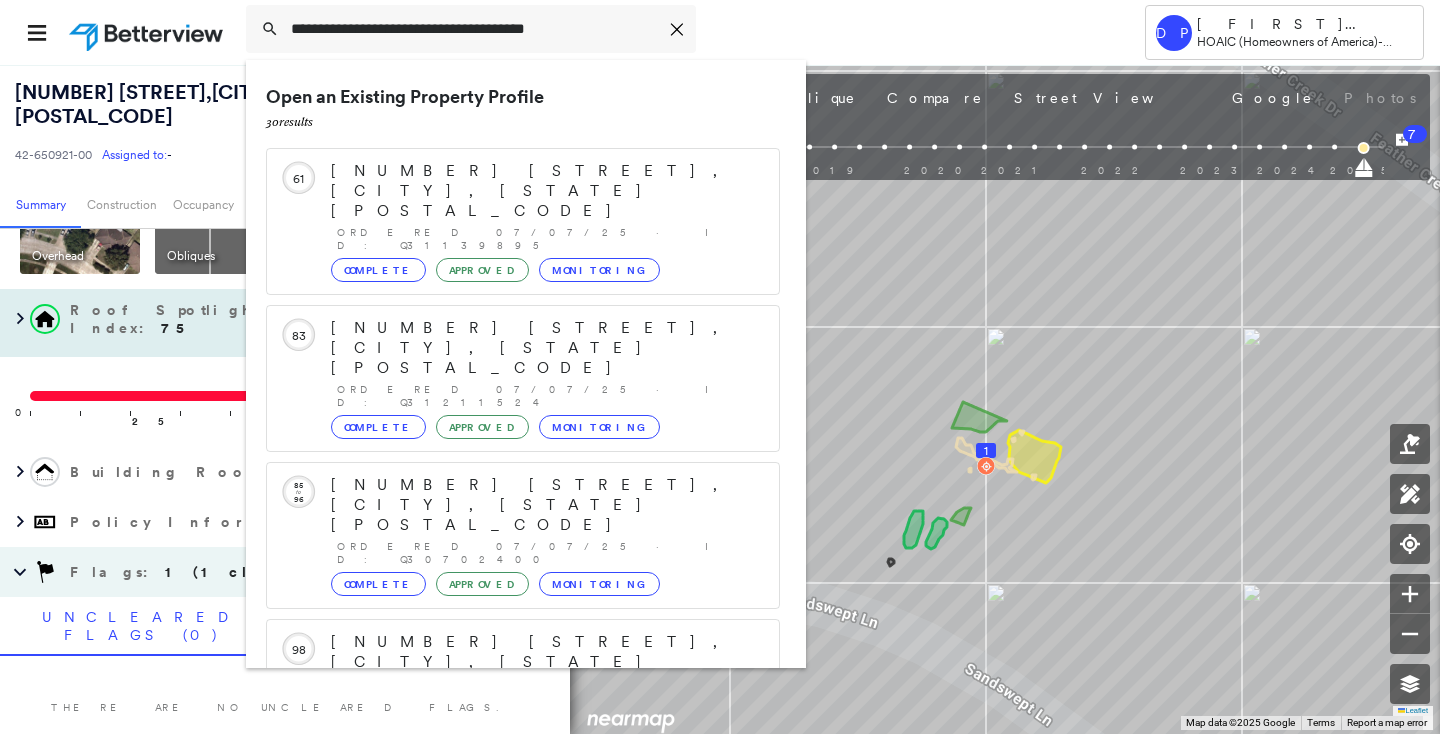 click on "0 100 25 50 75 1" at bounding box center (282, 402) 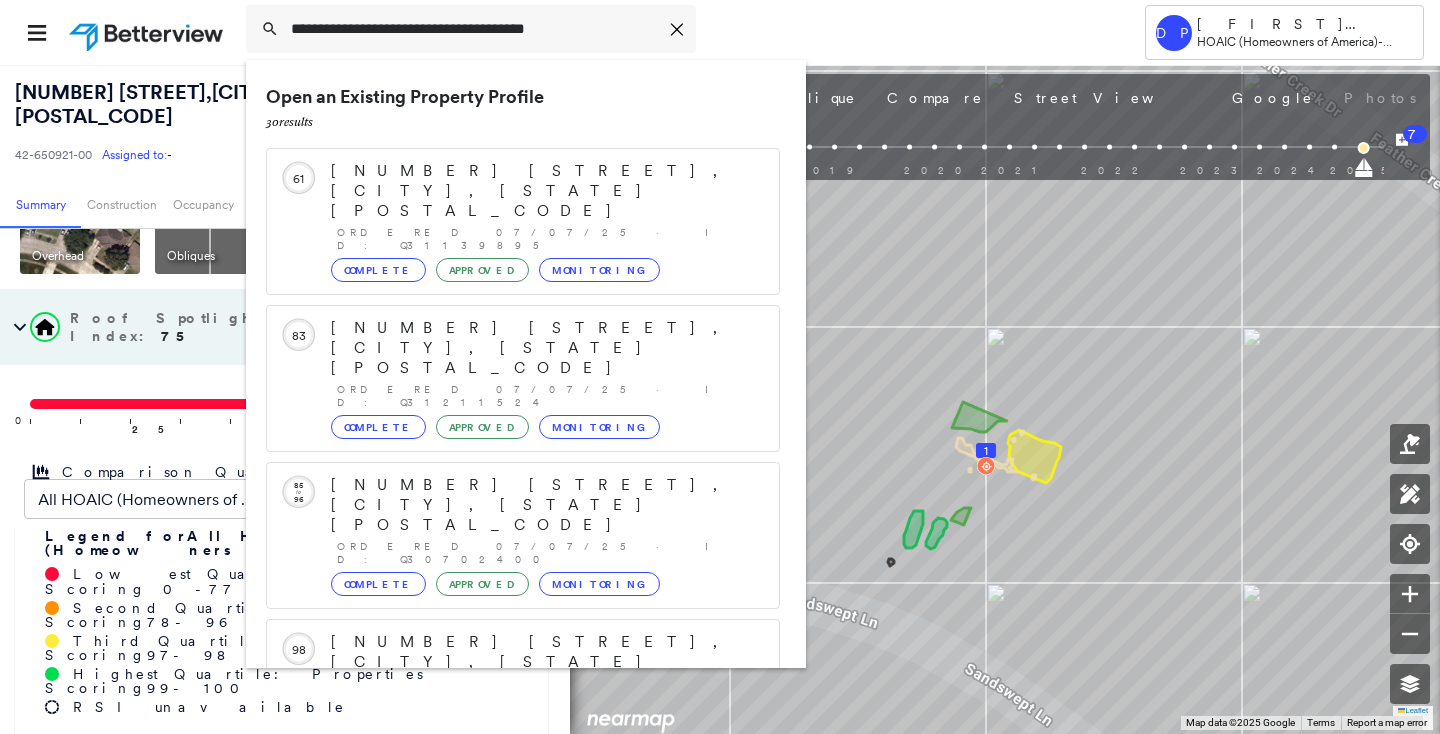 scroll, scrollTop: 211, scrollLeft: 0, axis: vertical 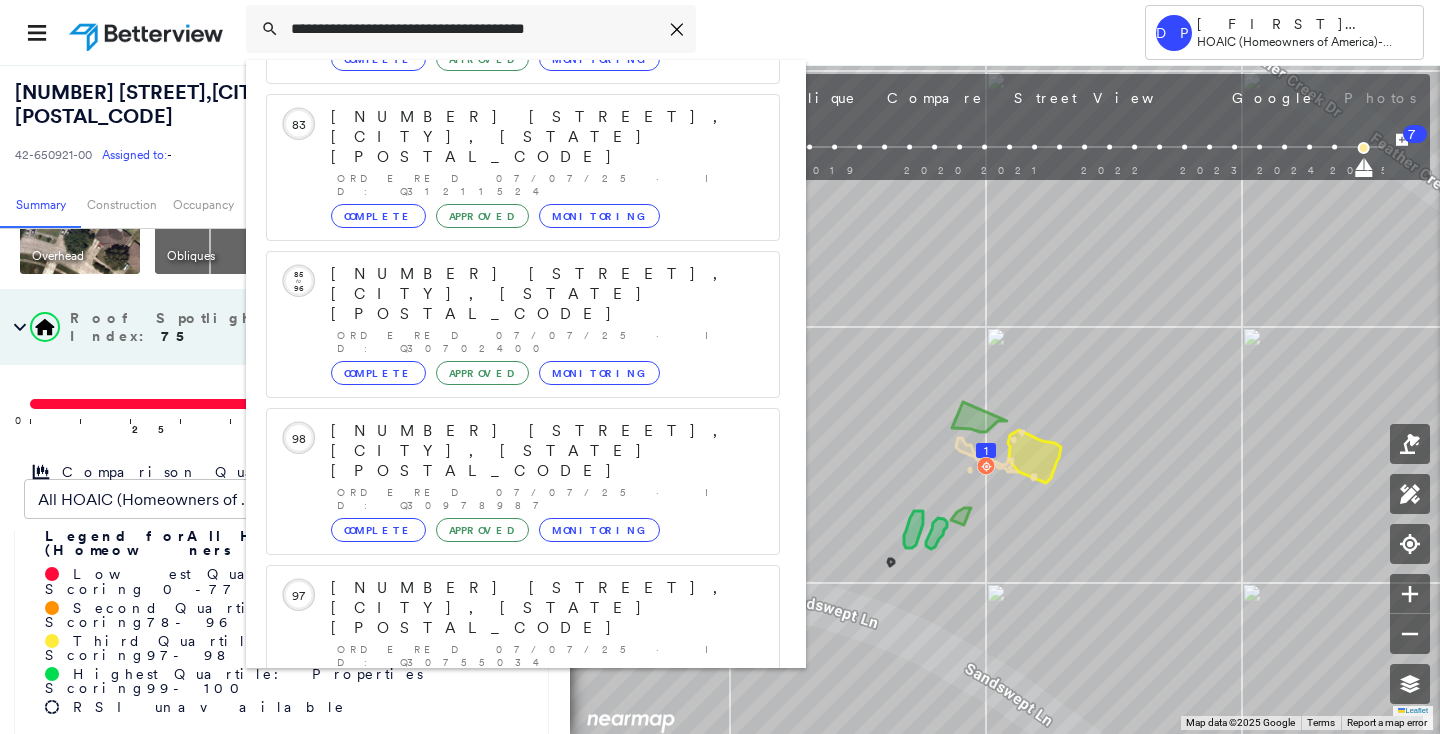 click 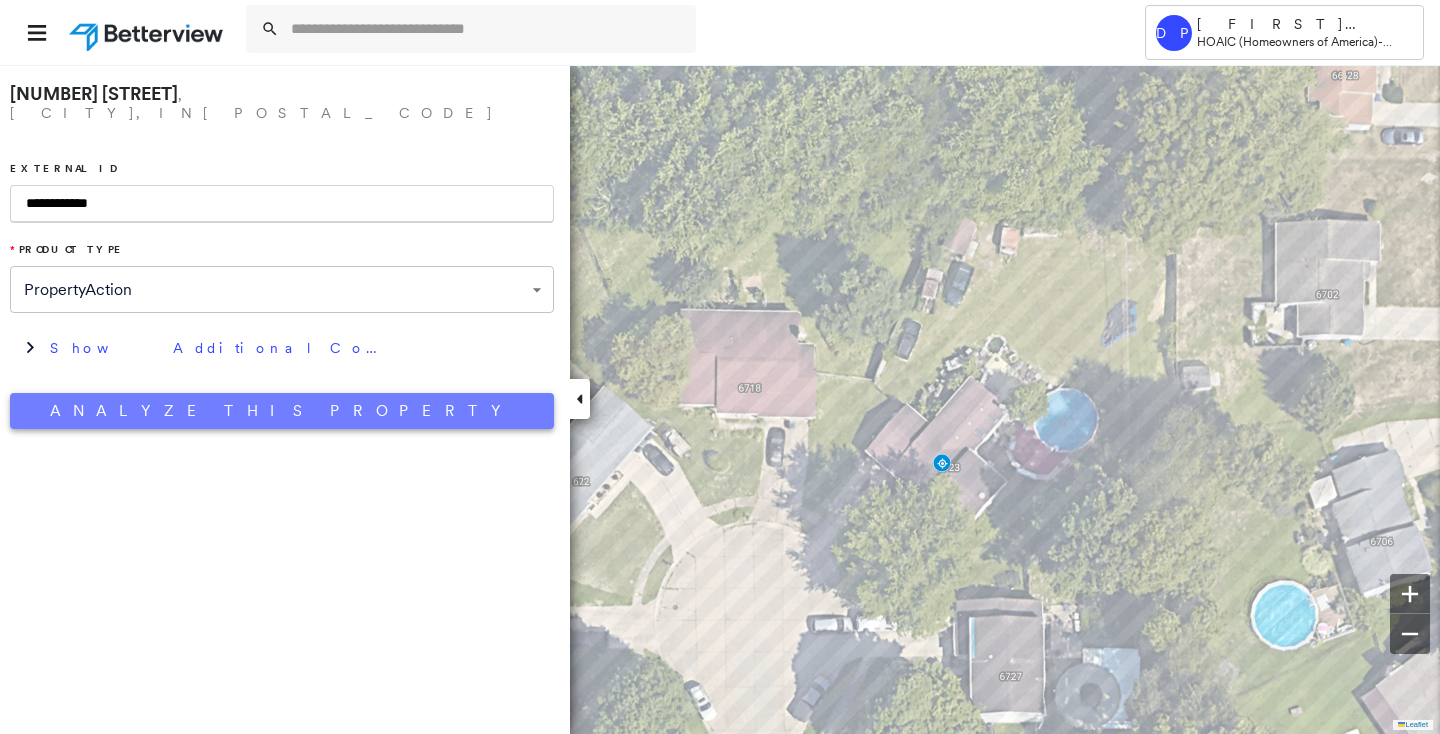 type on "**********" 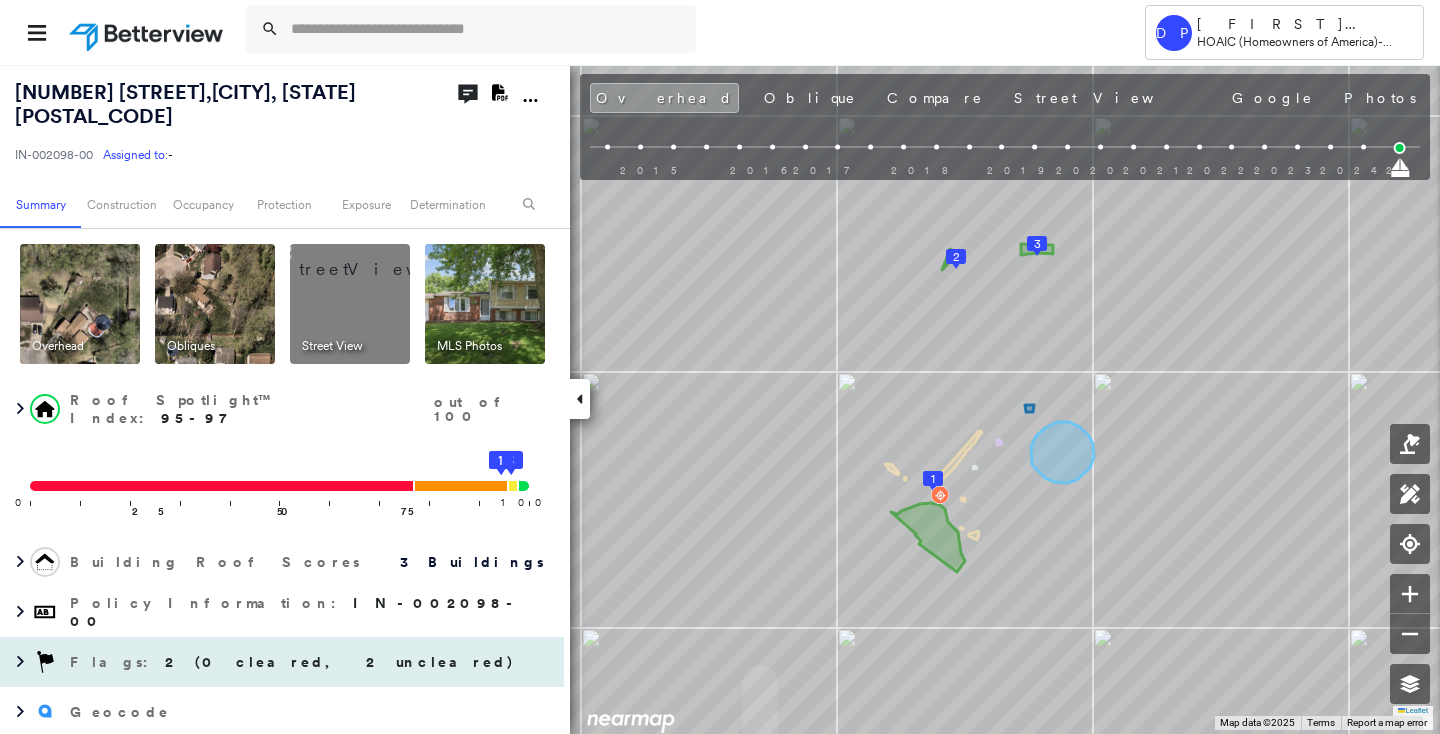 click on "2 (0 cleared, 2 uncleared)" at bounding box center [340, 662] 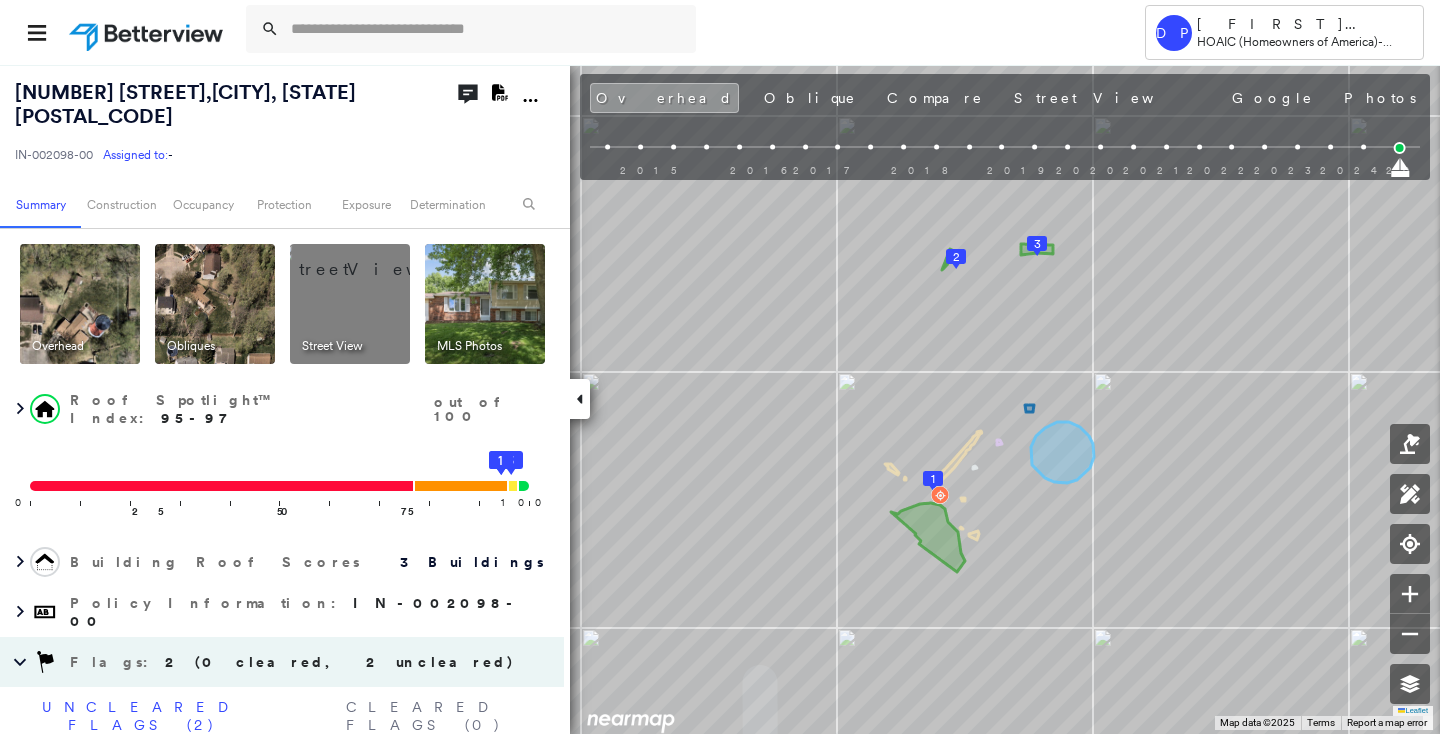 scroll, scrollTop: 90, scrollLeft: 0, axis: vertical 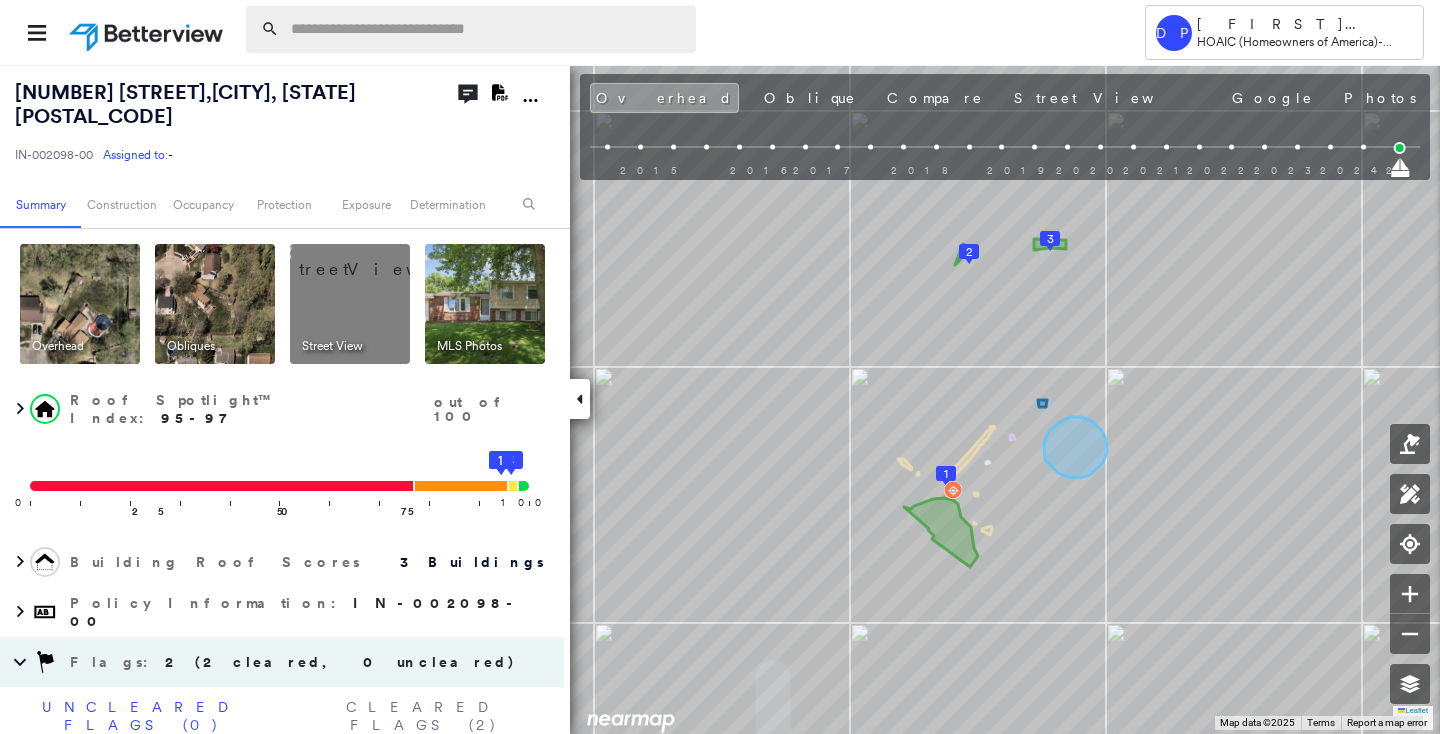 paste on "**********" 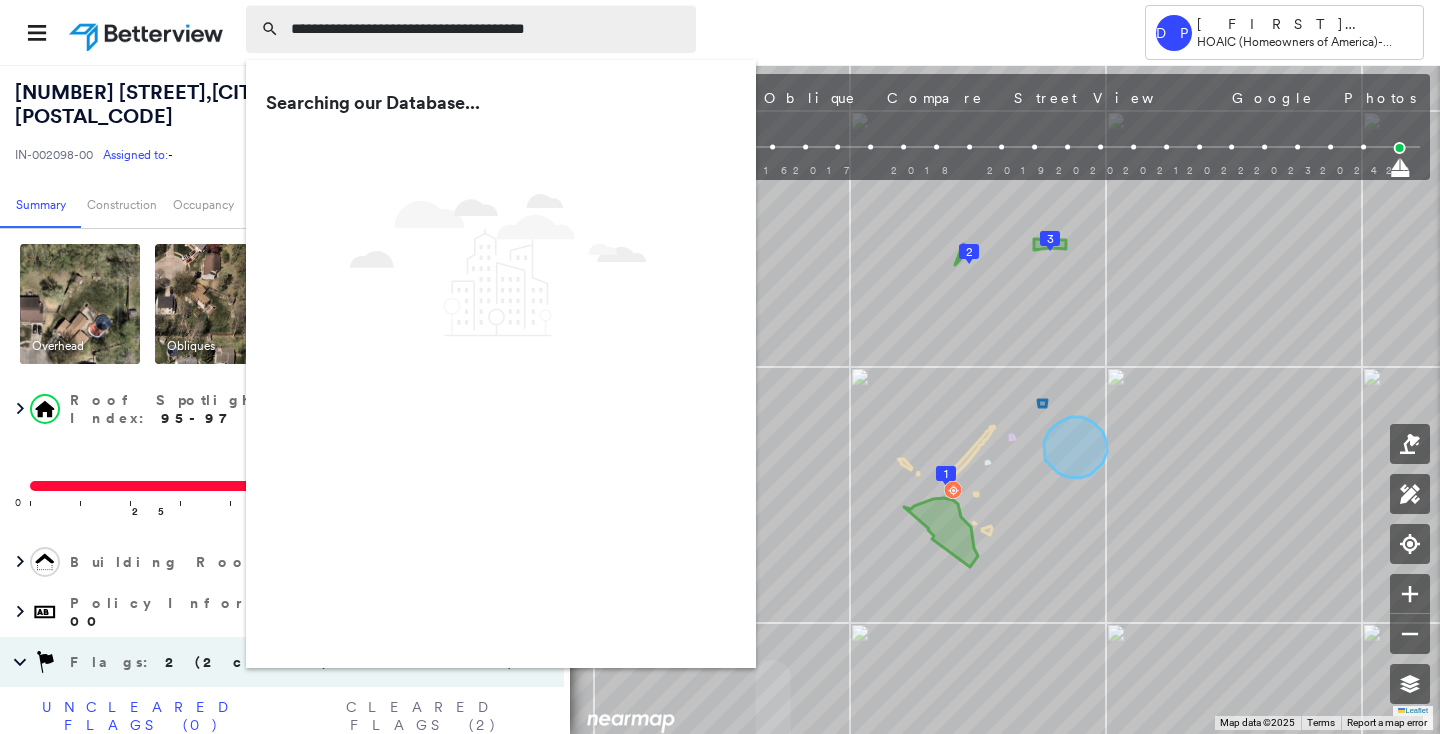 click on "**********" at bounding box center (487, 29) 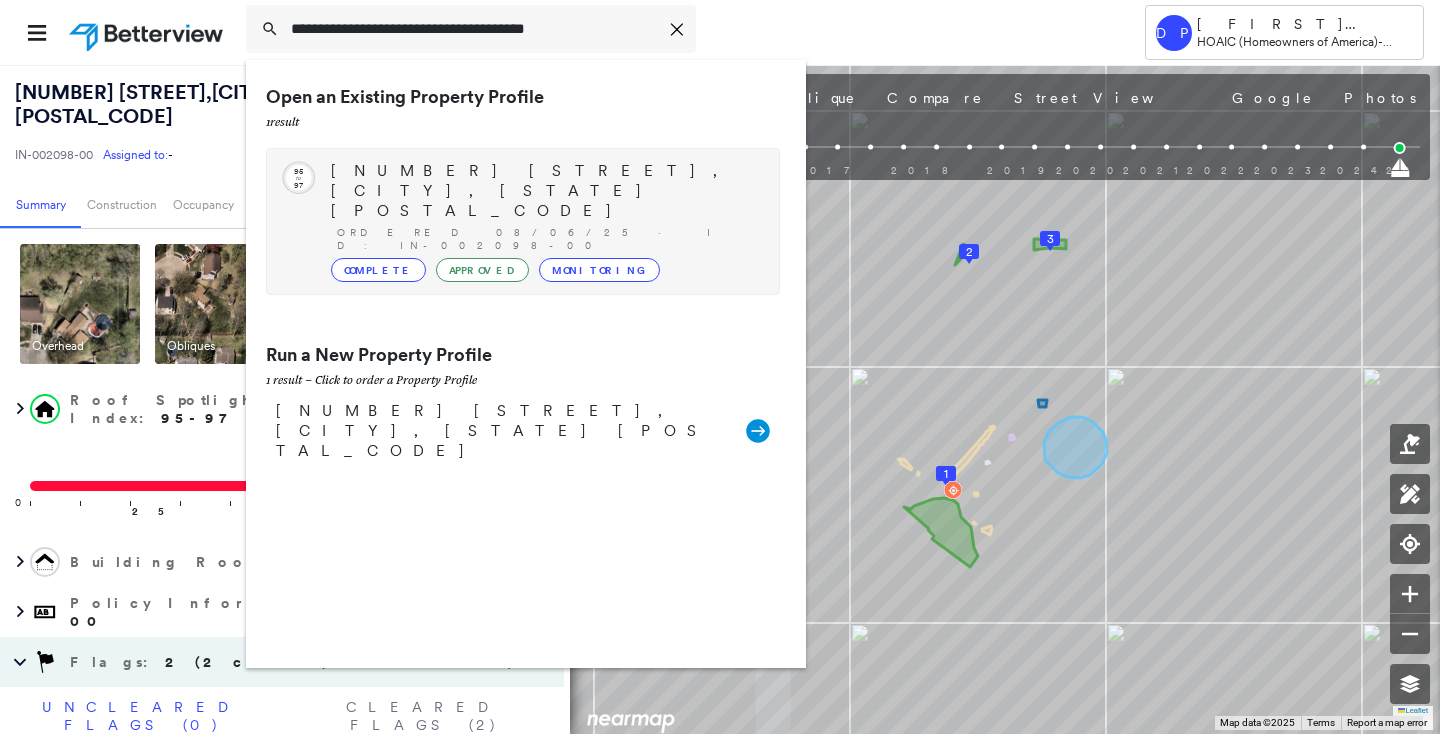 type on "**********" 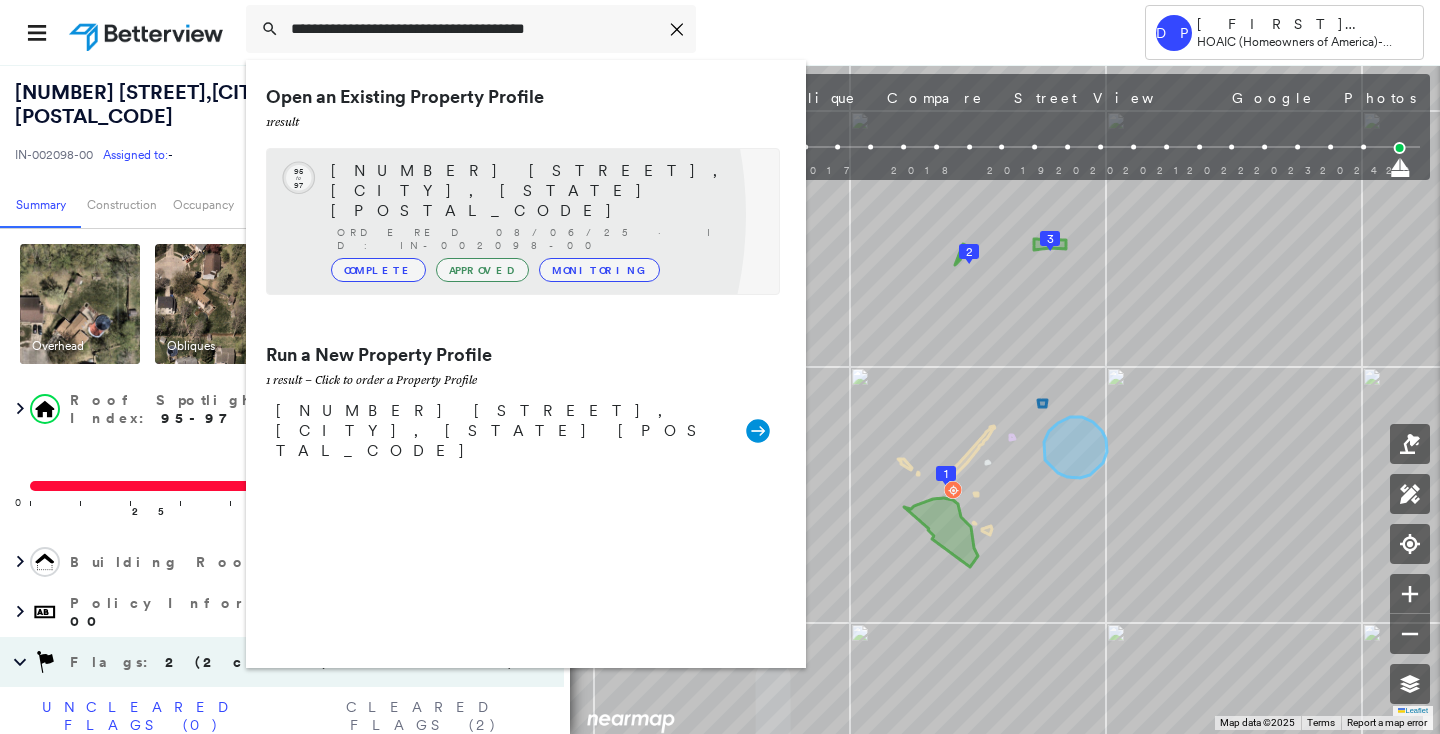click on "Complete" at bounding box center (378, 270) 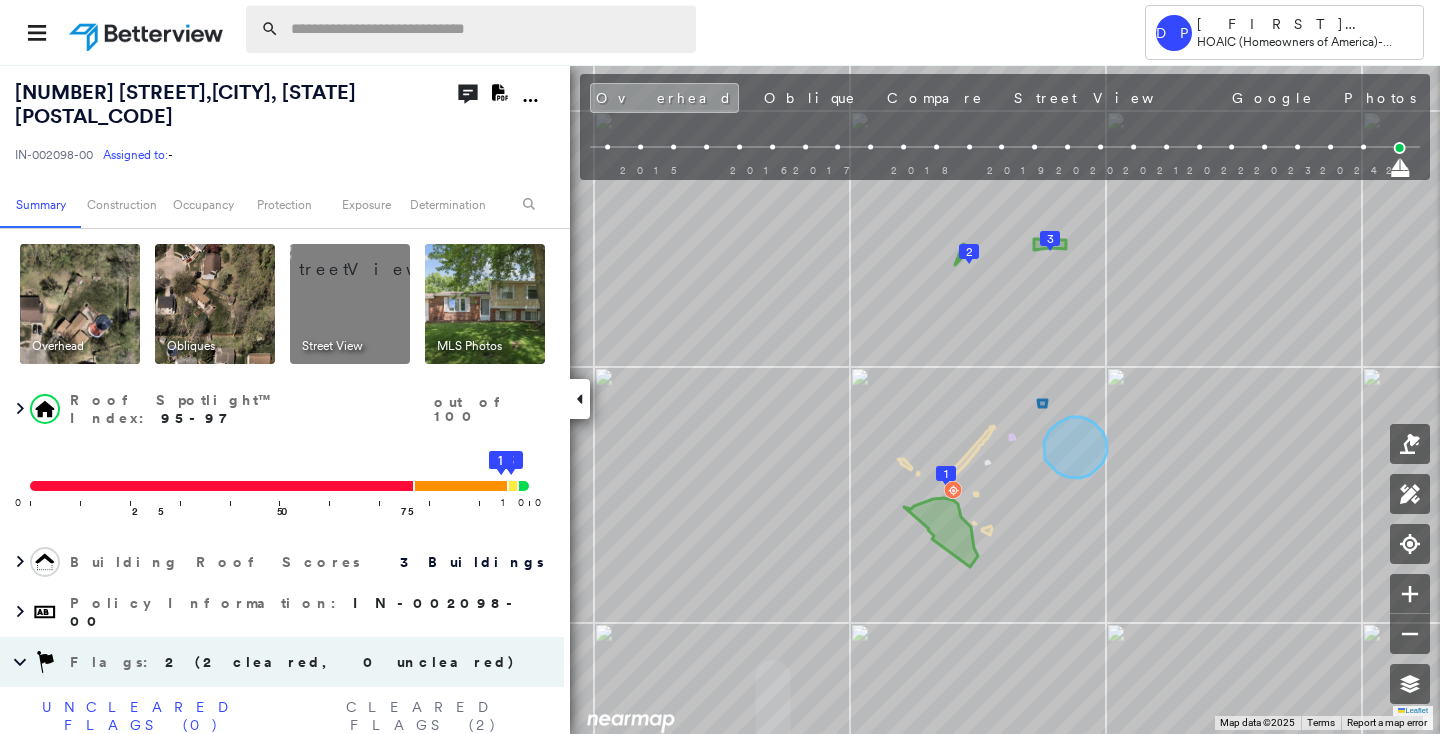 paste on "**********" 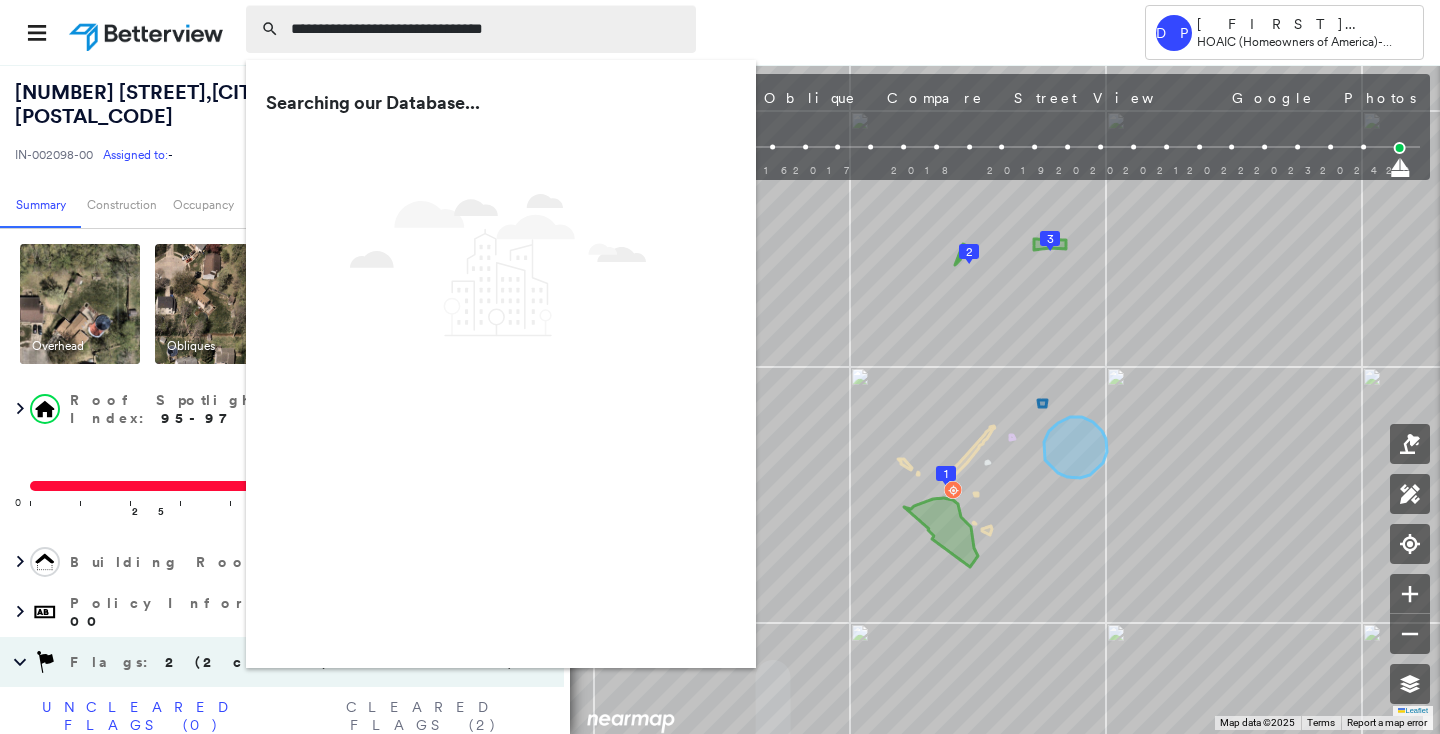 click on "**********" at bounding box center [487, 29] 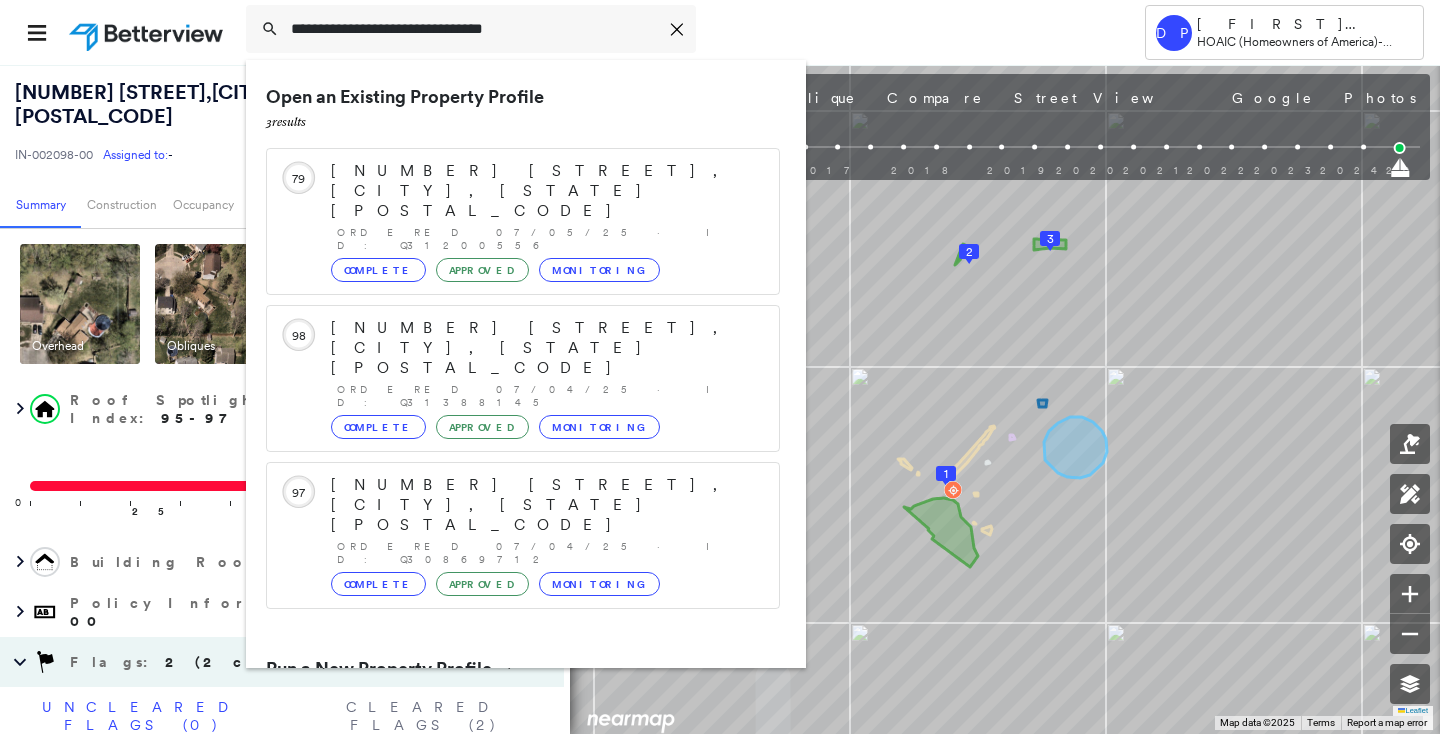 type on "**********" 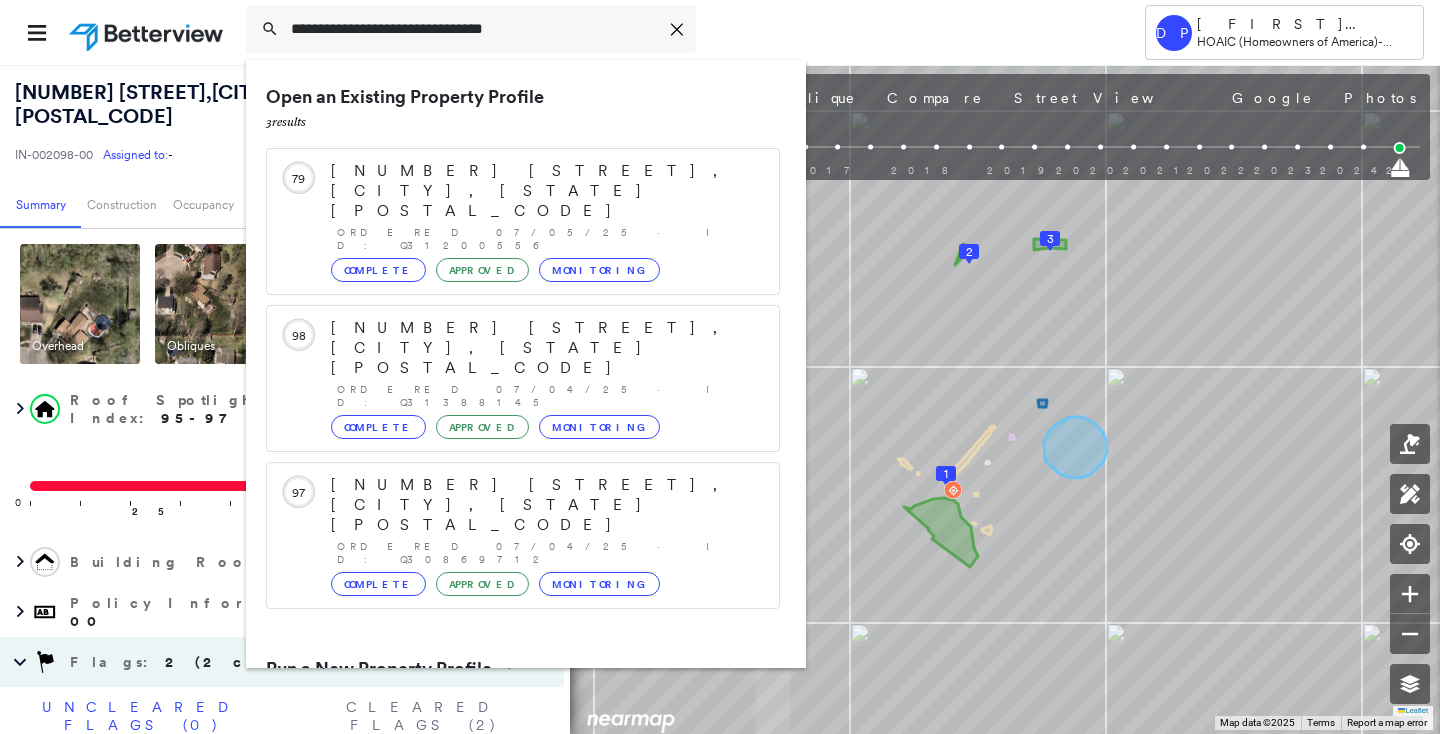 click 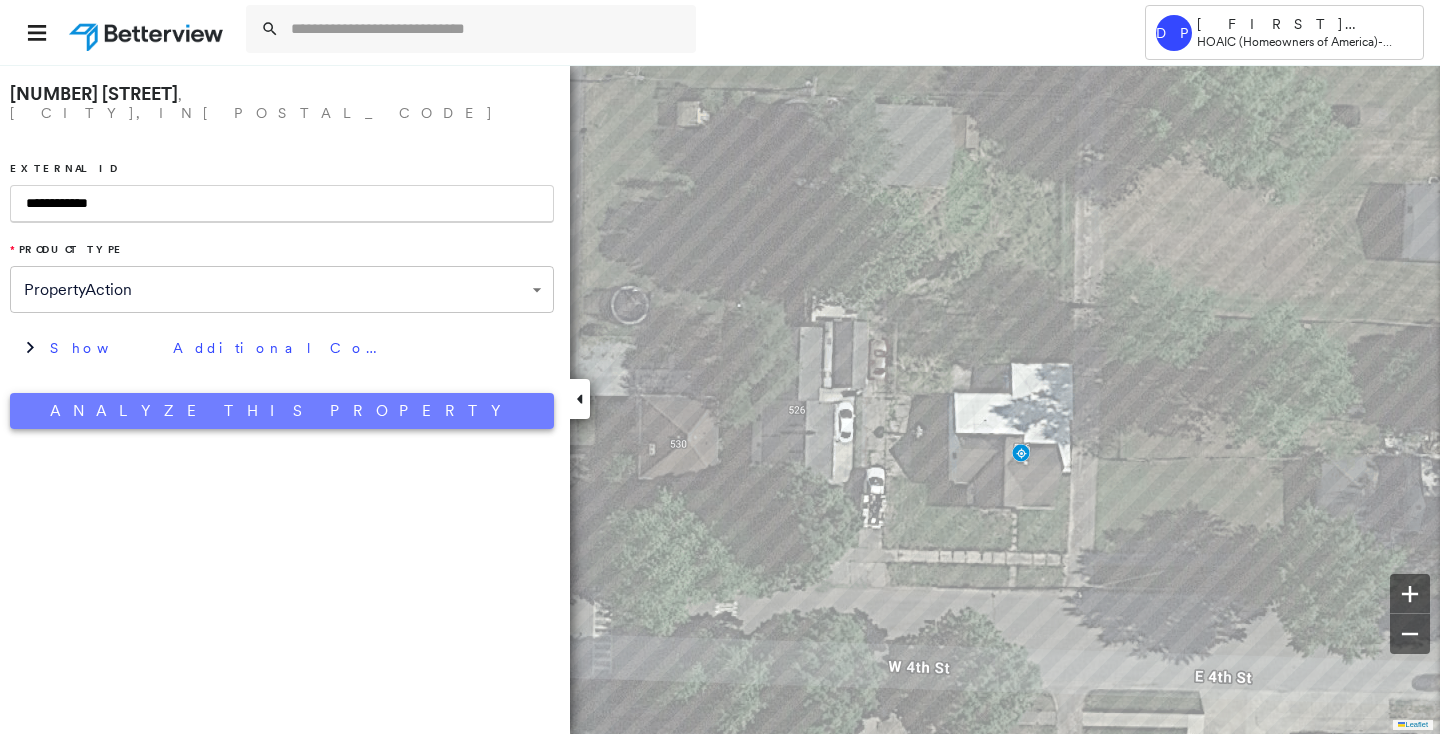 type on "**********" 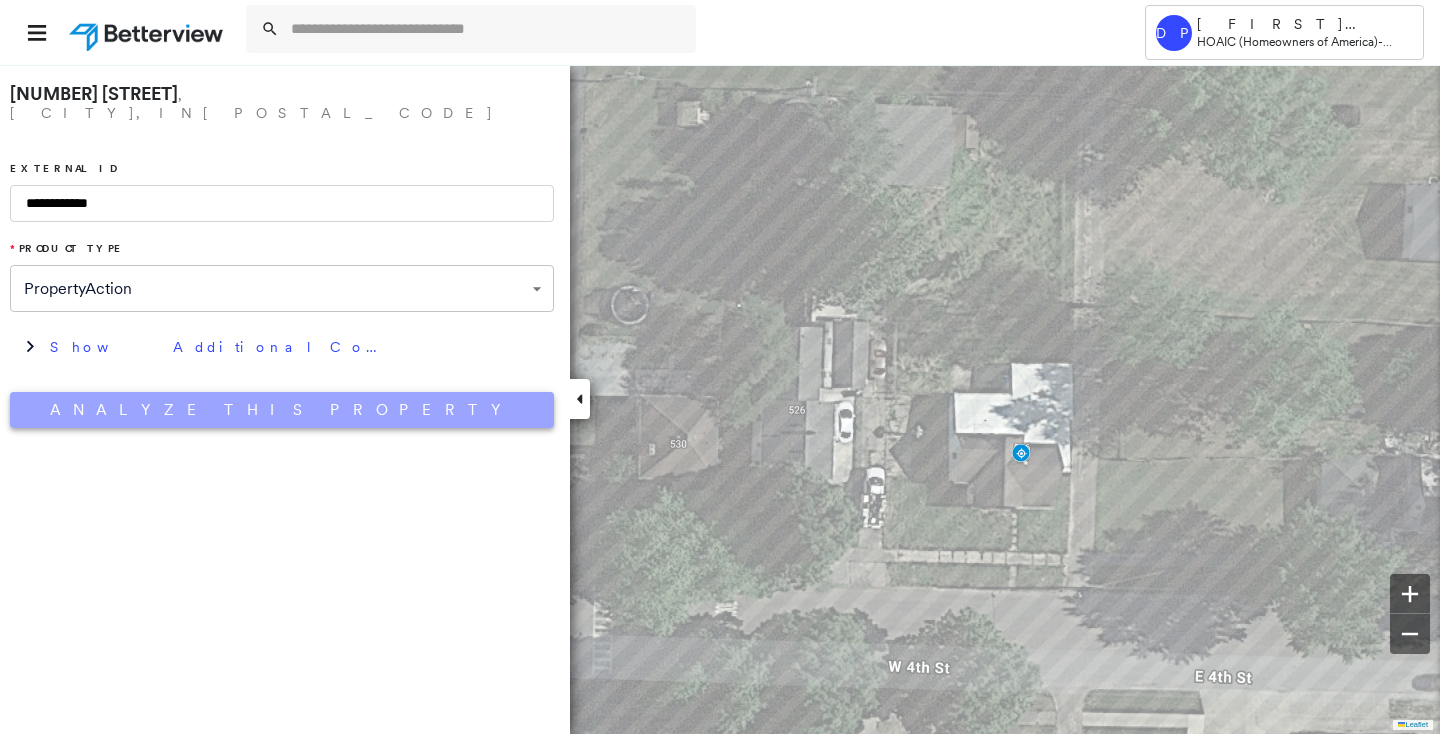 click on "Analyze This Property" at bounding box center [282, 410] 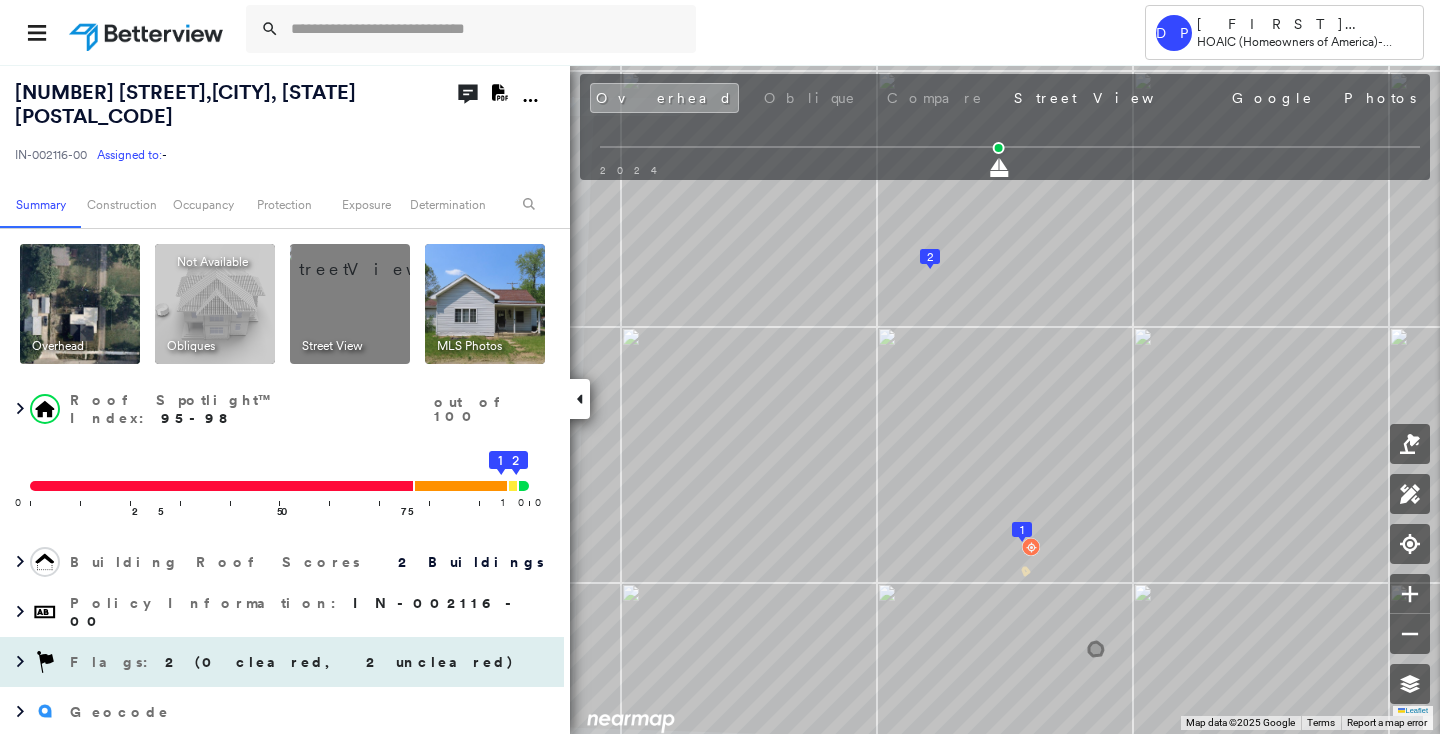 click on "2 (0 cleared, 2 uncleared)" at bounding box center [340, 662] 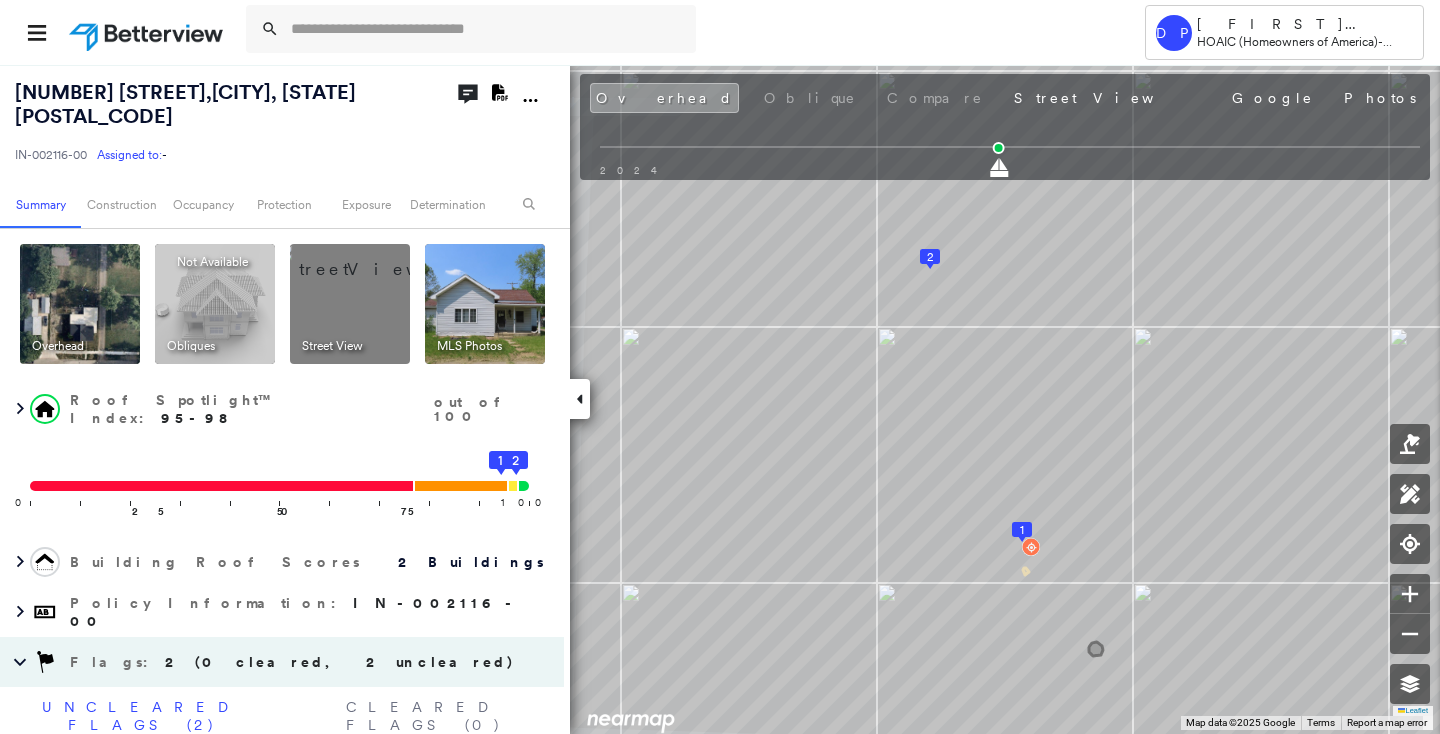scroll, scrollTop: 272, scrollLeft: 0, axis: vertical 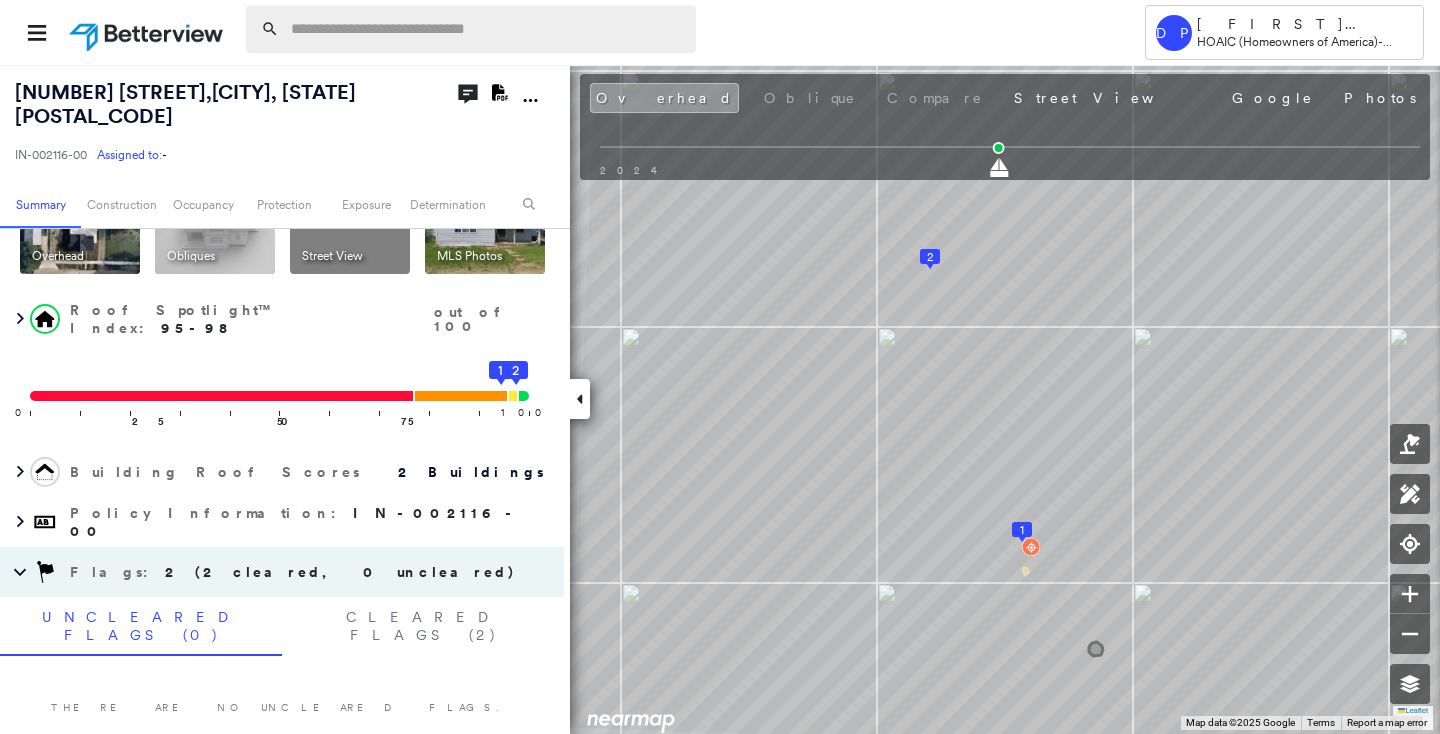 paste on "**********" 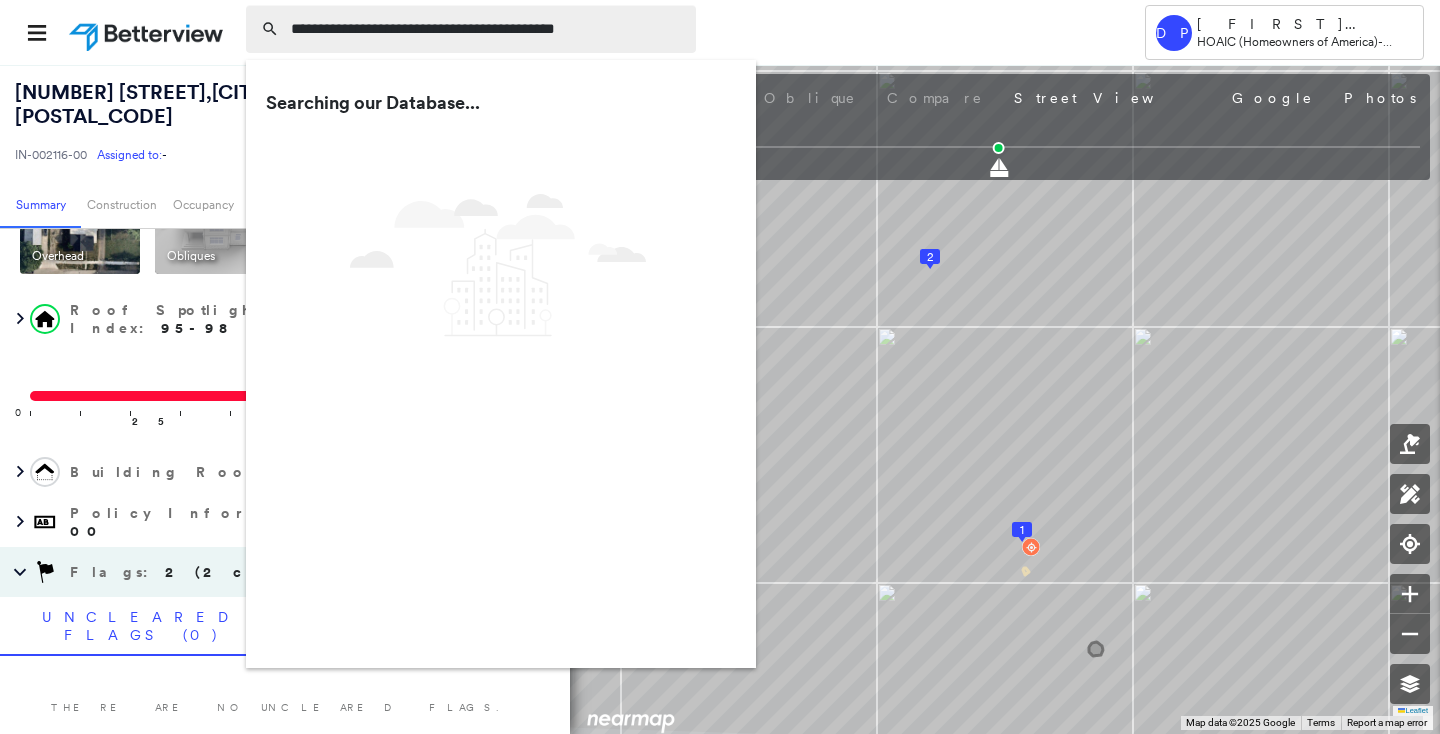 click on "**********" at bounding box center (487, 29) 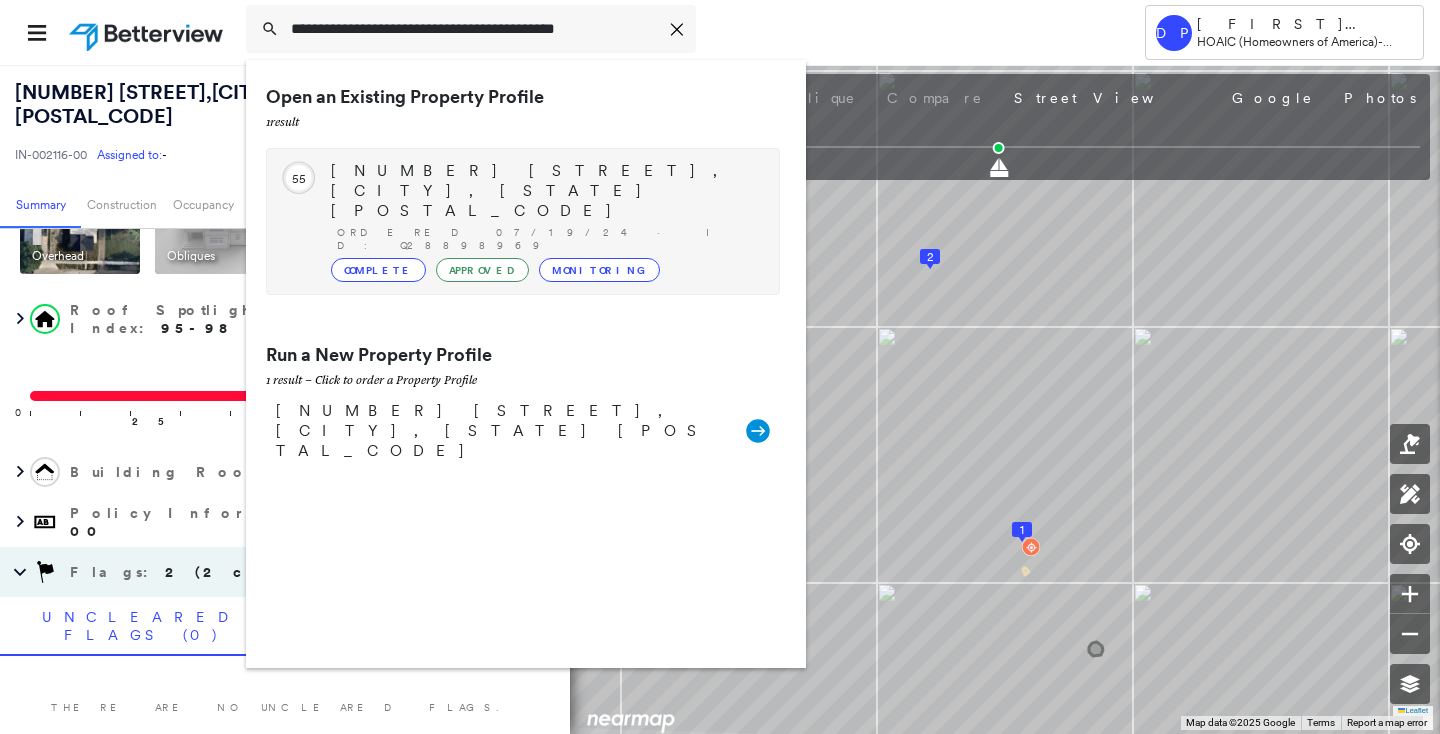 type on "**********" 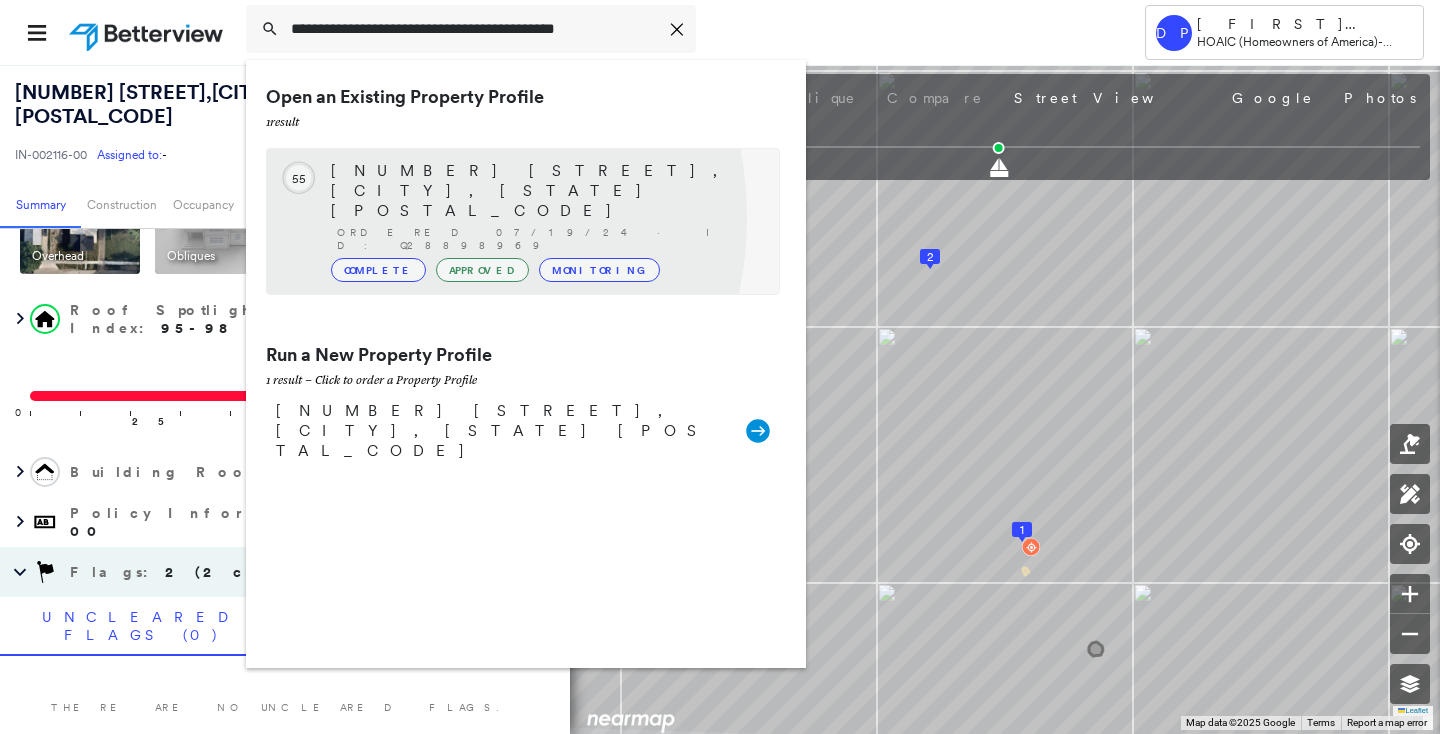 click on "Complete" at bounding box center [378, 270] 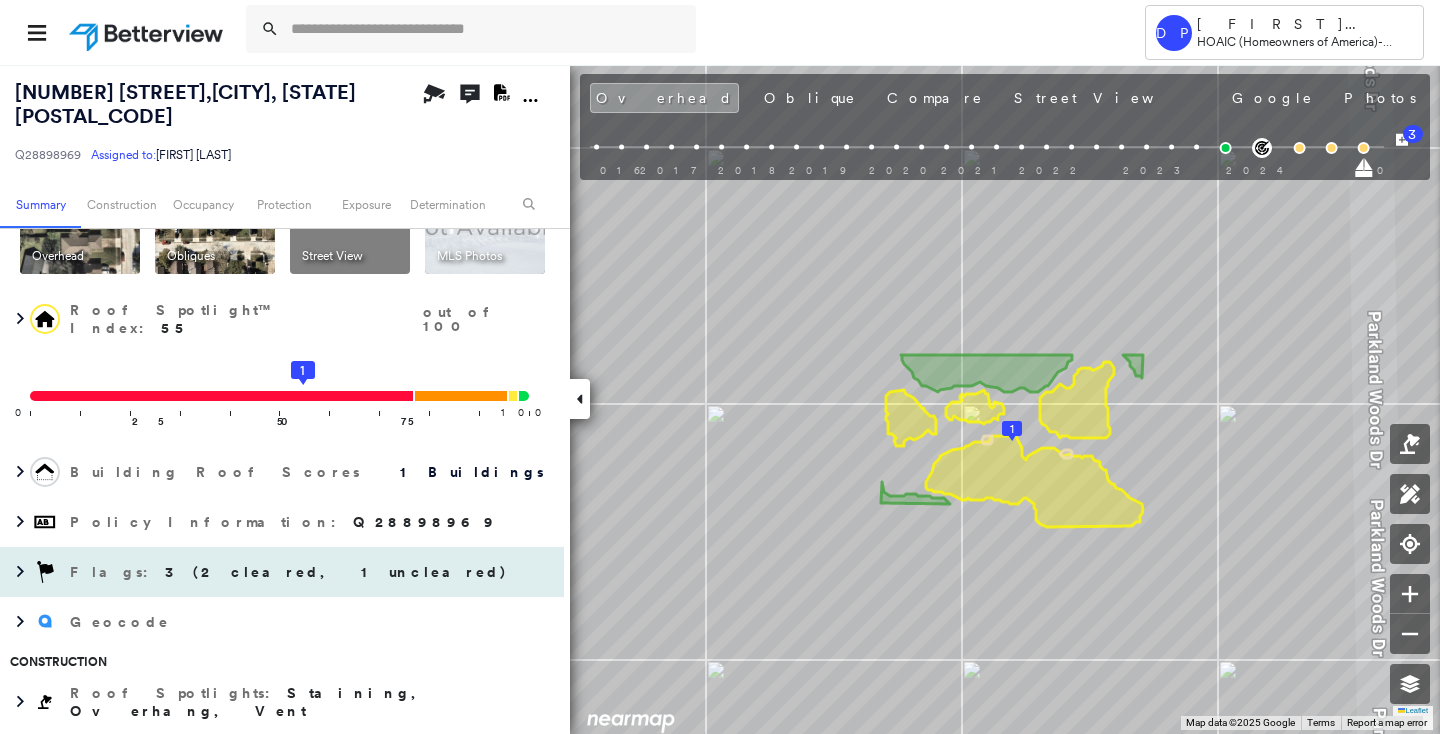 click on "3 (2 cleared, 1 uncleared)" at bounding box center (336, 572) 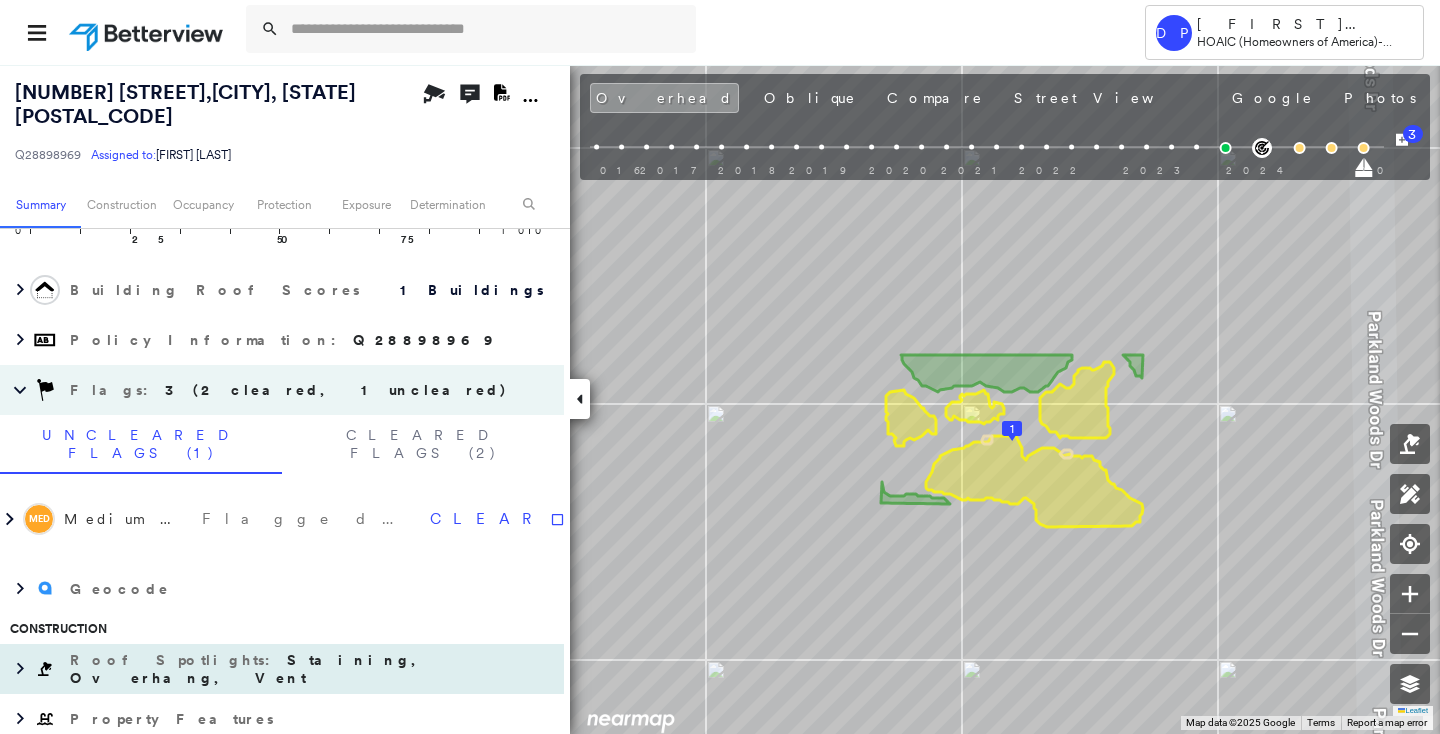 scroll, scrollTop: 454, scrollLeft: 0, axis: vertical 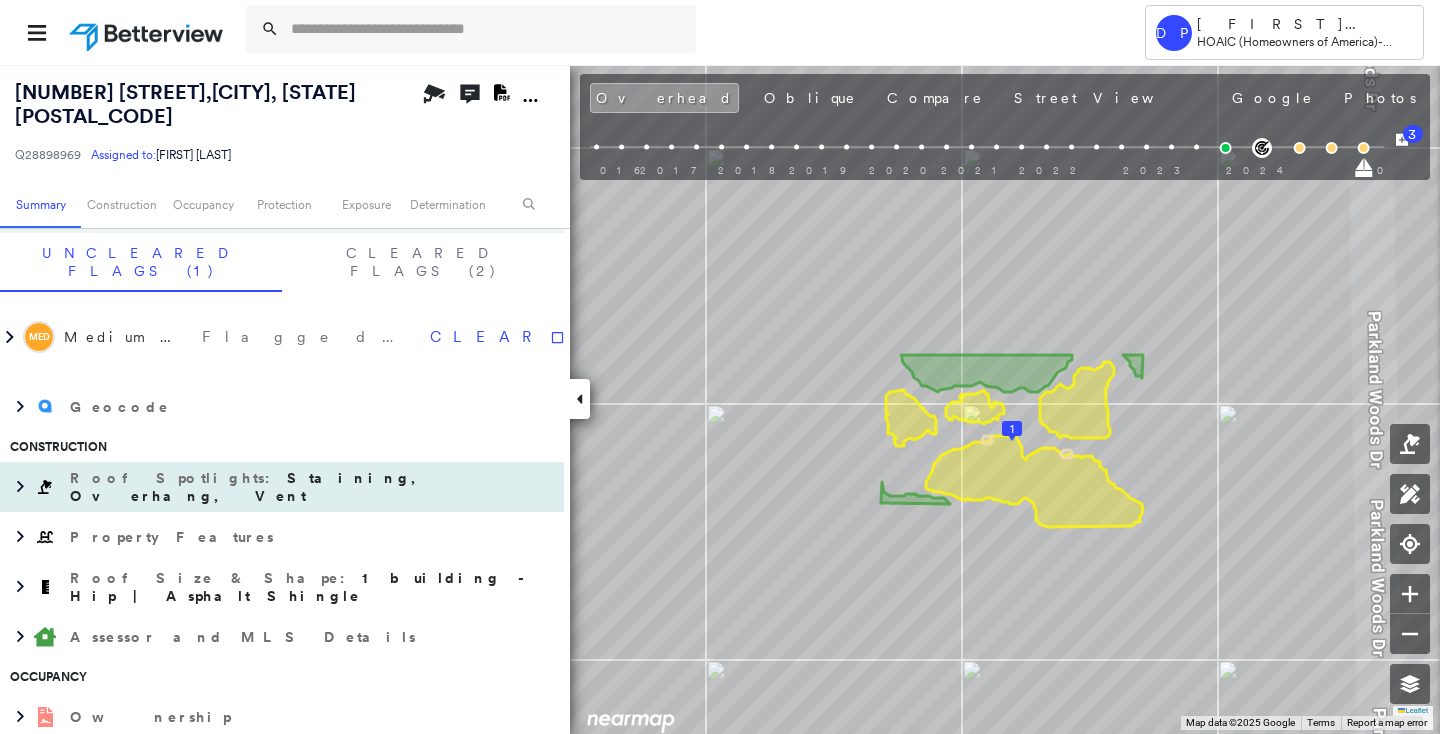 click on "Staining, Overhang, Vent" at bounding box center [252, 487] 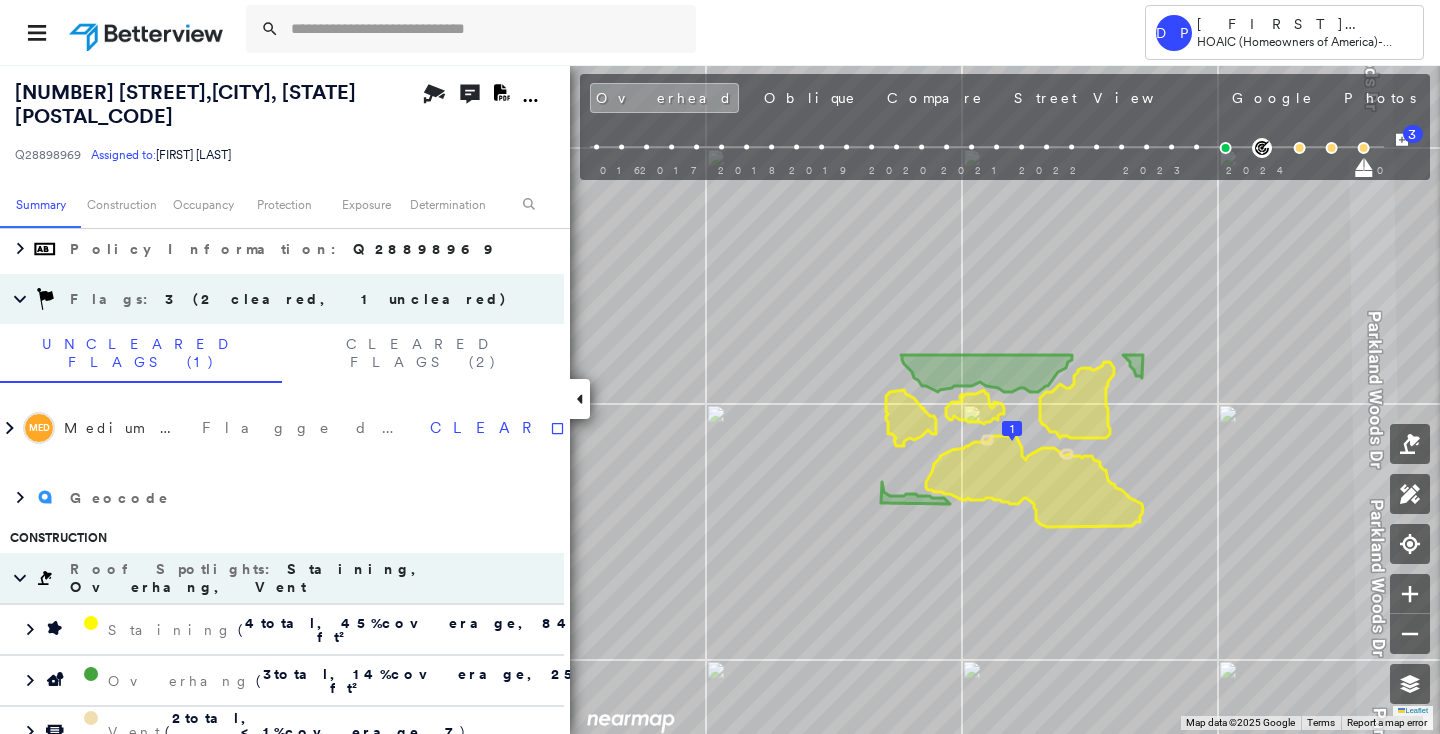 scroll, scrollTop: 90, scrollLeft: 0, axis: vertical 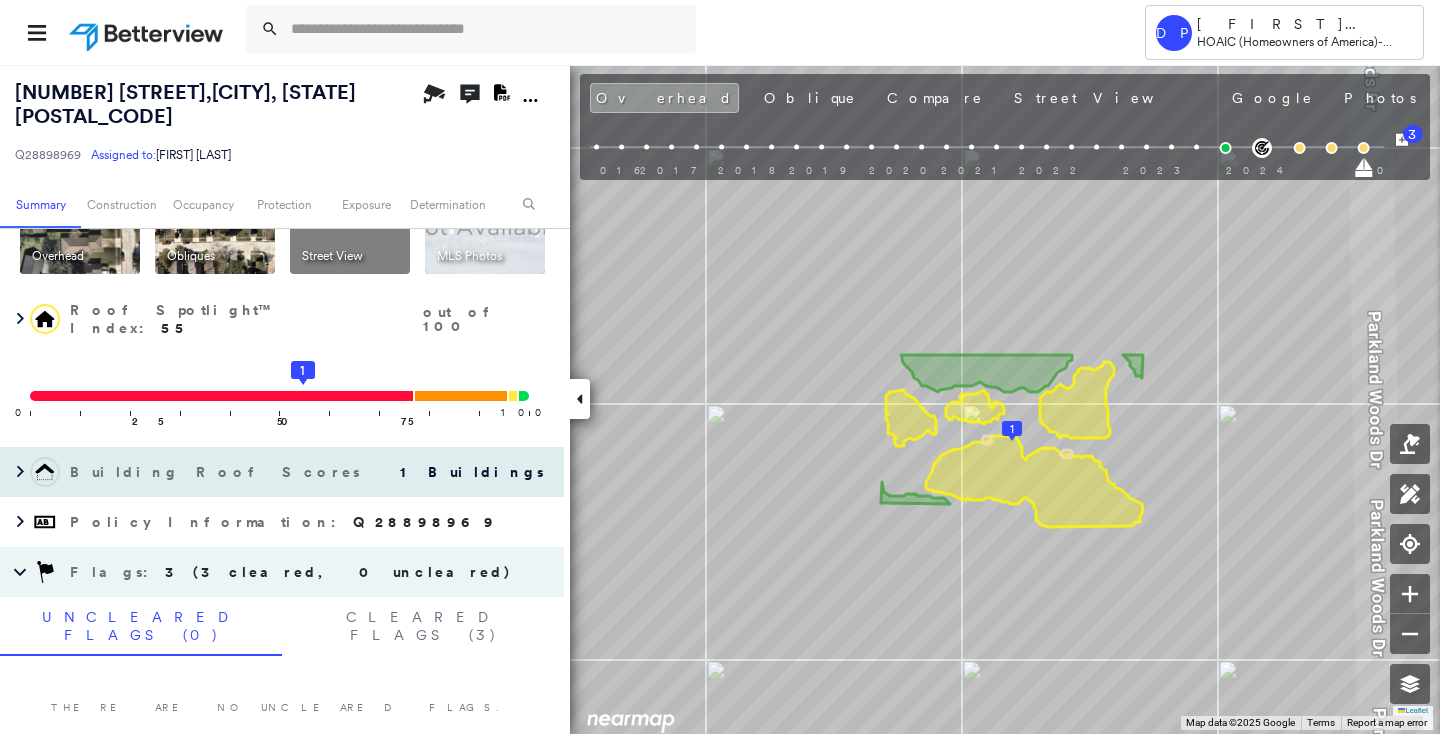 click on "Roof Spotlight™ Index :  55 out of 100 0 100 25 50 75 1" at bounding box center (282, 374) 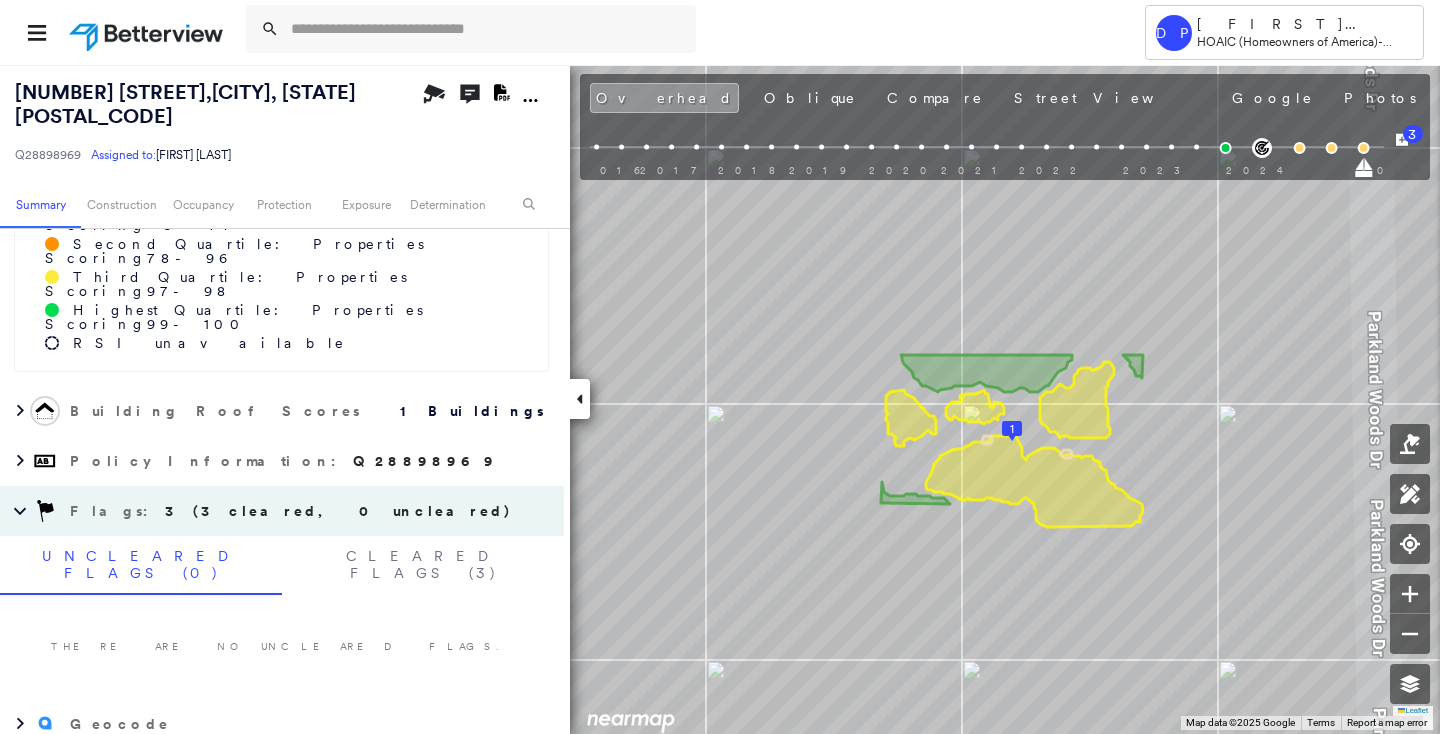 scroll, scrollTop: 818, scrollLeft: 0, axis: vertical 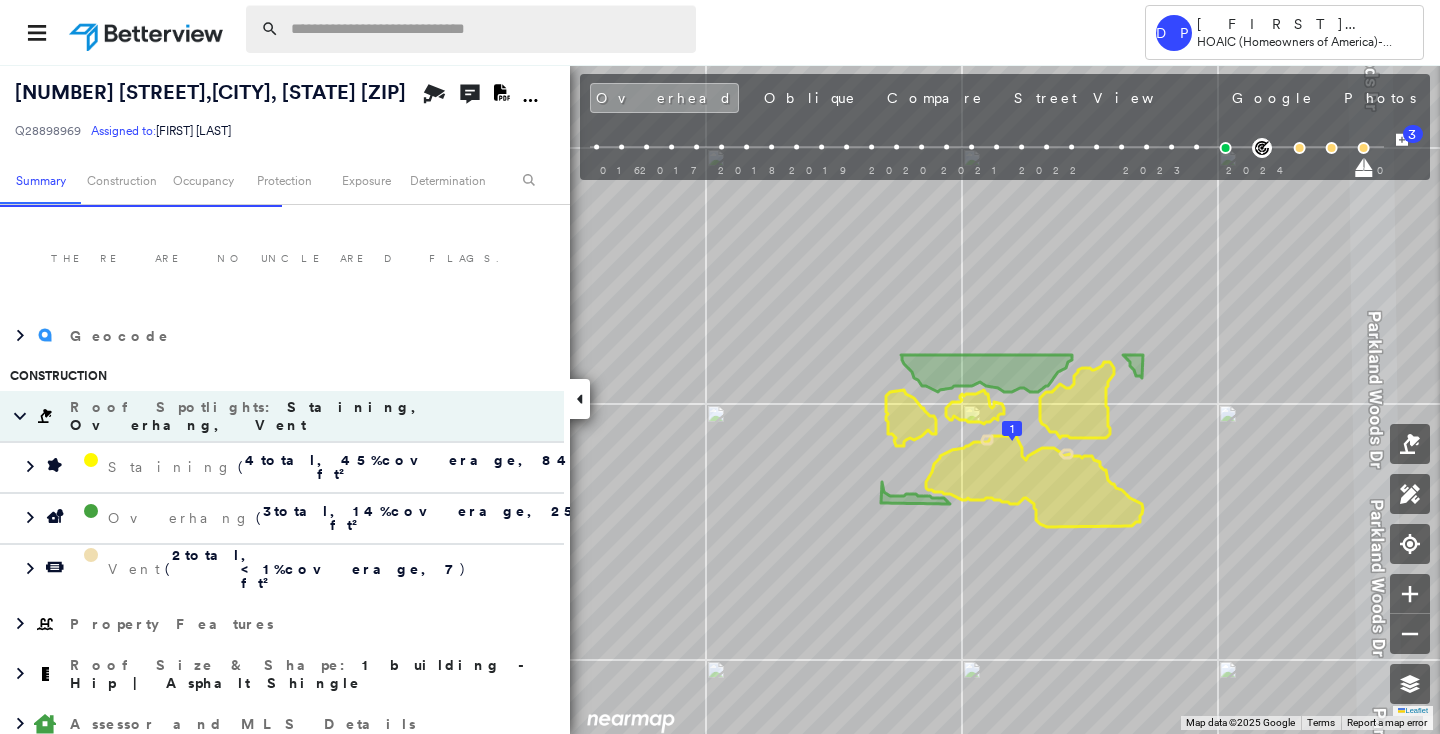 paste on "**********" 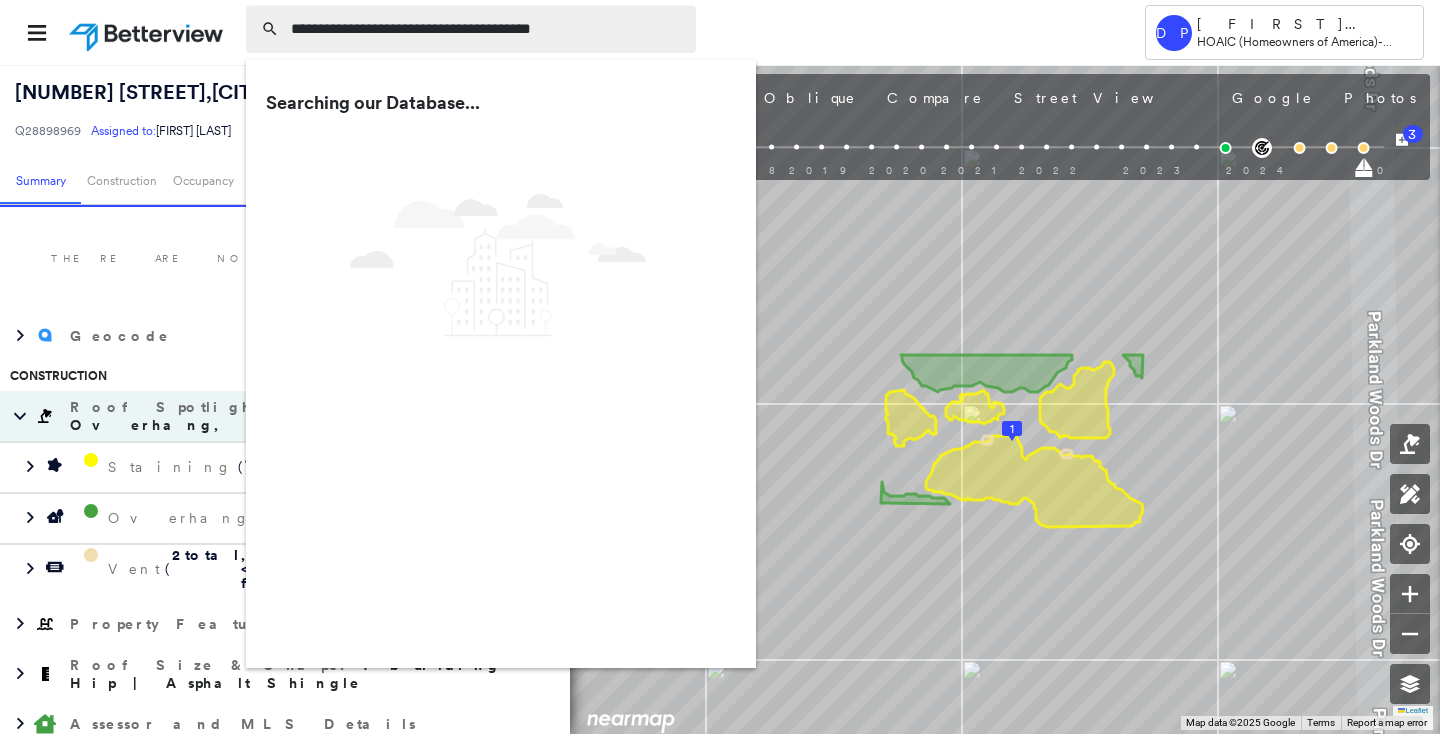 click on "**********" at bounding box center [487, 29] 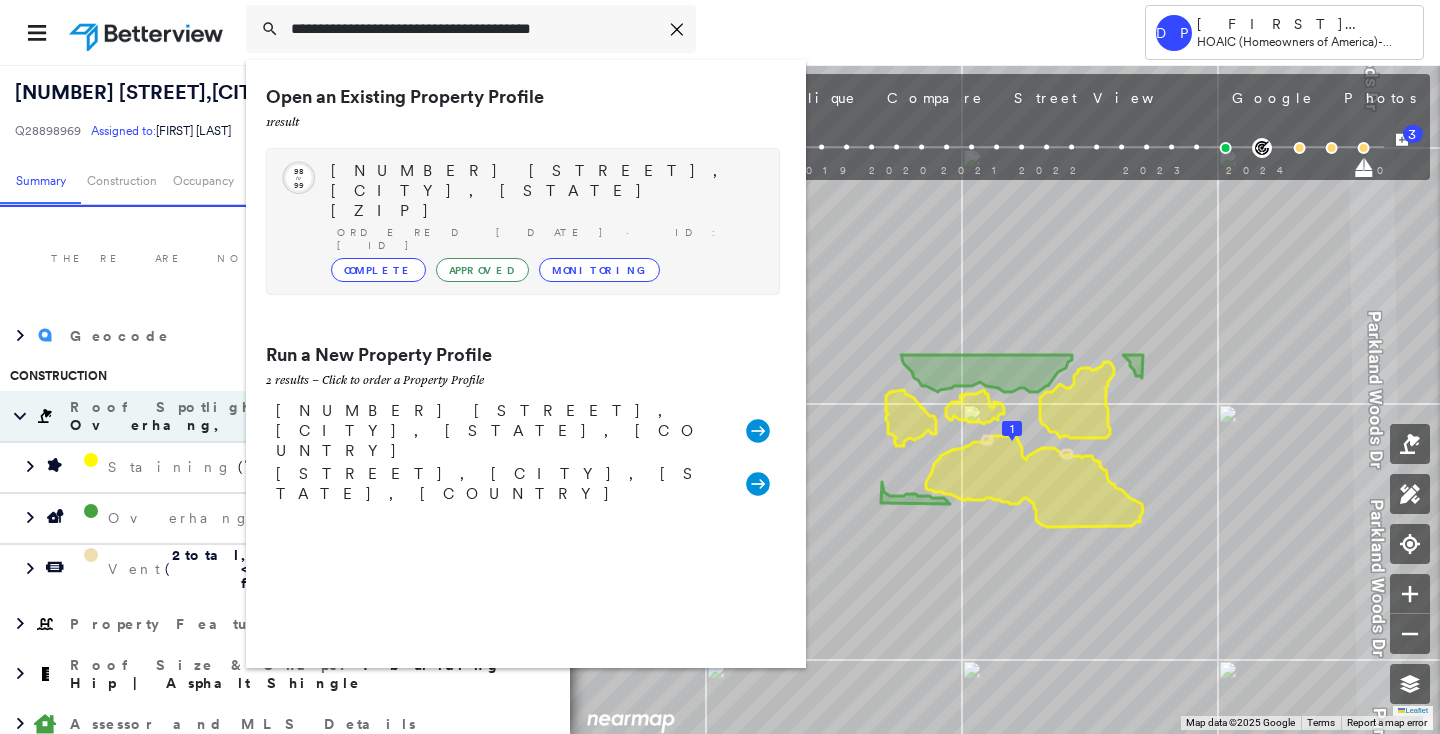 type on "**********" 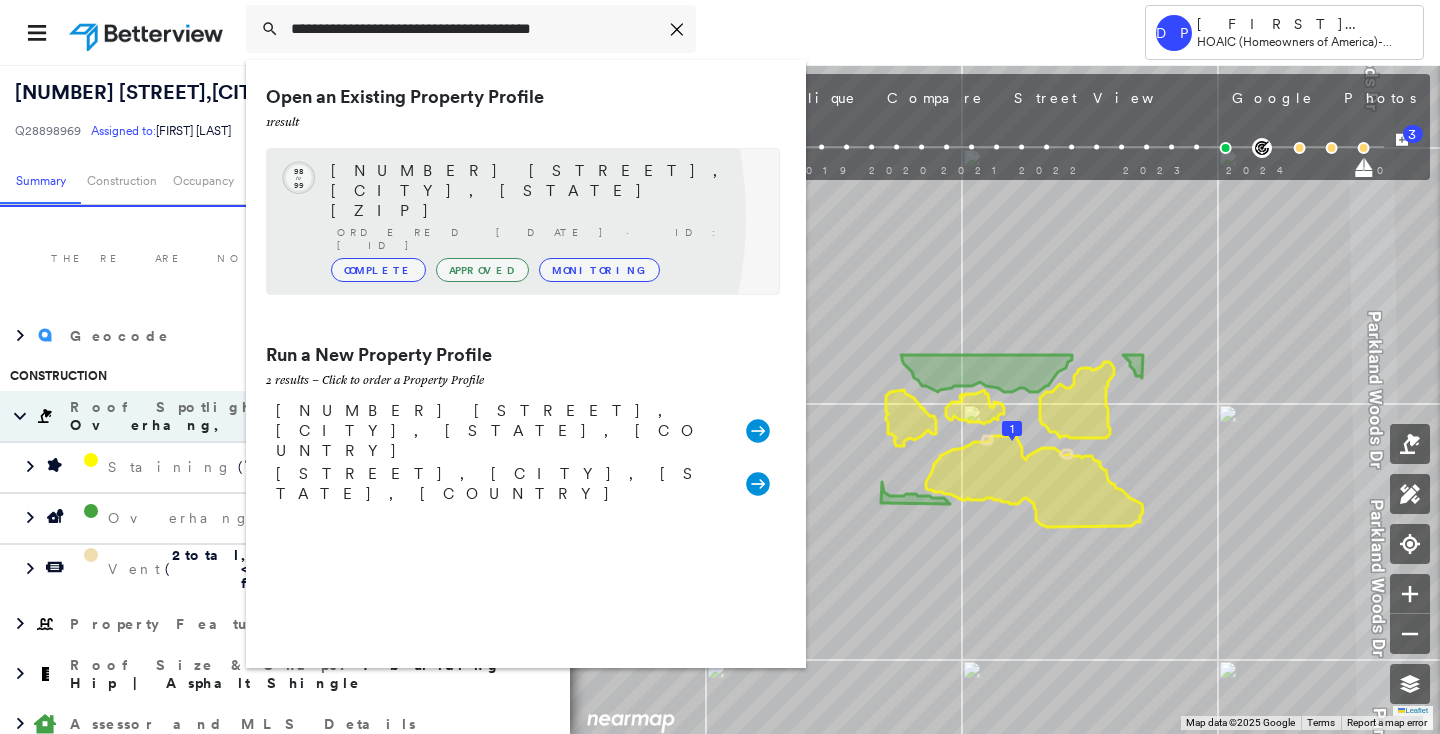 click on "Complete" at bounding box center [378, 270] 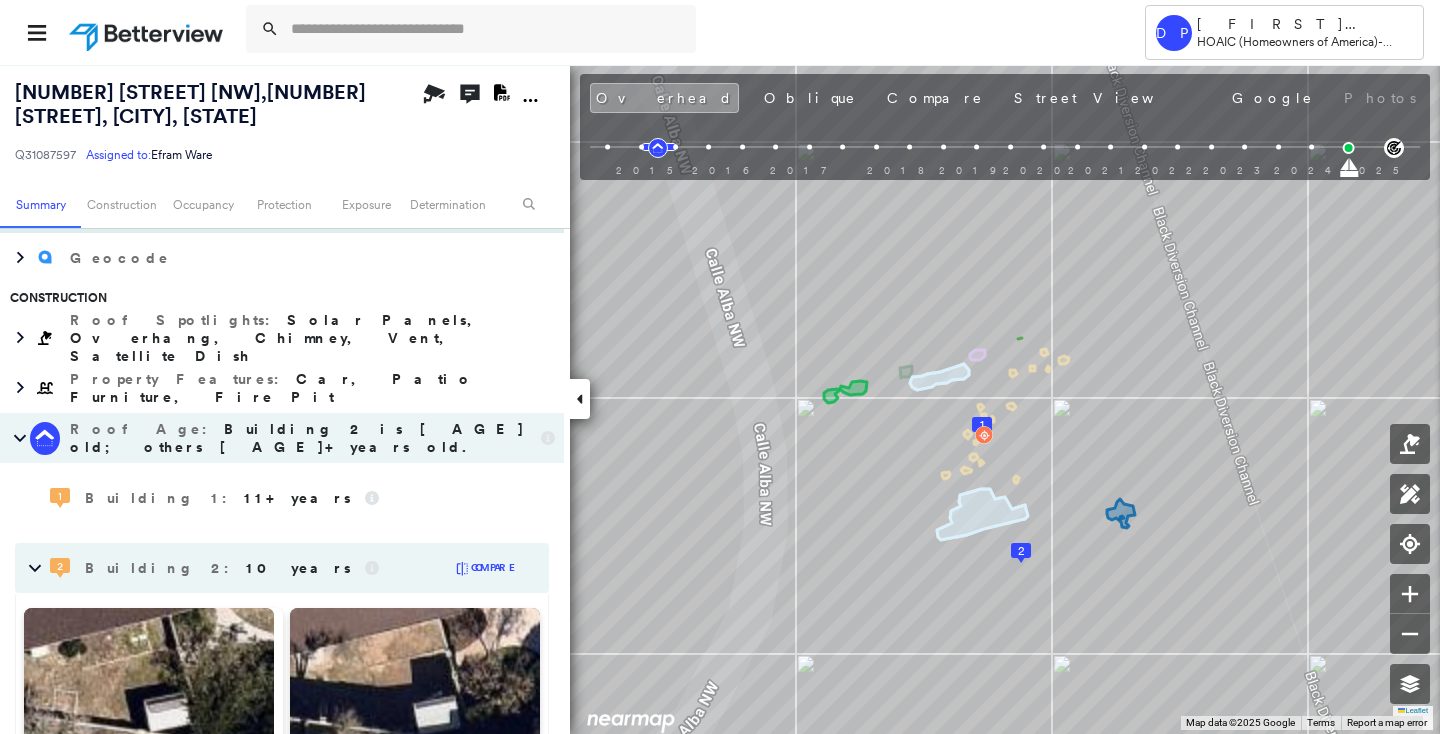 scroll, scrollTop: 90, scrollLeft: 0, axis: vertical 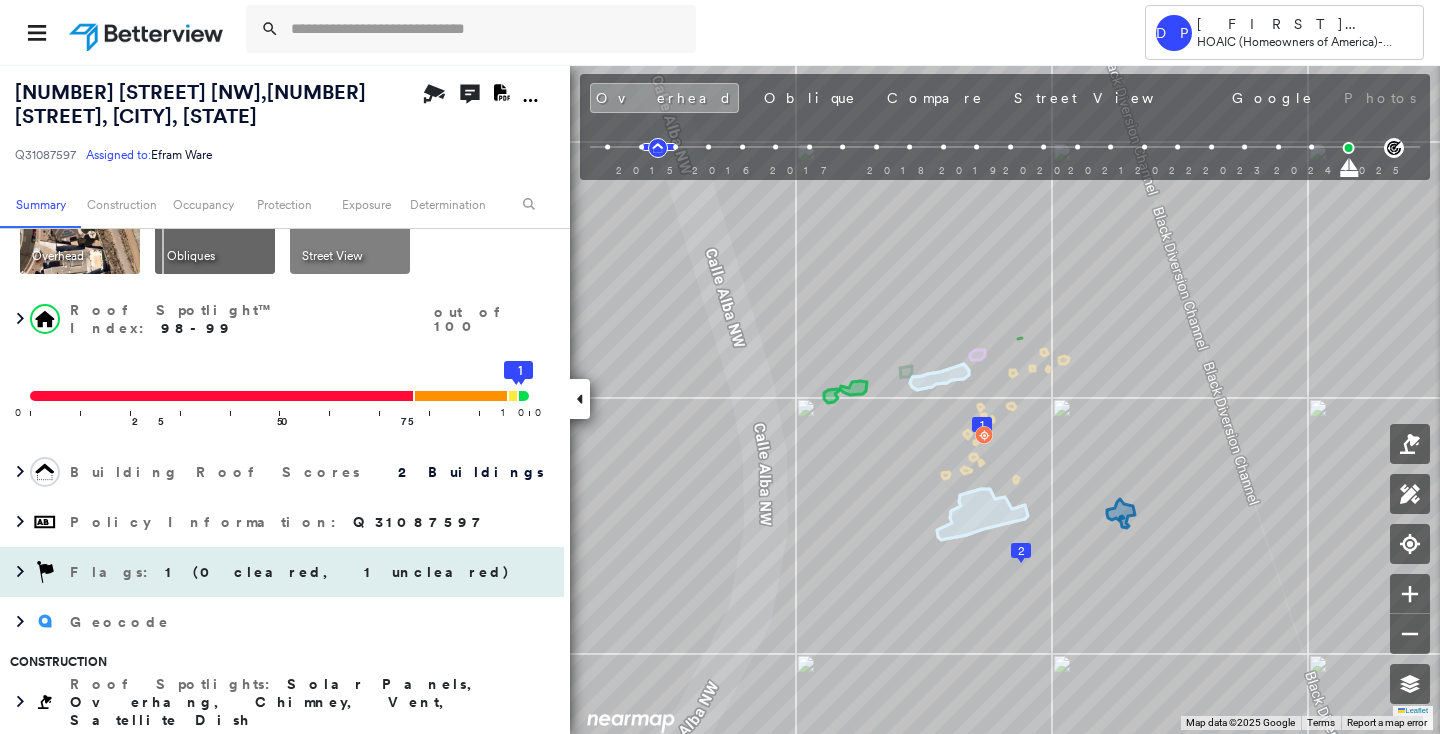 click on "1 (0 cleared, 1 uncleared)" at bounding box center [338, 572] 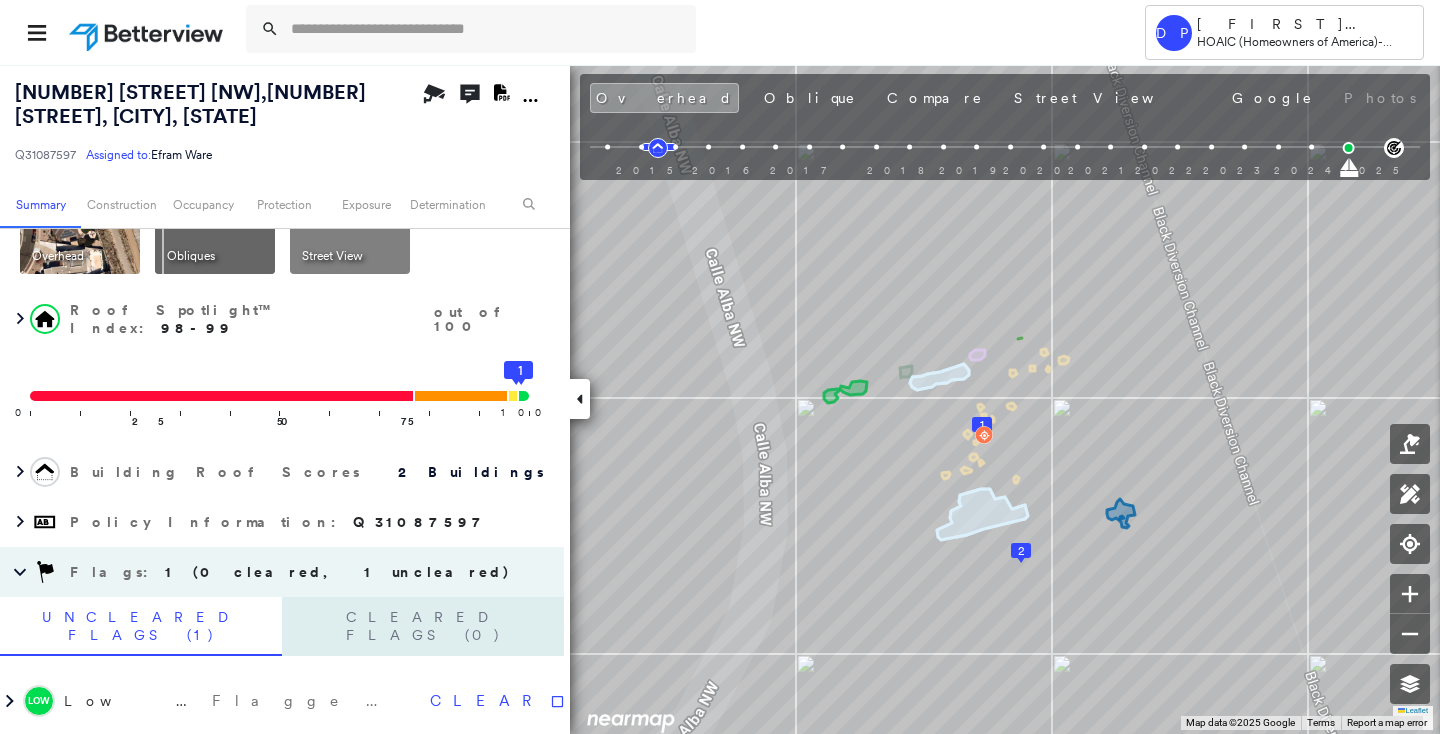 scroll, scrollTop: 181, scrollLeft: 0, axis: vertical 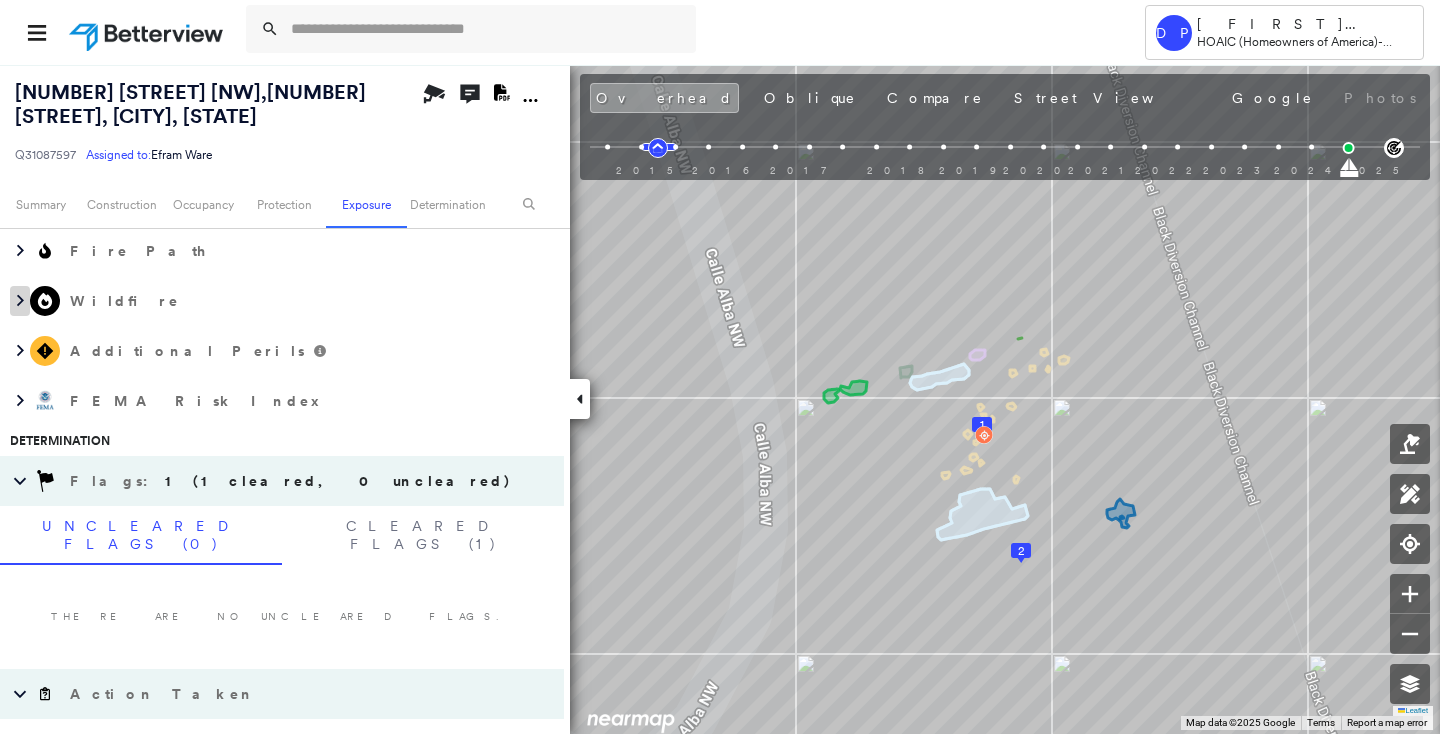 click 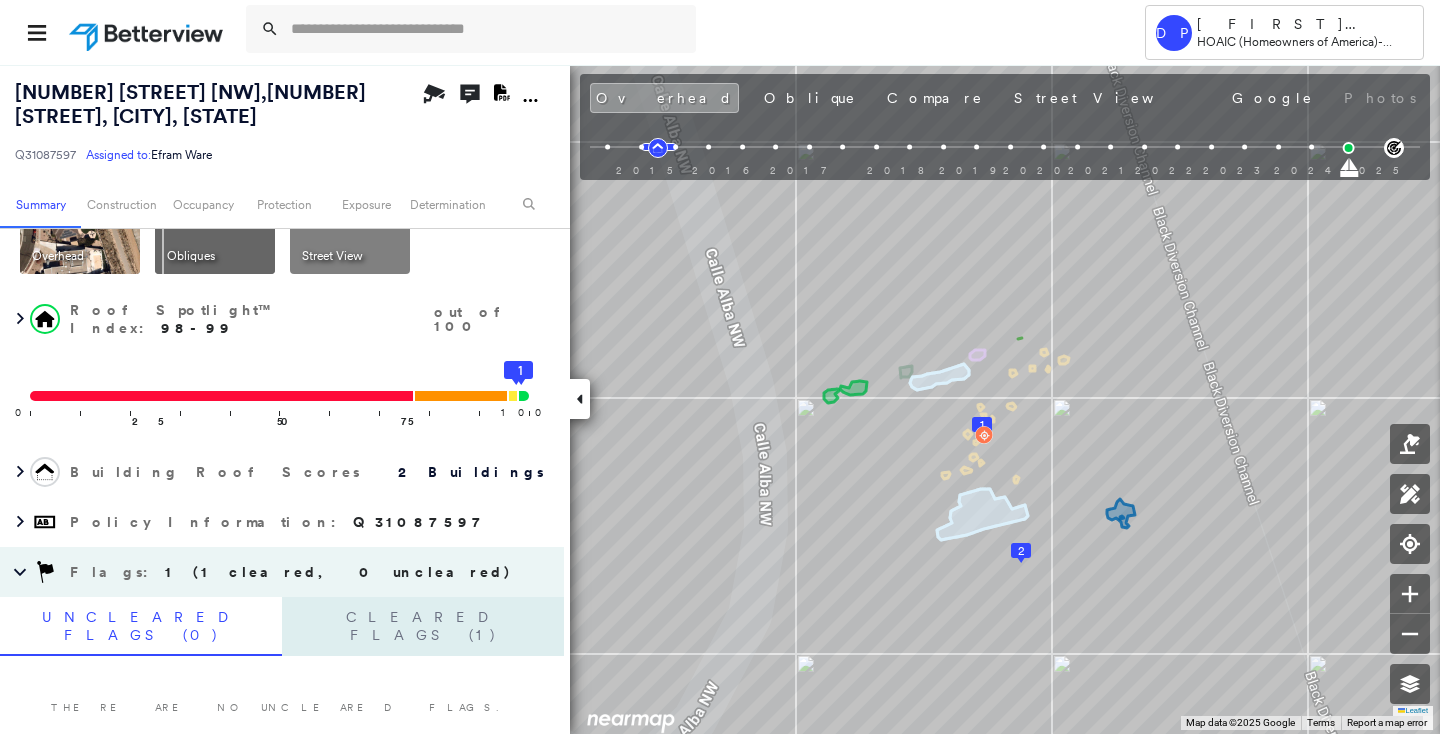 scroll, scrollTop: 0, scrollLeft: 0, axis: both 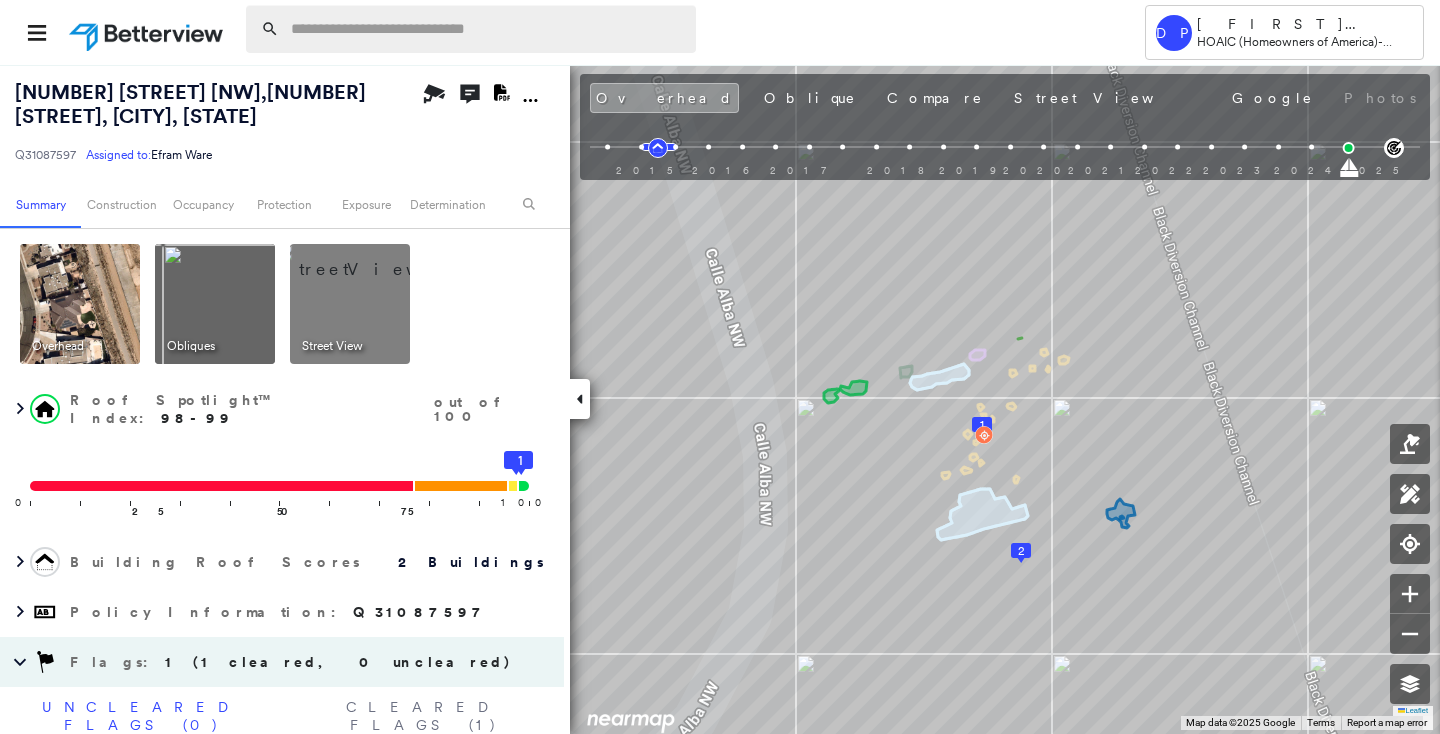 paste on "**********" 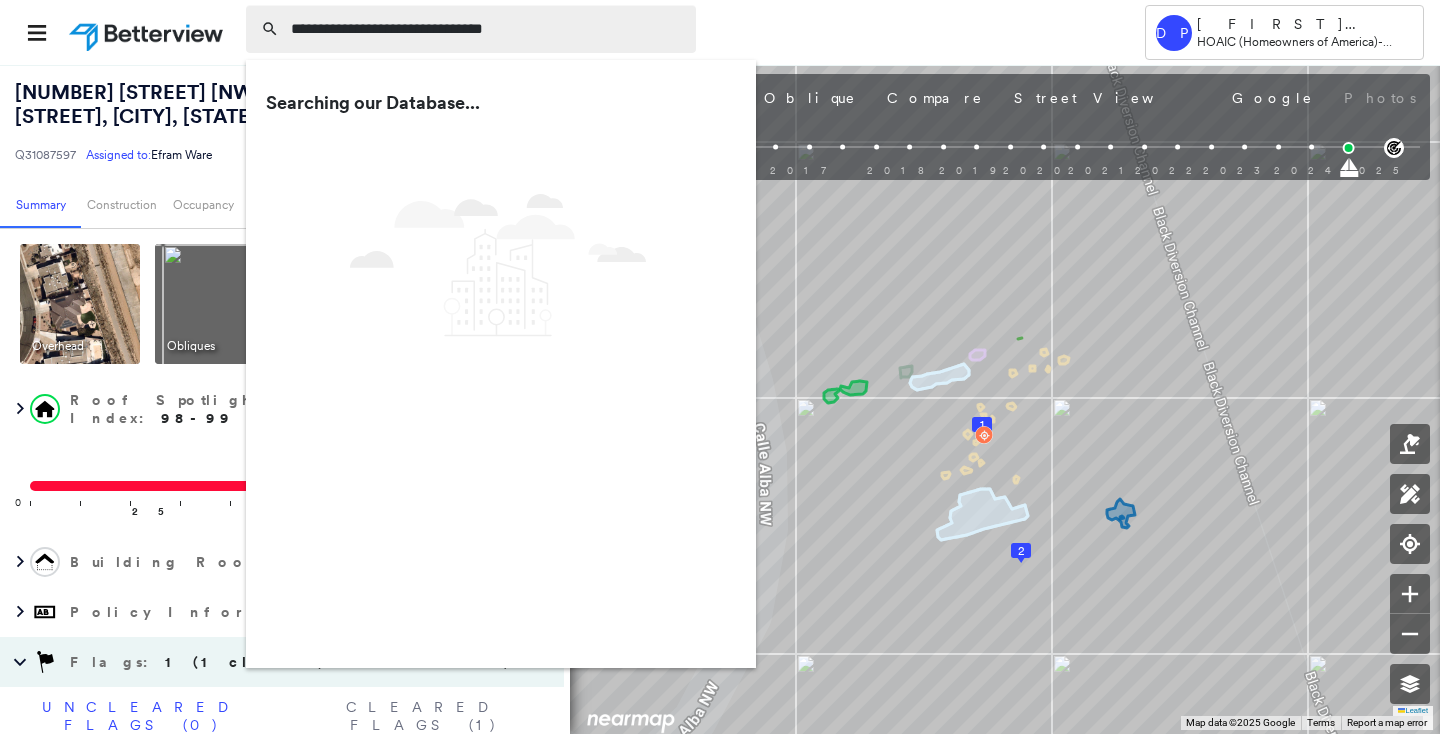 click on "**********" at bounding box center [487, 29] 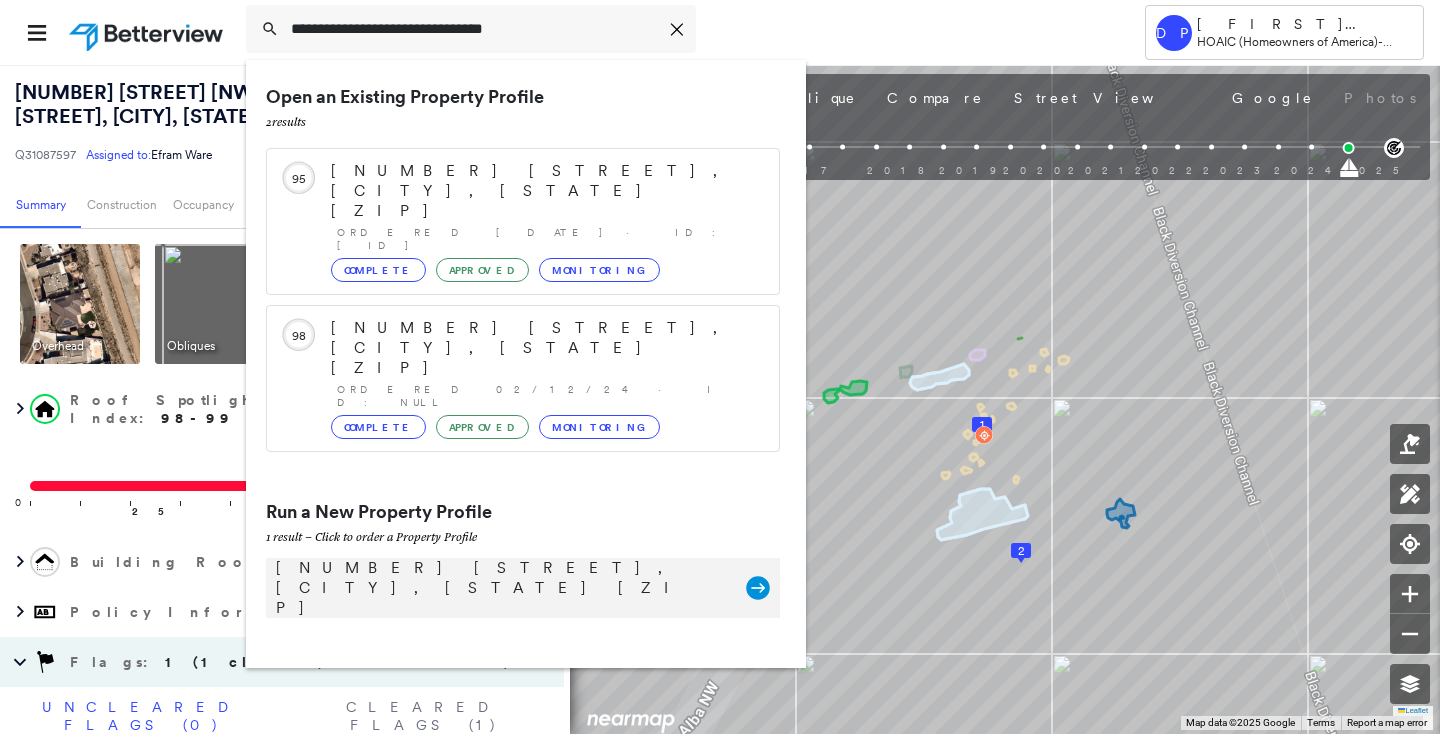 type on "**********" 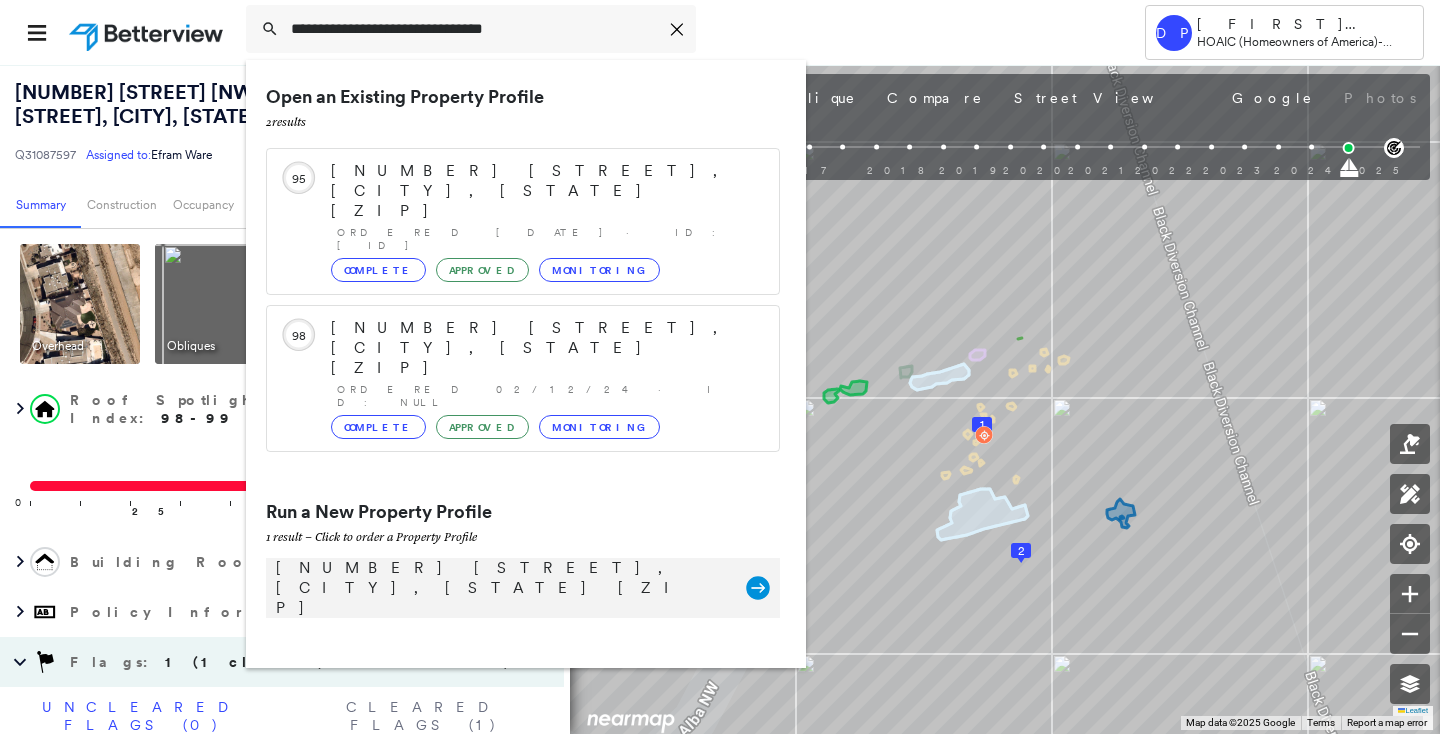 click 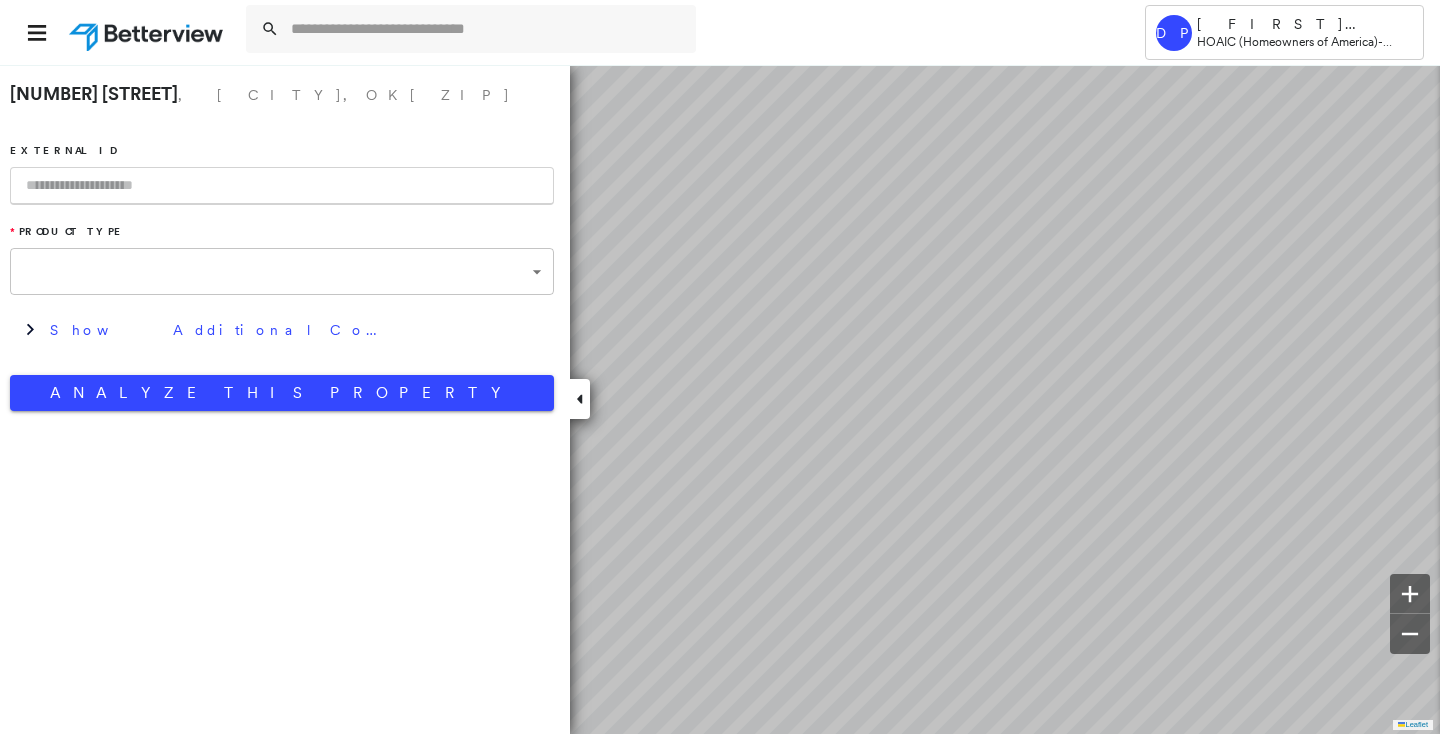 type on "**********" 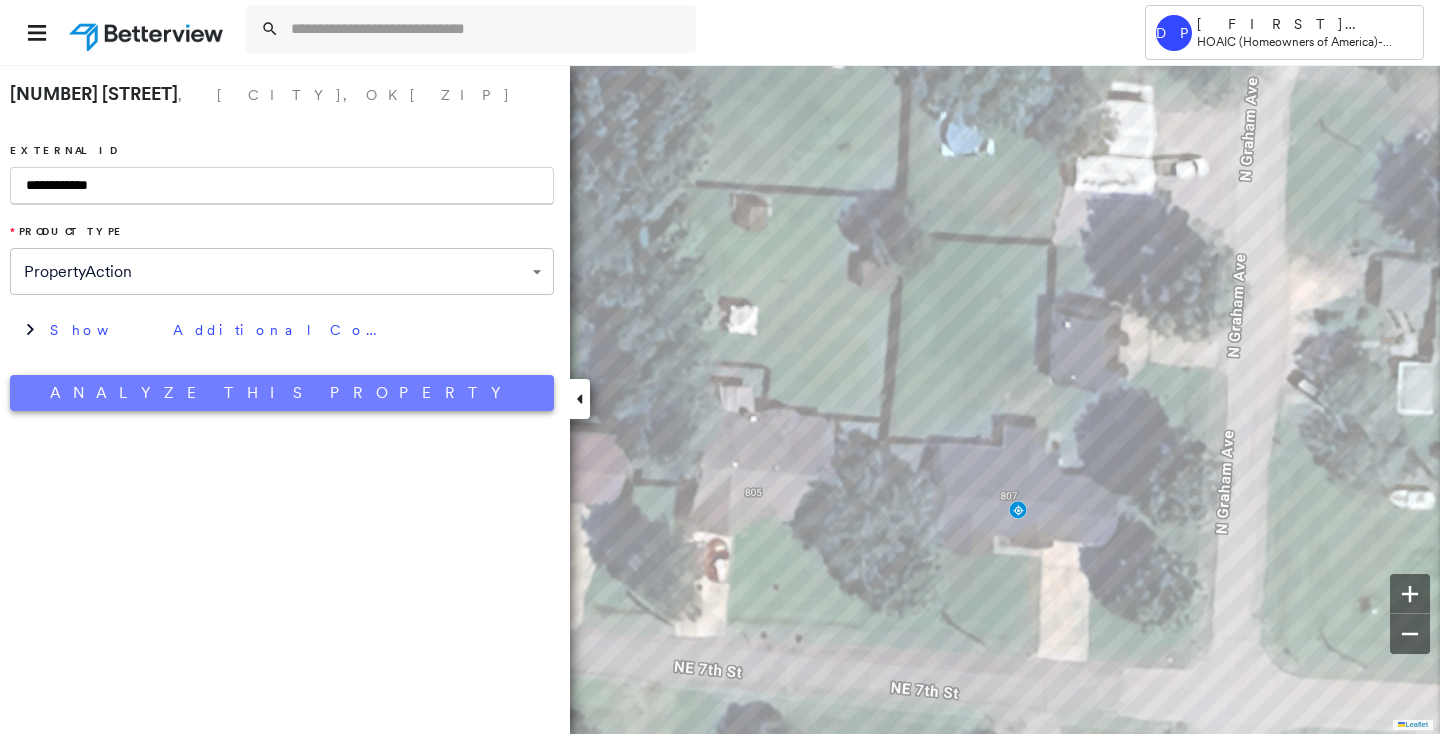 type on "**********" 